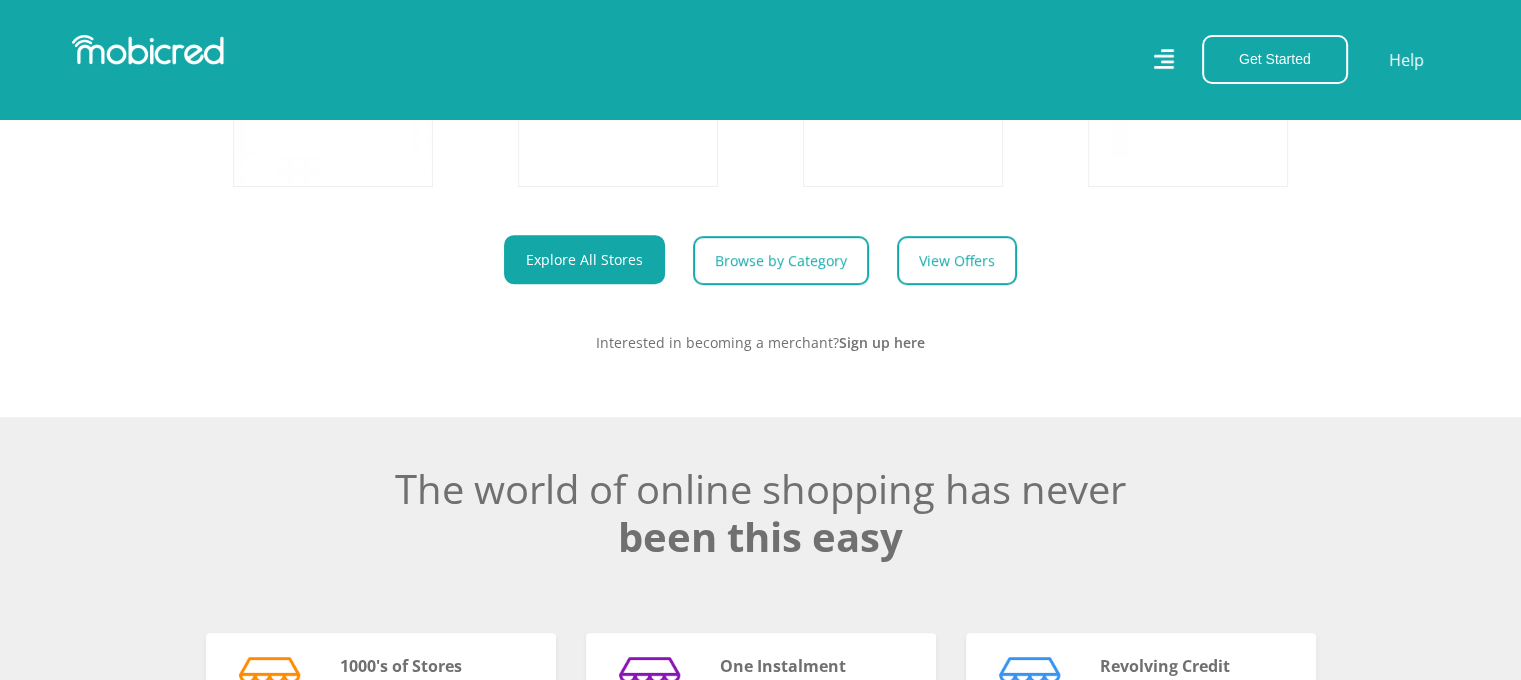 scroll, scrollTop: 1500, scrollLeft: 0, axis: vertical 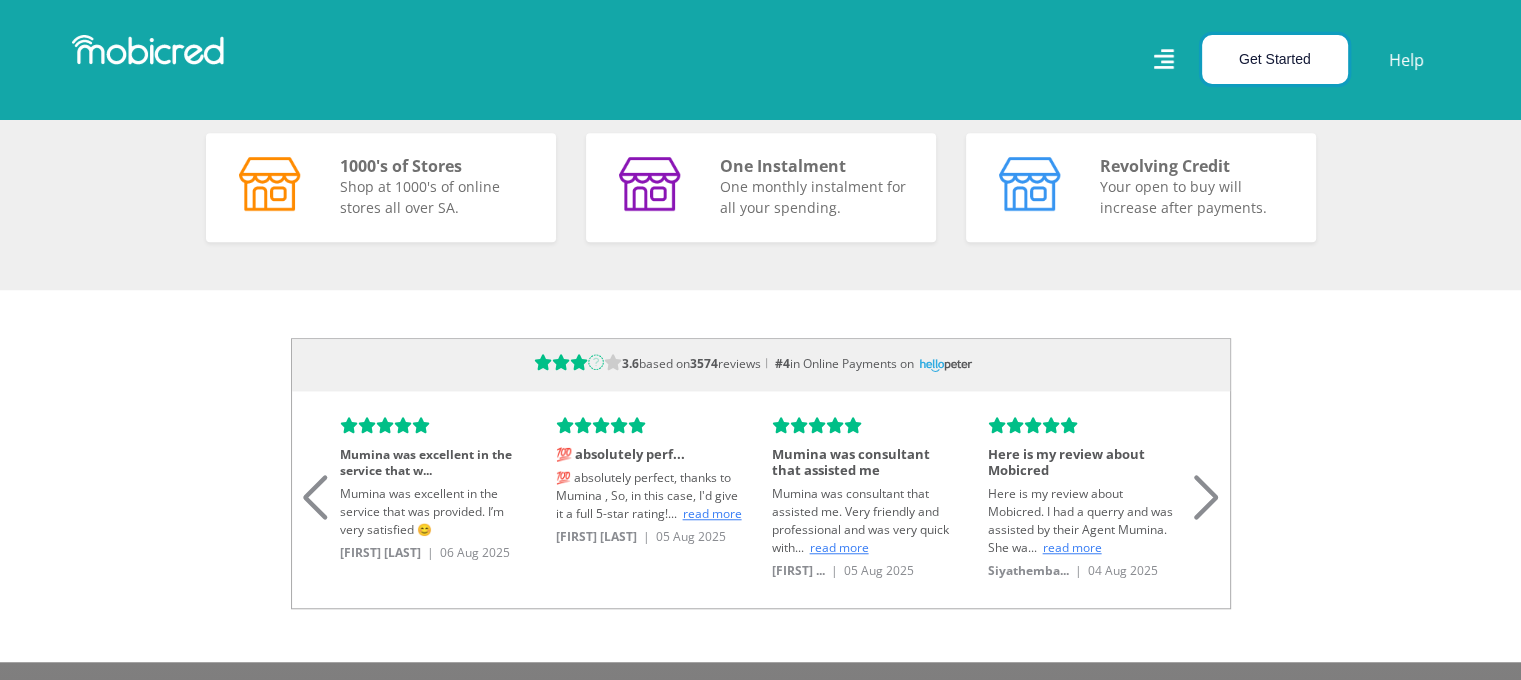 click on "Get Started" at bounding box center (1275, 59) 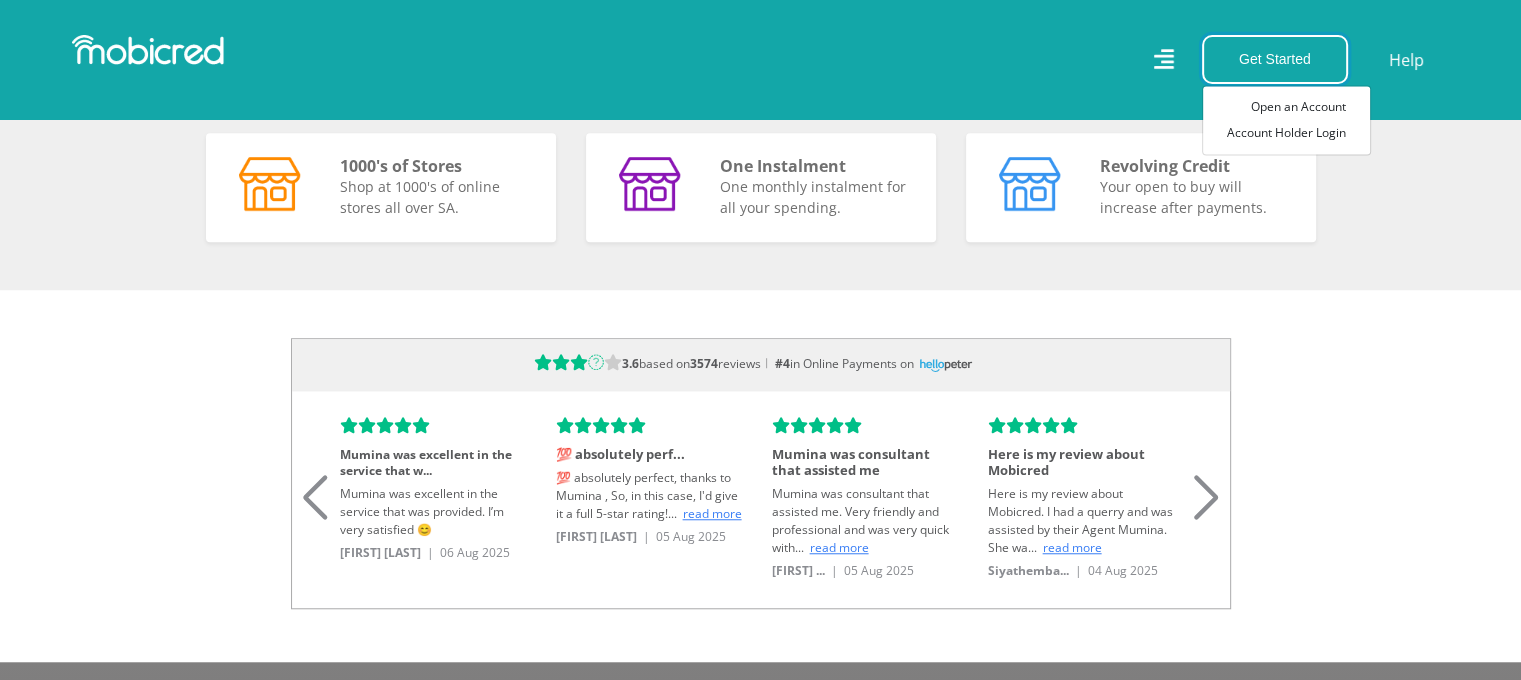 scroll, scrollTop: 0, scrollLeft: 3704, axis: horizontal 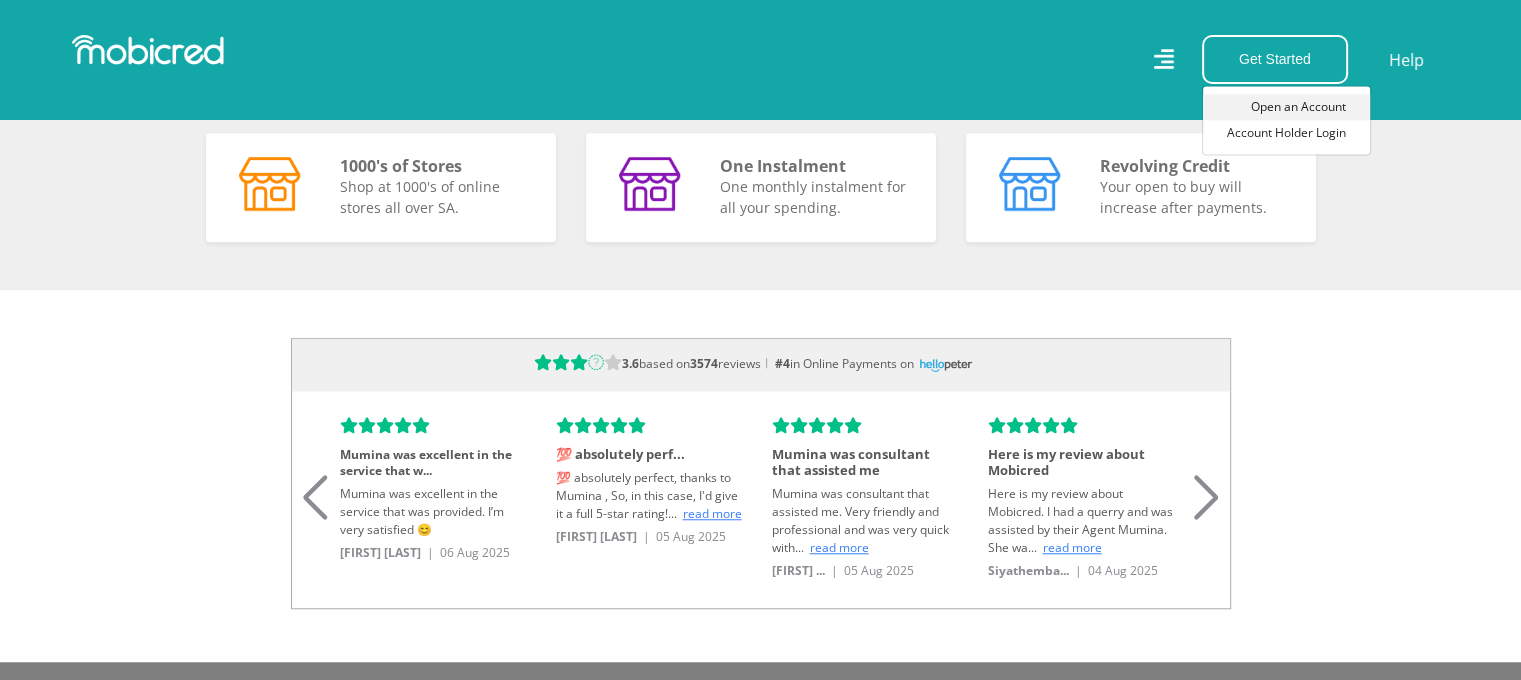 click on "Open an Account" at bounding box center (1286, 107) 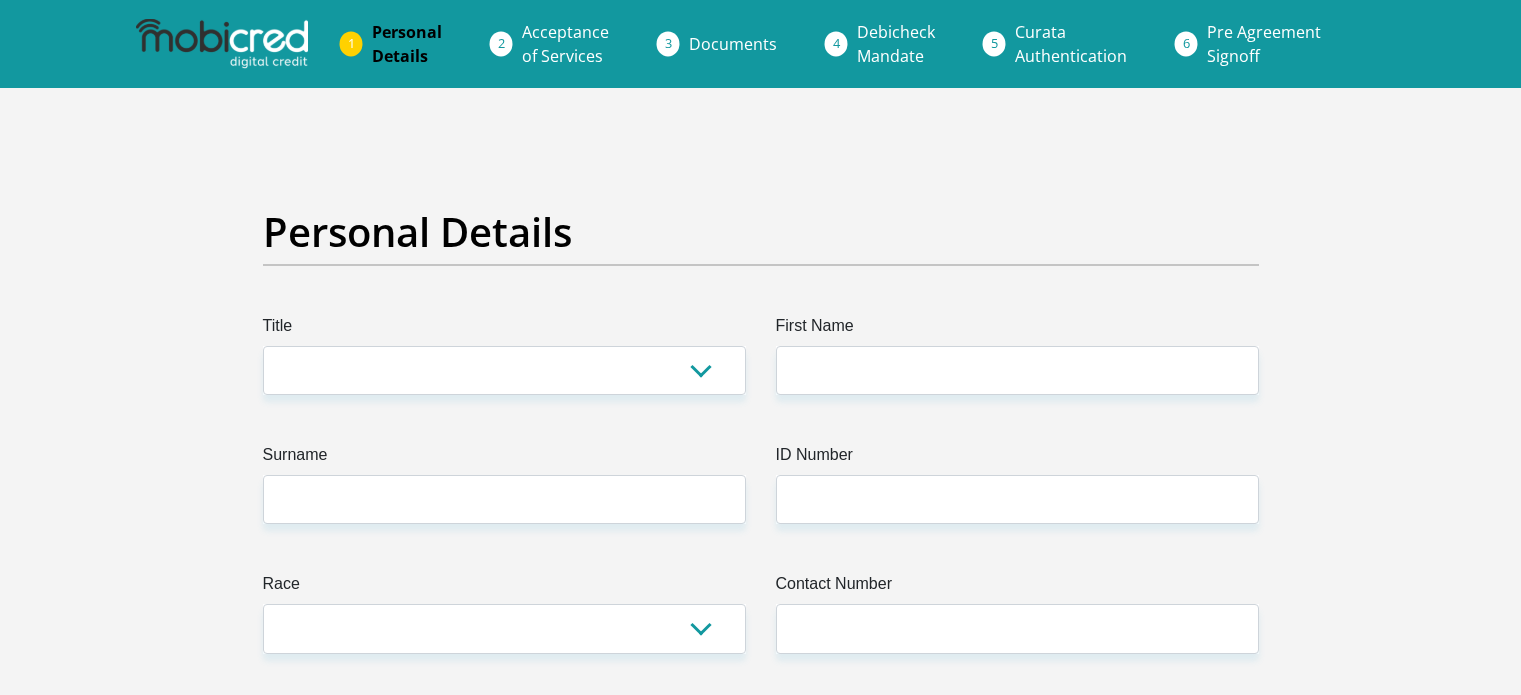 scroll, scrollTop: 0, scrollLeft: 0, axis: both 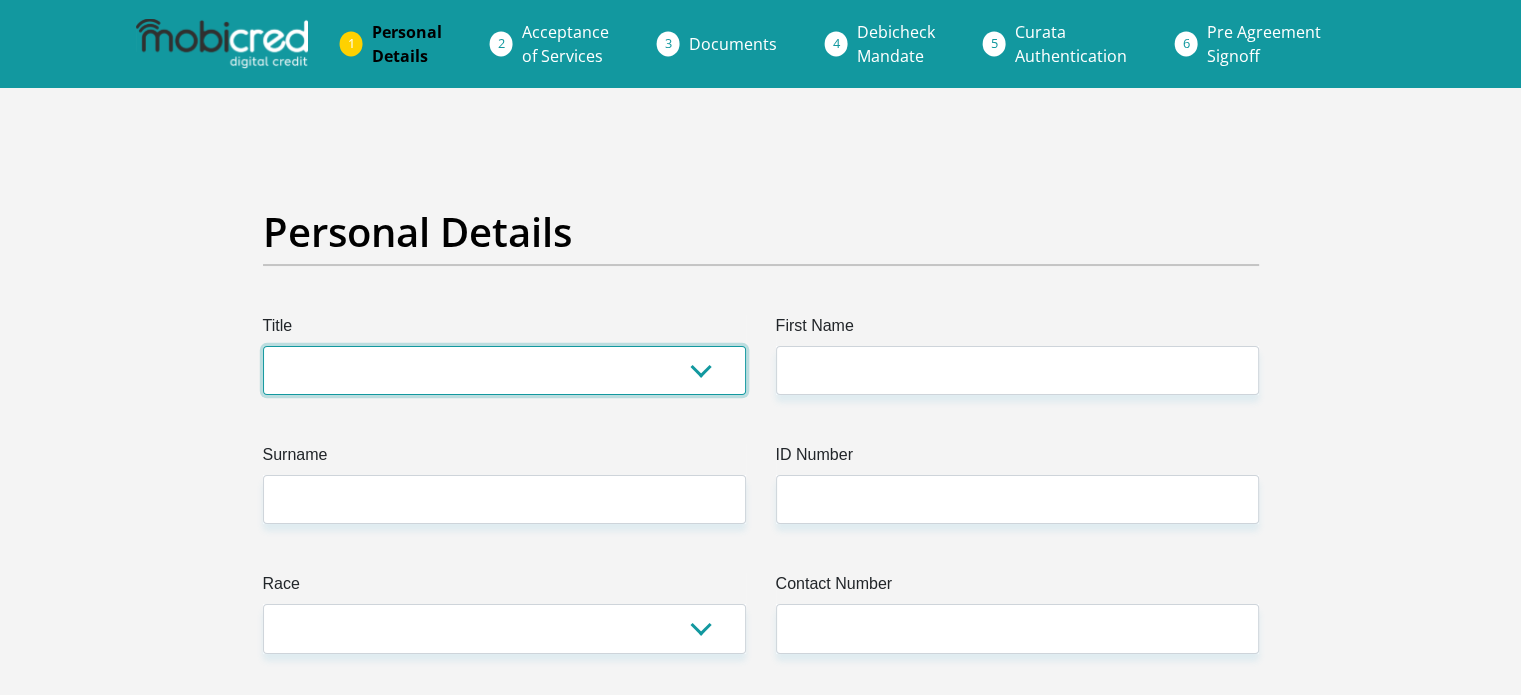 click on "Mr
Ms
Mrs
Dr
Other" at bounding box center (504, 370) 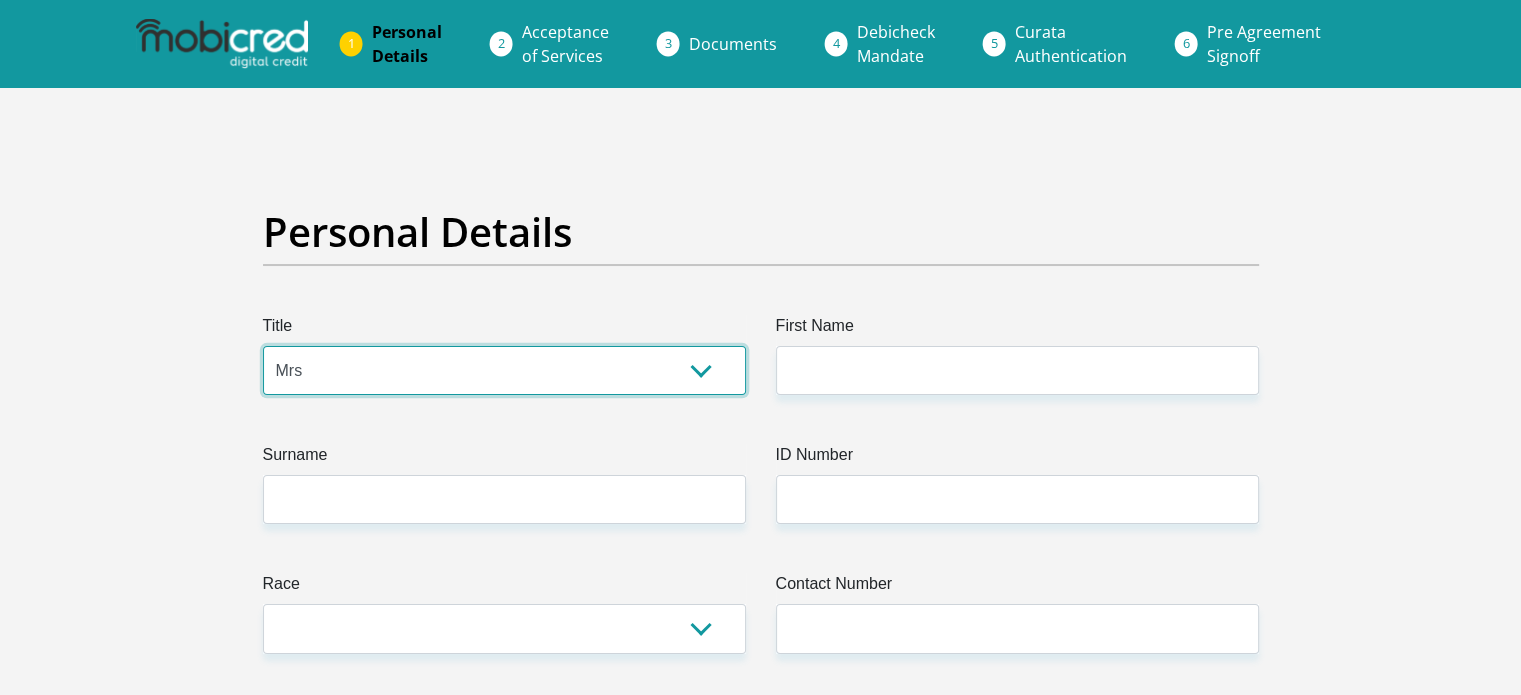 click on "Mr
Ms
Mrs
Dr
Other" at bounding box center [504, 370] 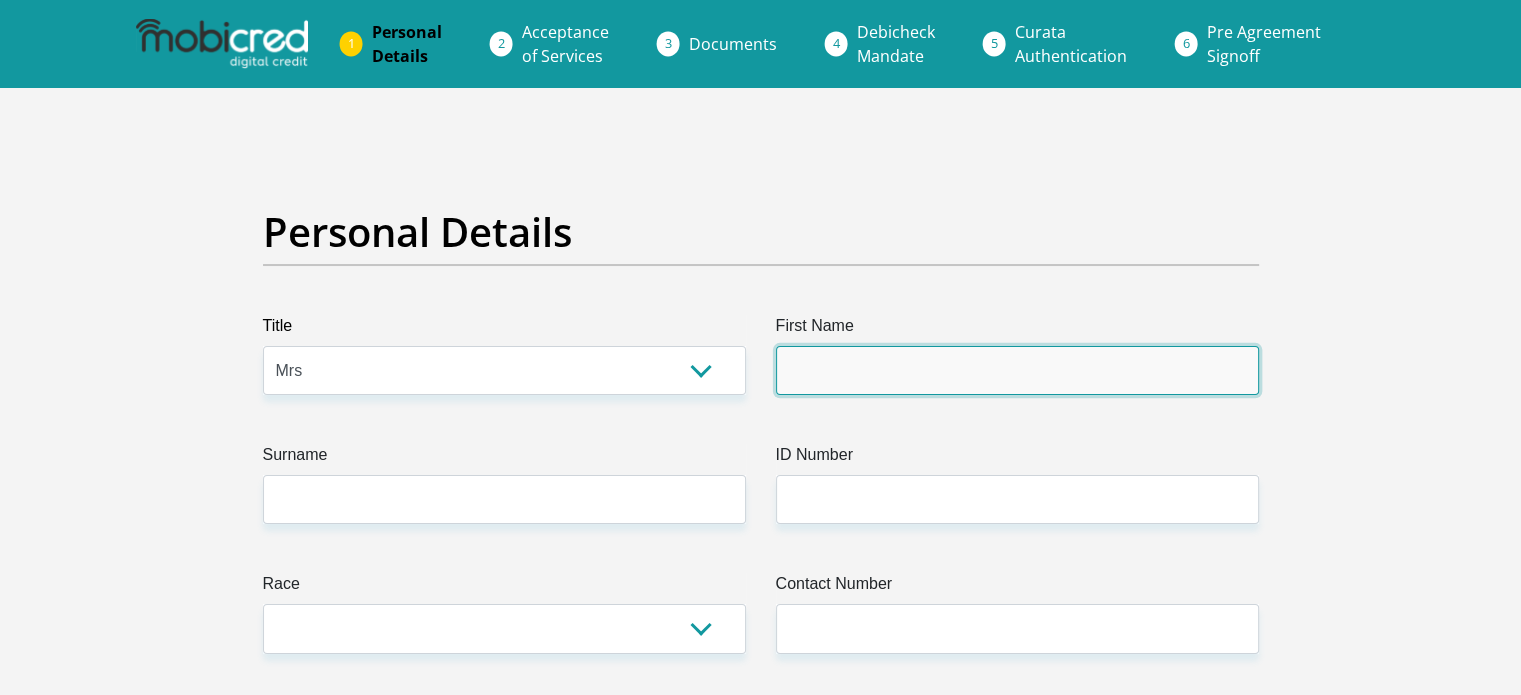 click on "First Name" at bounding box center (1017, 370) 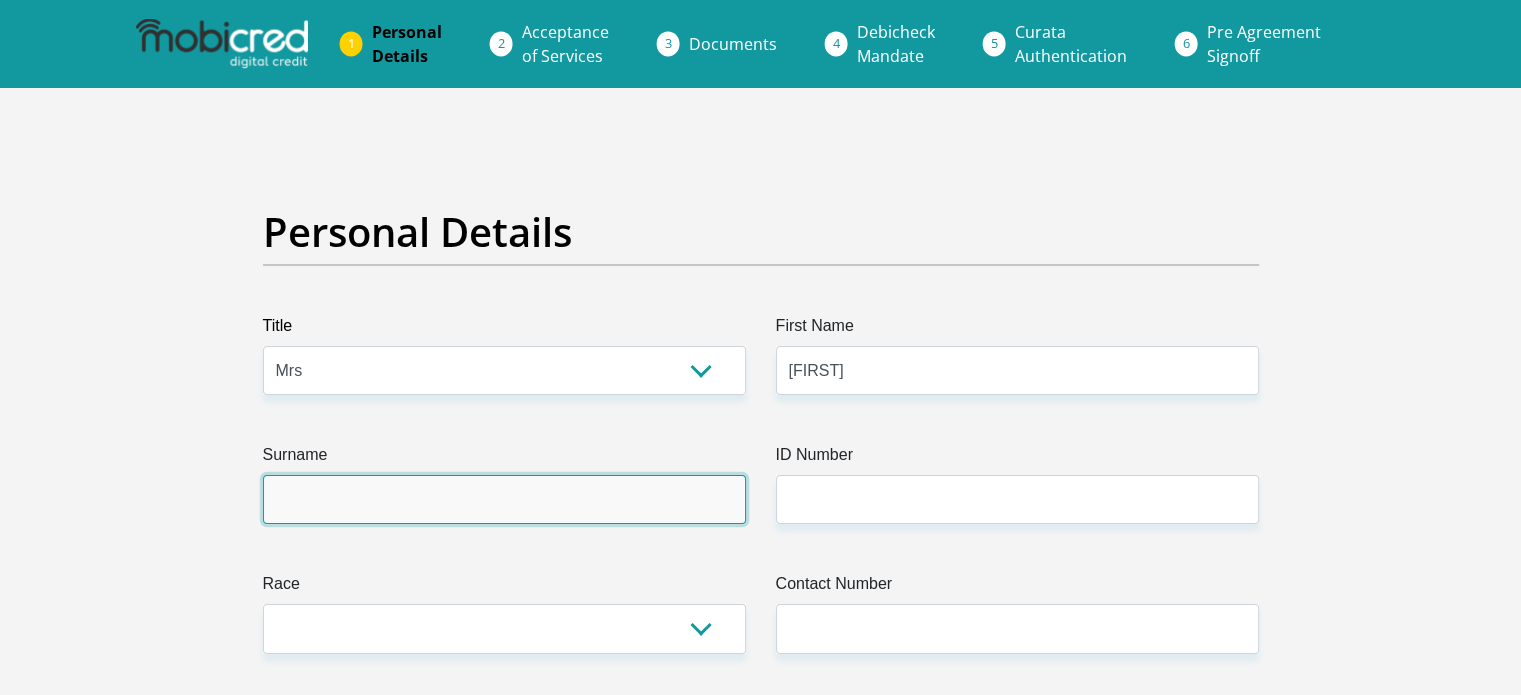 type on "Barnard" 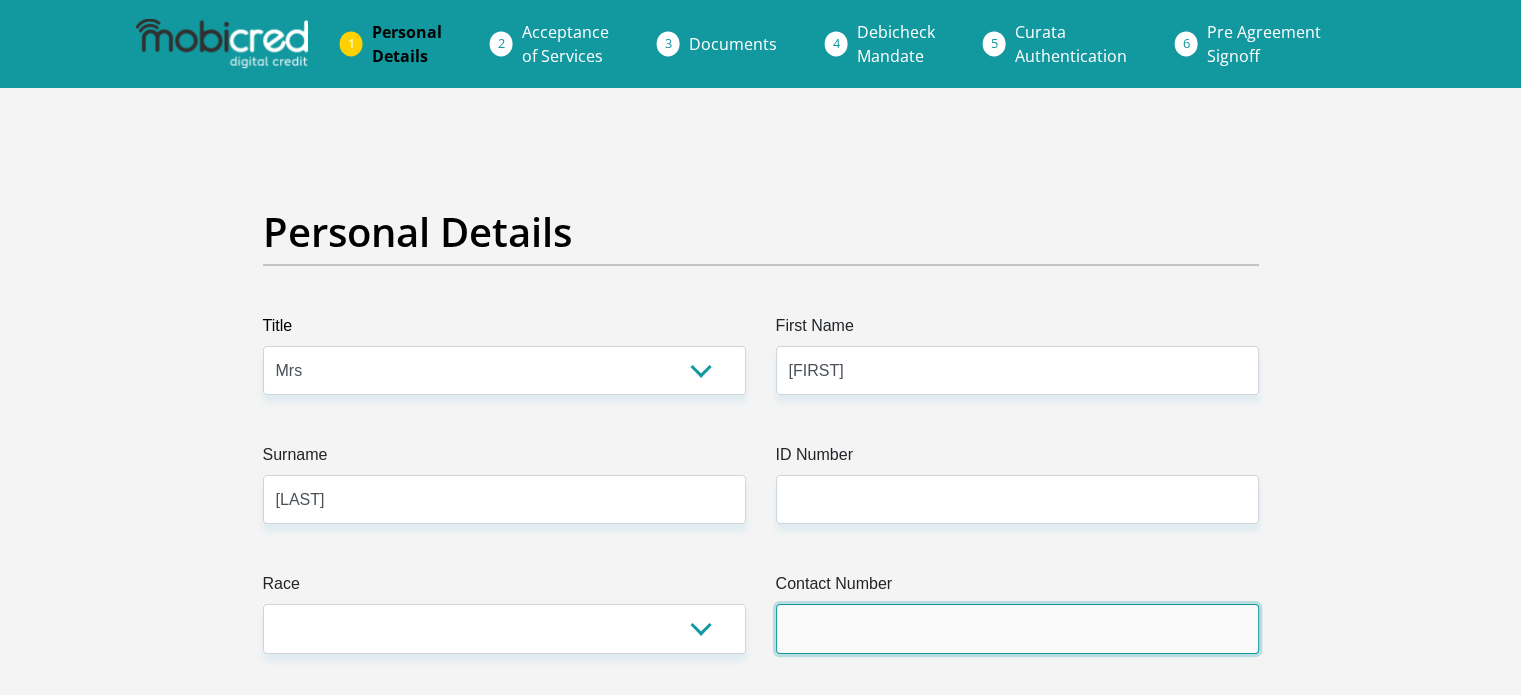 type on "0833190616" 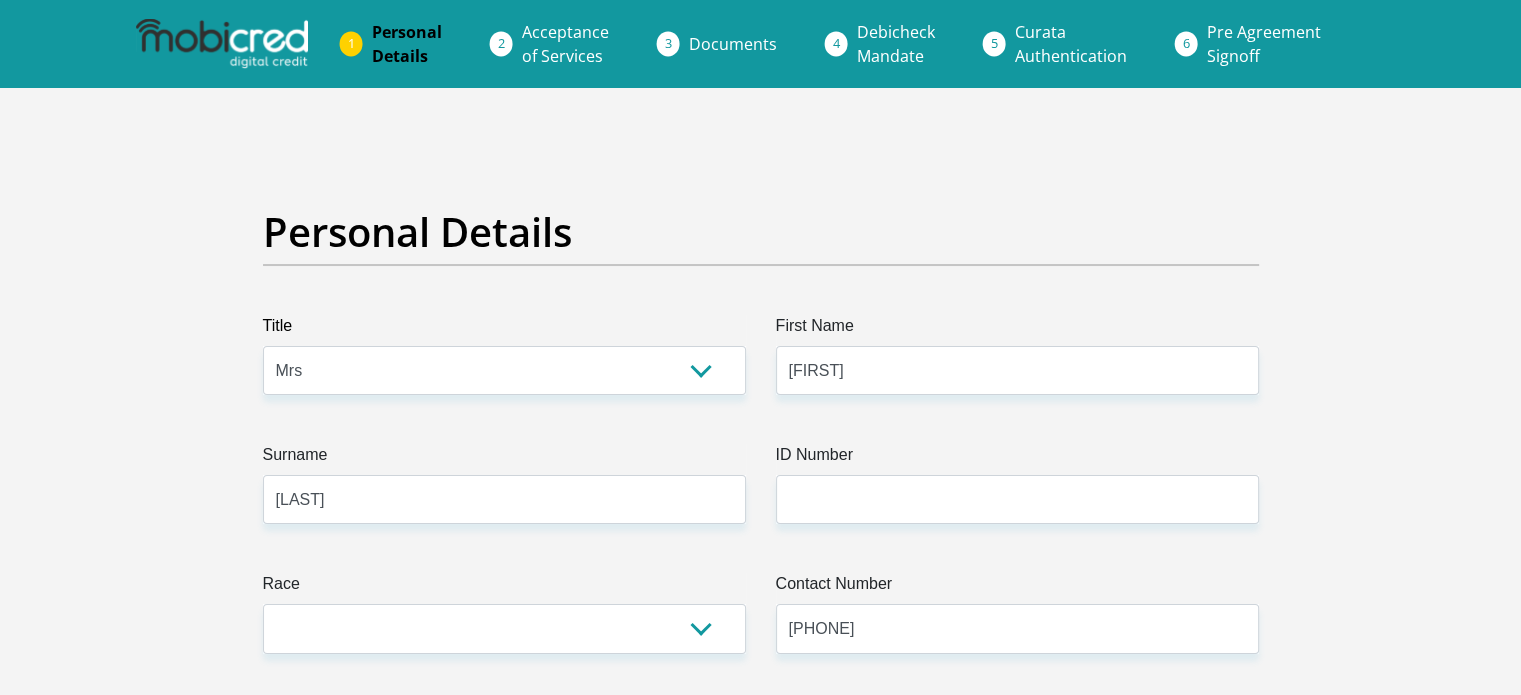 select on "ZAF" 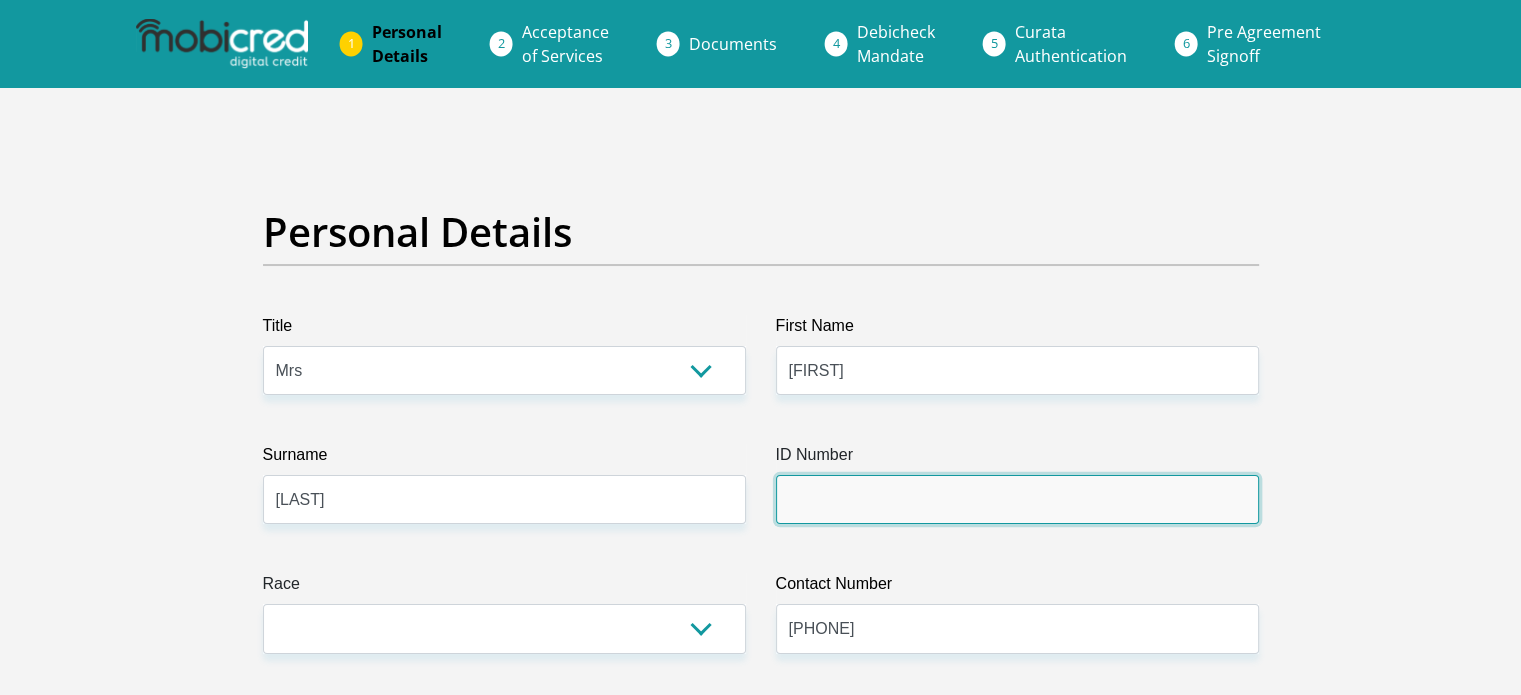 click on "ID Number" at bounding box center [1017, 499] 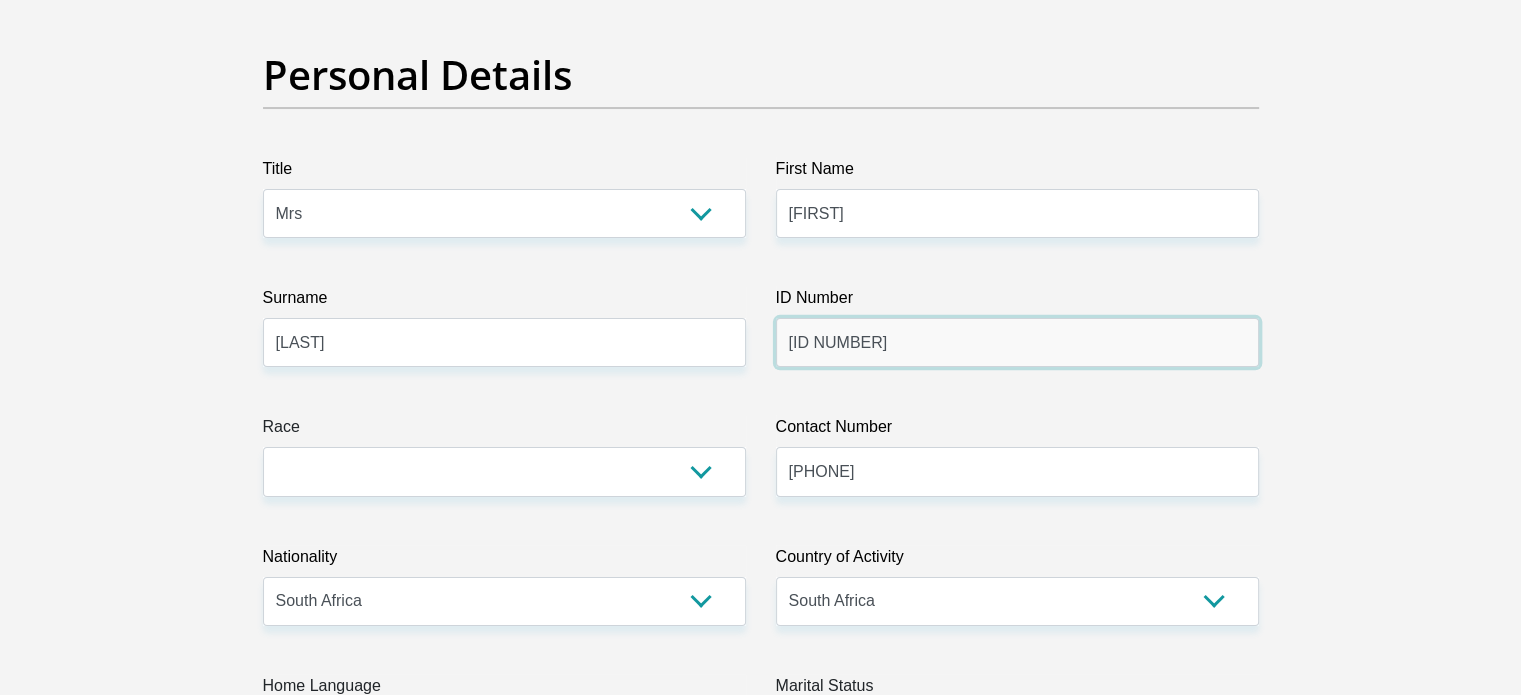 scroll, scrollTop: 400, scrollLeft: 0, axis: vertical 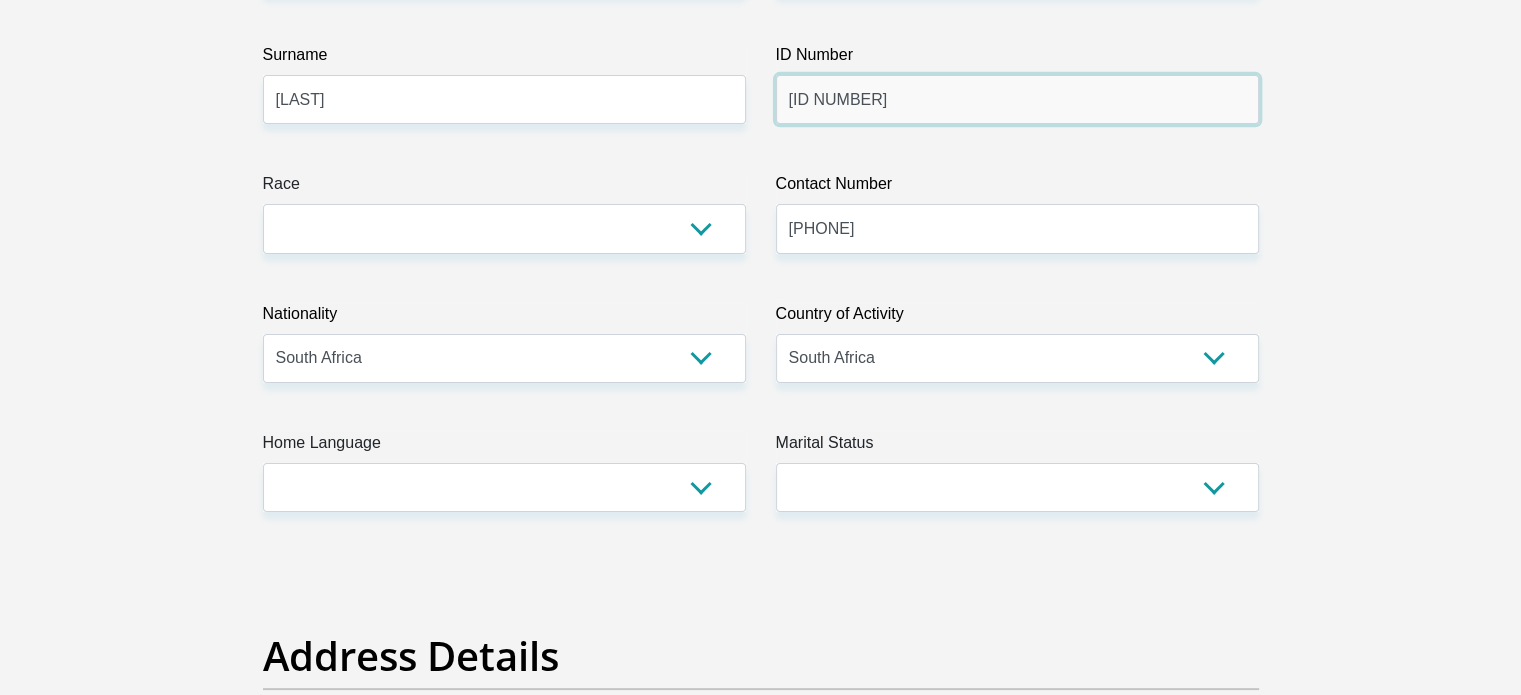type on "[PHONE]" 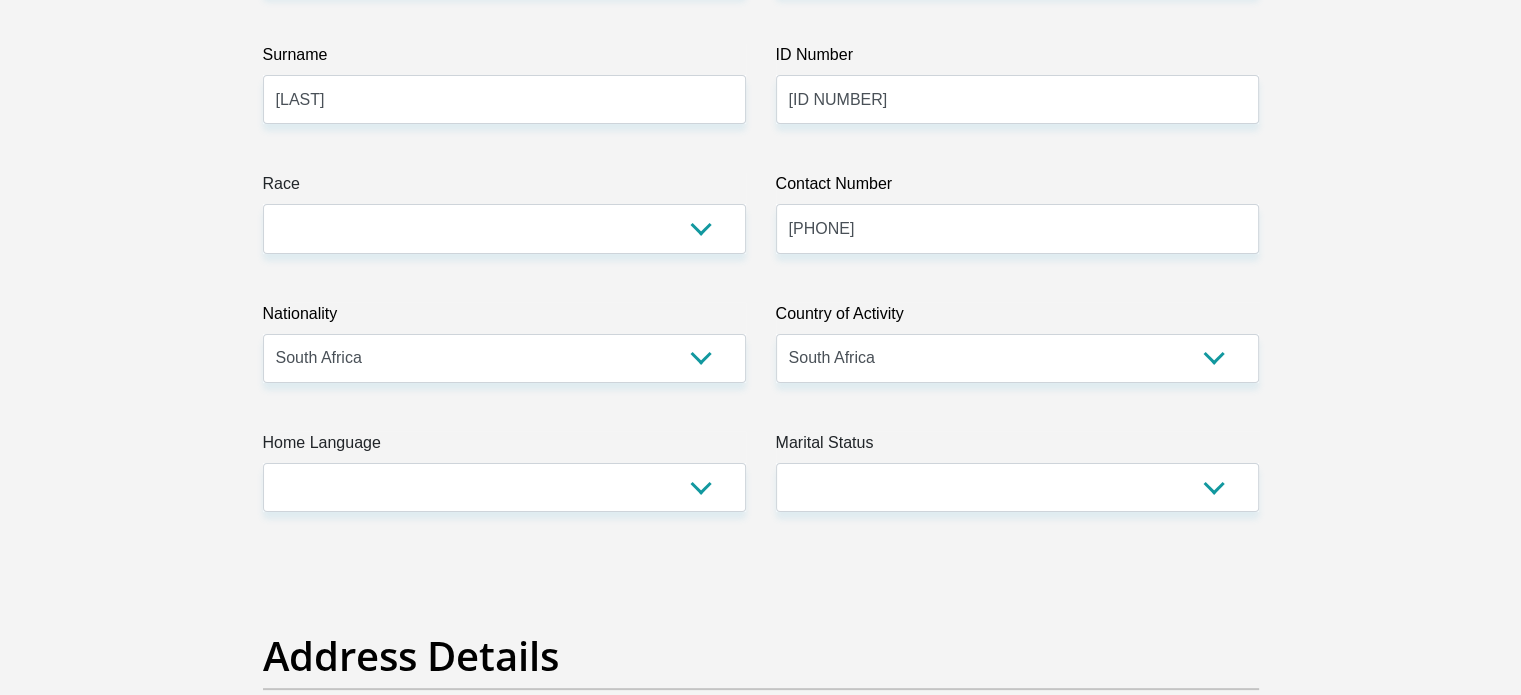 click on "Title
Mr
Ms
Mrs
Dr
Other
First Name
Charmaine
Surname
Barnard
ID Number
9801140084080
Please input valid ID number
Race
Black
Coloured
Indian
White
Other
Contact Number
0833190616
Please input valid contact number
Nationality
South Africa
Afghanistan
Aland Islands  Albania  Angola" at bounding box center [761, 3167] 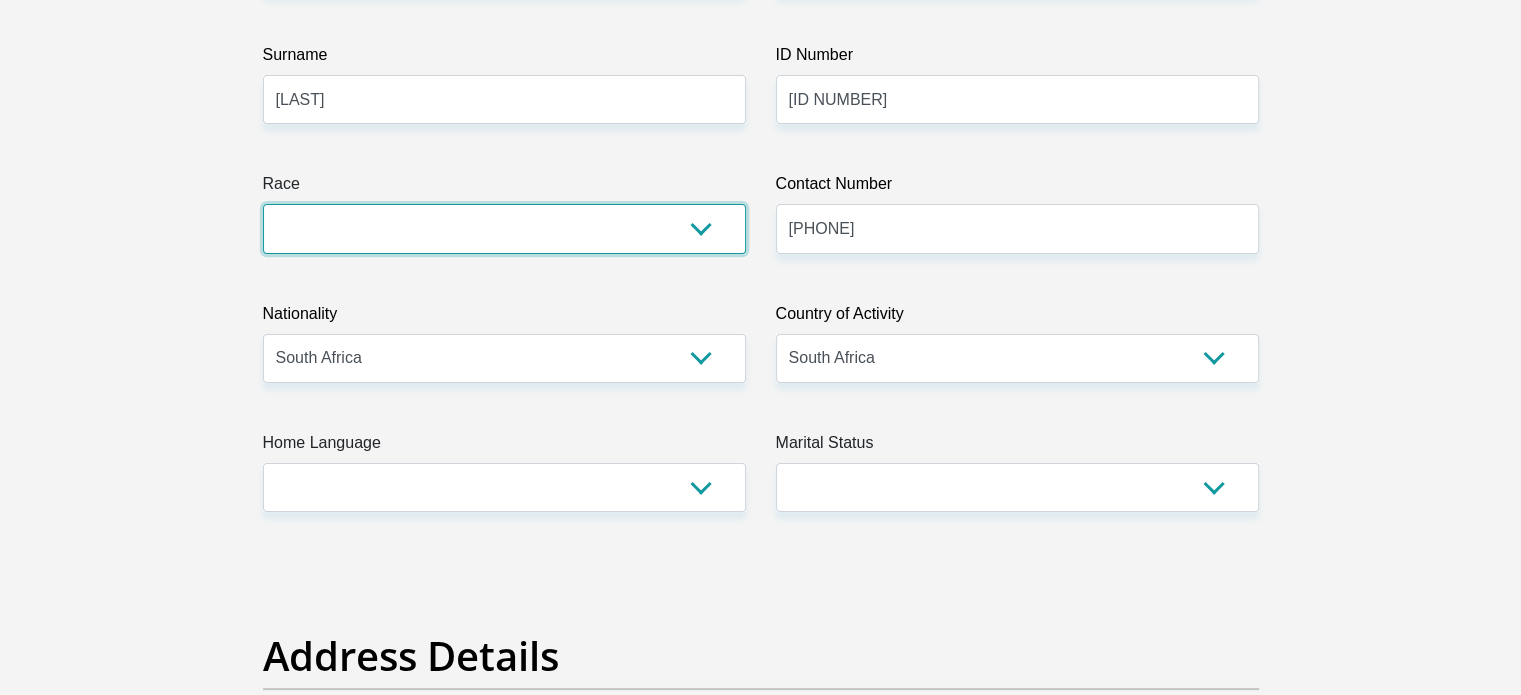 click on "Black
Coloured
Indian
White
Other" at bounding box center [504, 228] 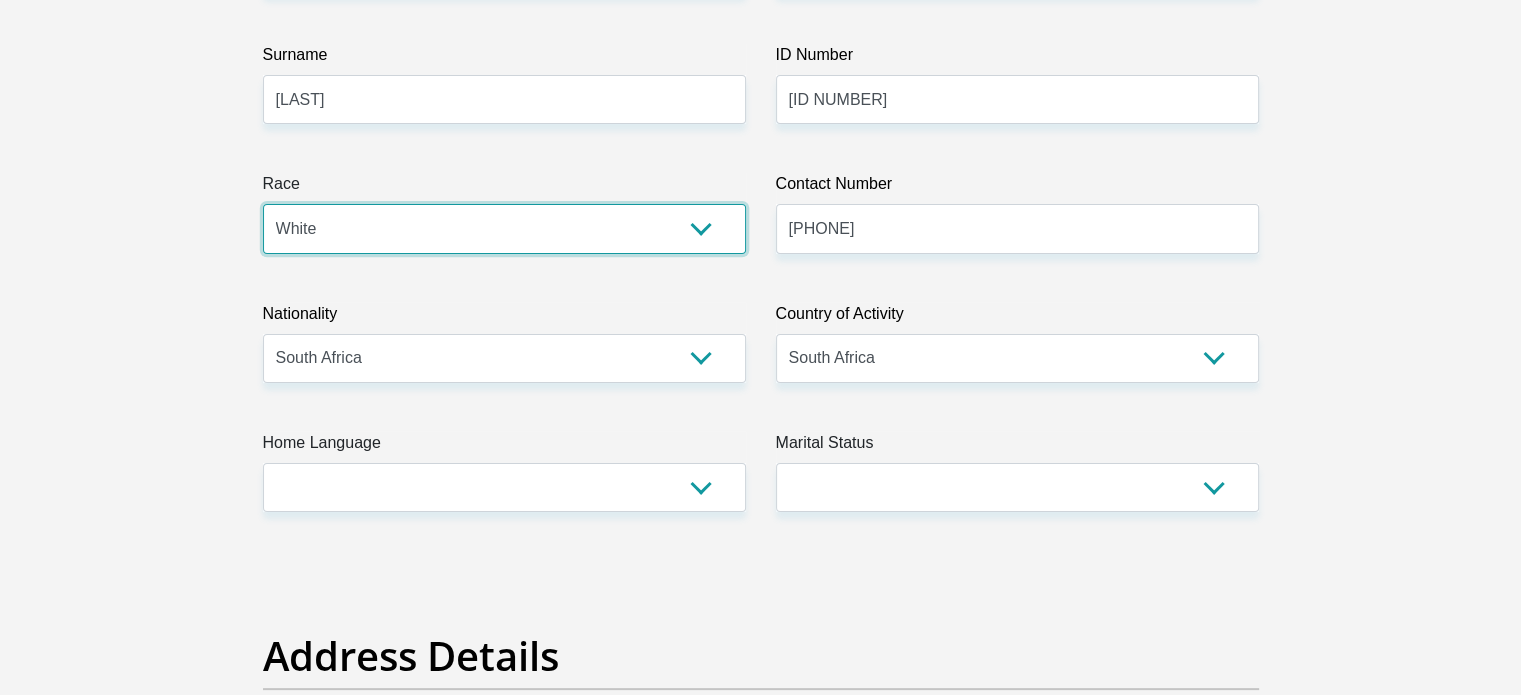 click on "Black
Coloured
Indian
White
Other" at bounding box center [504, 228] 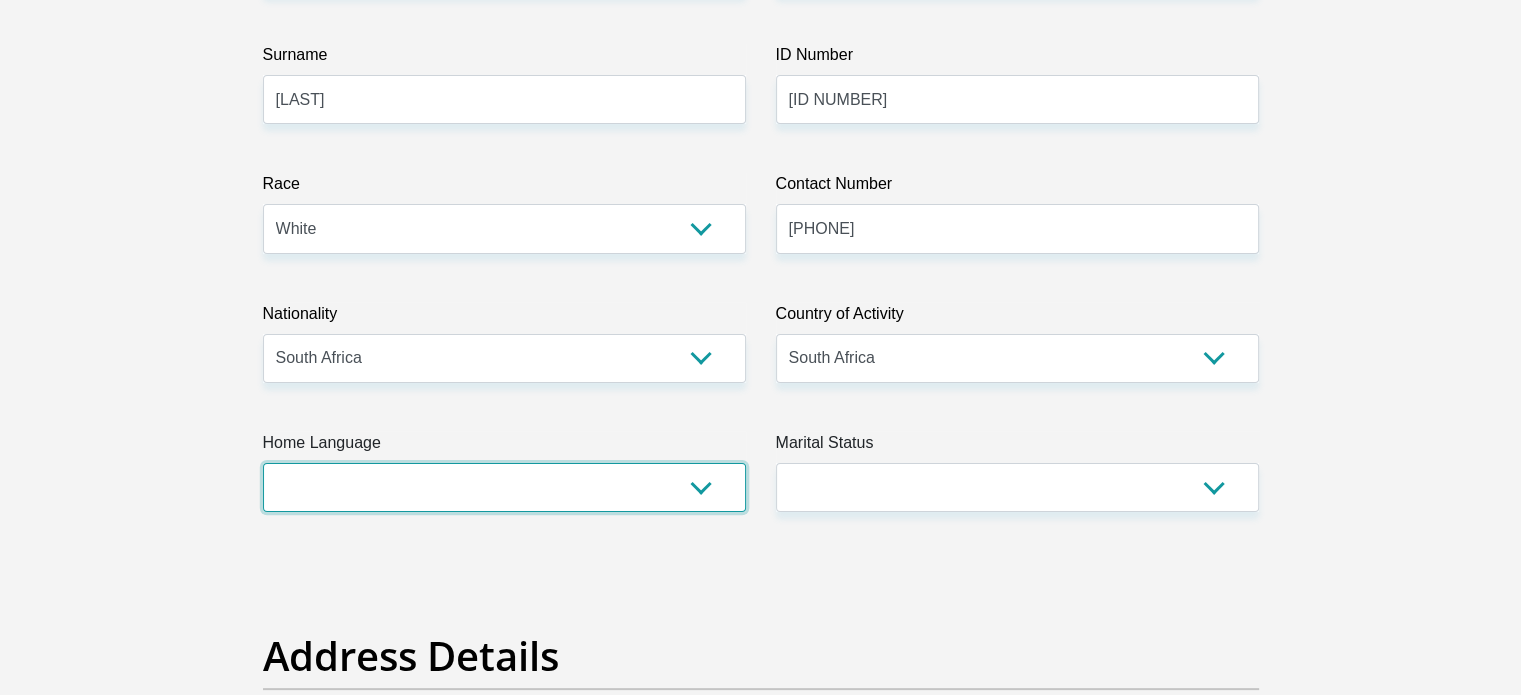 click on "Afrikaans
English
Sepedi
South Ndebele
Southern Sotho
Swati
Tsonga
Tswana
Venda
Xhosa
Zulu
Other" at bounding box center [504, 487] 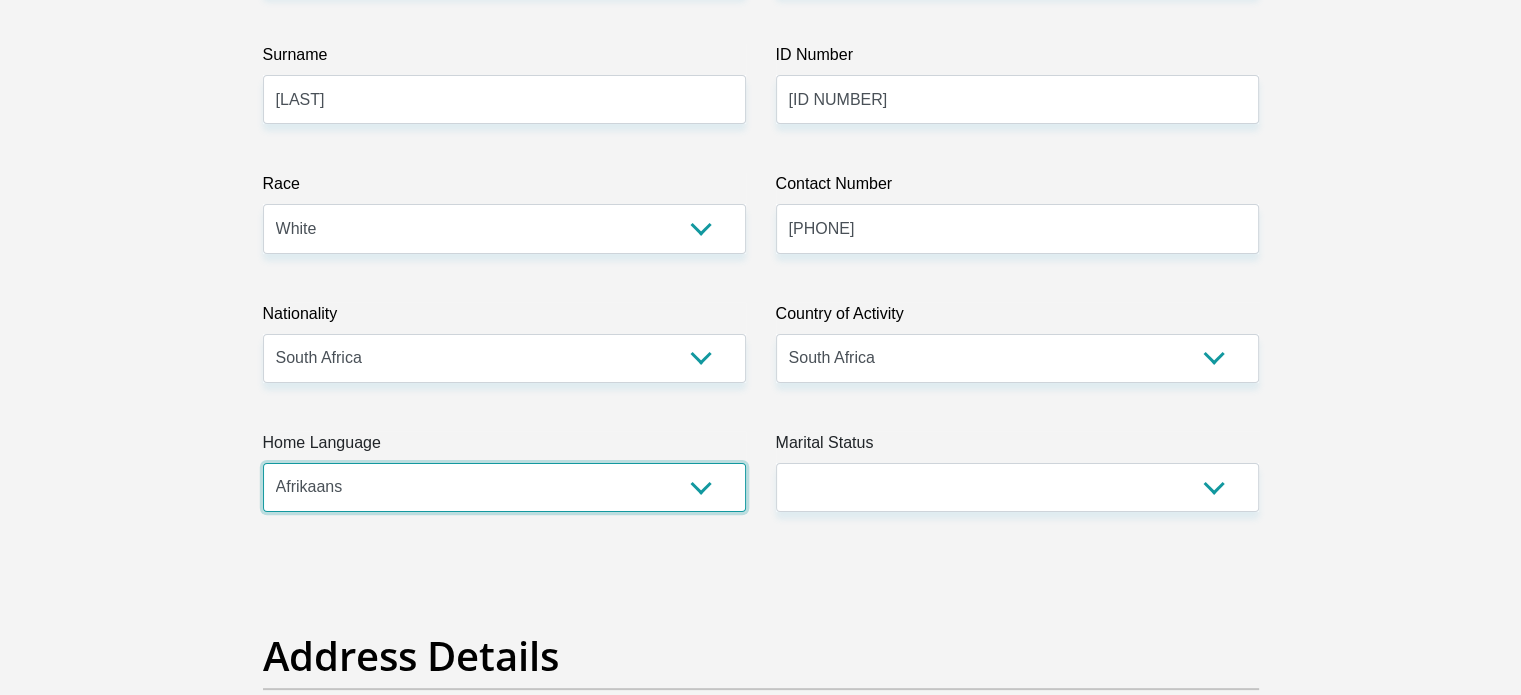 click on "Afrikaans
English
Sepedi
South Ndebele
Southern Sotho
Swati
Tsonga
Tswana
Venda
Xhosa
Zulu
Other" at bounding box center (504, 487) 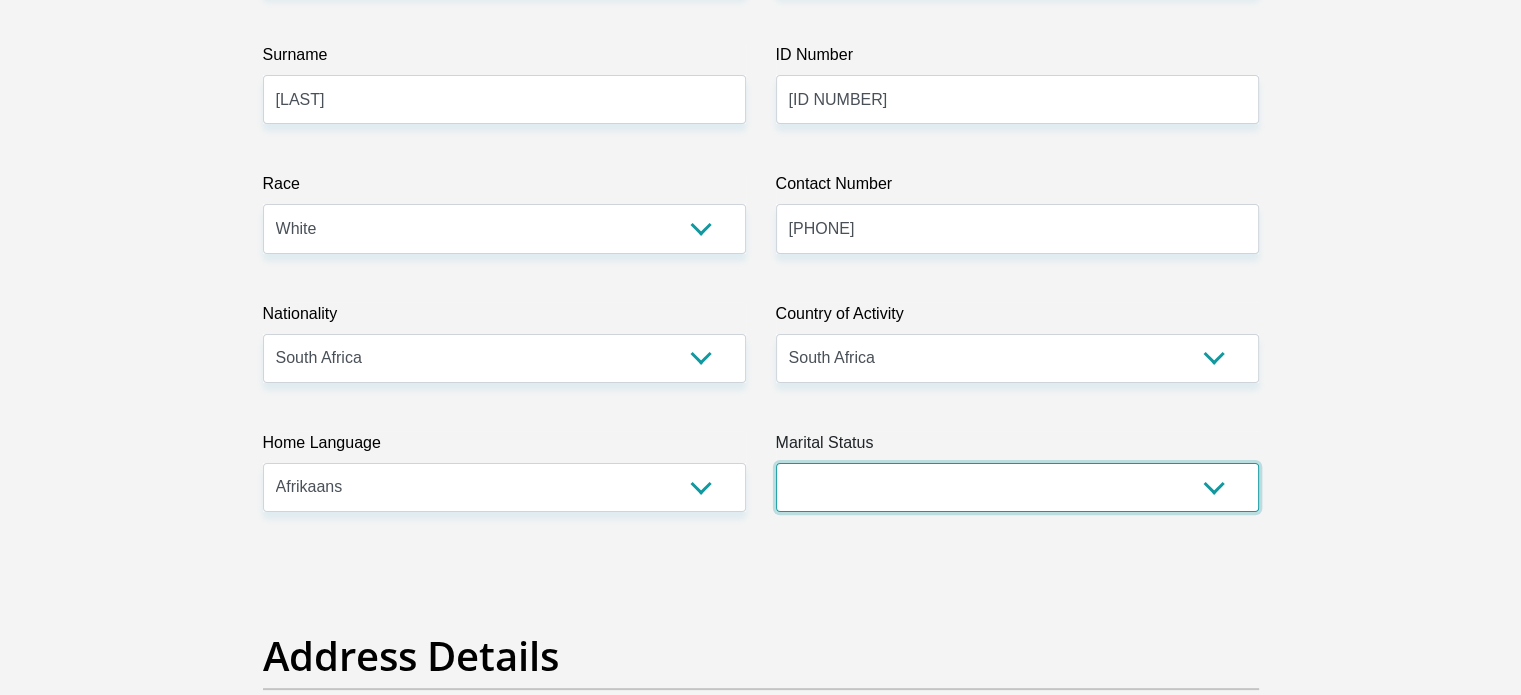 click on "Married ANC
Single
Divorced
Widowed
Married COP or Customary Law" at bounding box center [1017, 487] 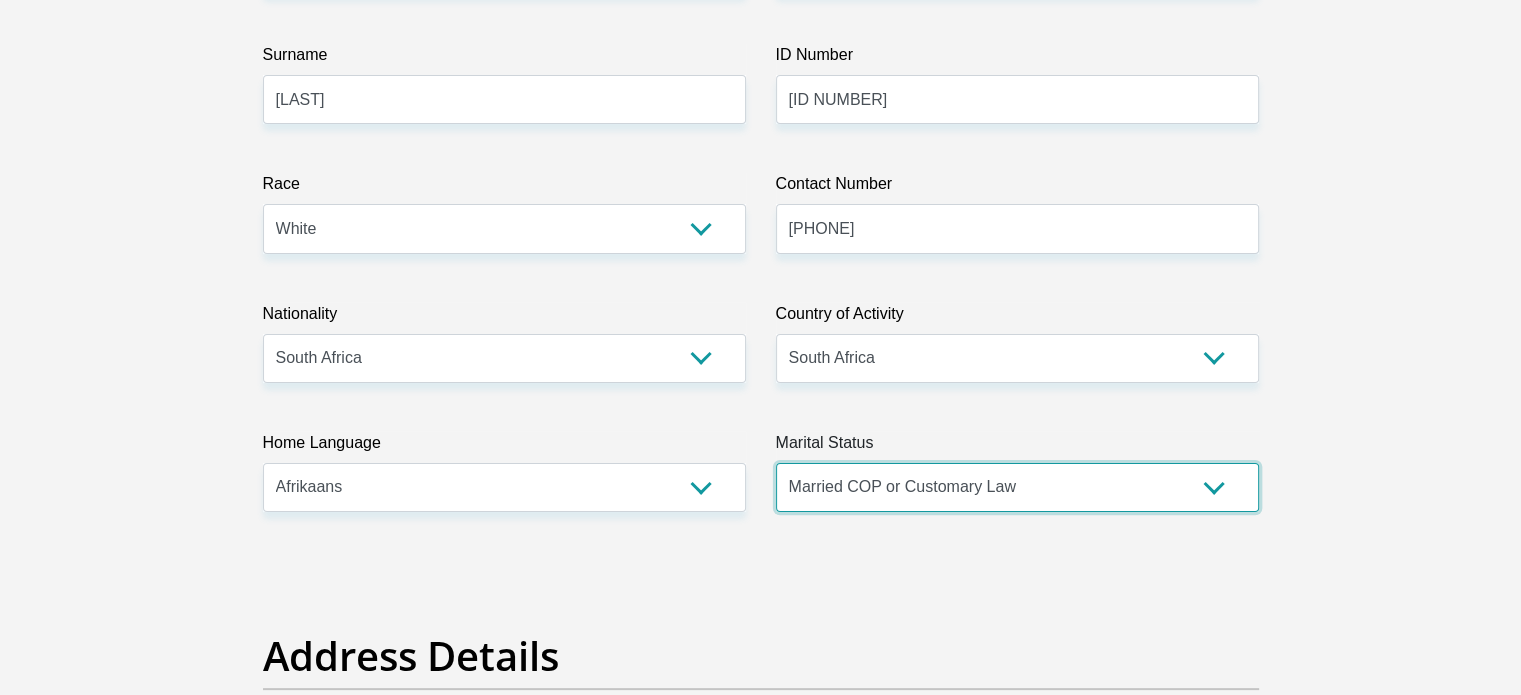 click on "Married ANC
Single
Divorced
Widowed
Married COP or Customary Law" at bounding box center [1017, 487] 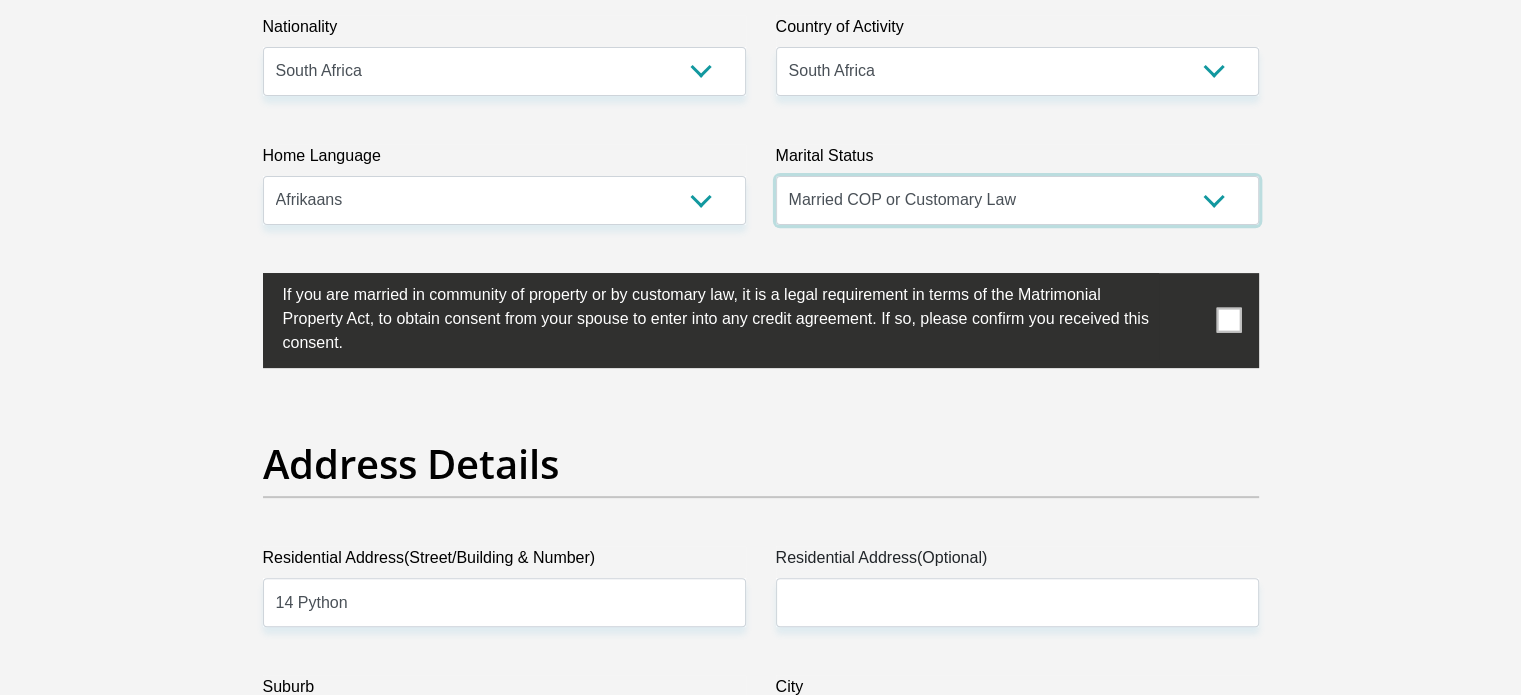 scroll, scrollTop: 700, scrollLeft: 0, axis: vertical 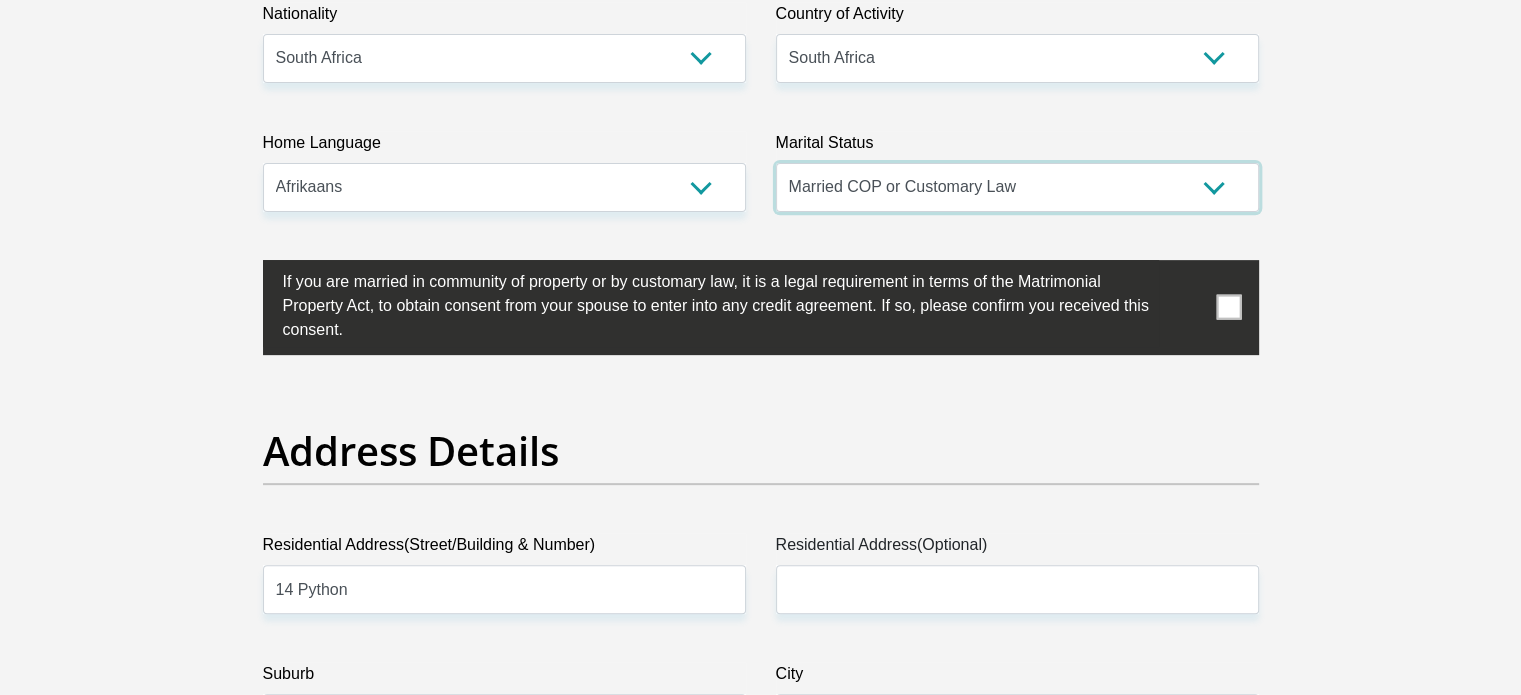 click on "Married ANC
Single
Divorced
Widowed
Married COP or Customary Law" at bounding box center [1017, 187] 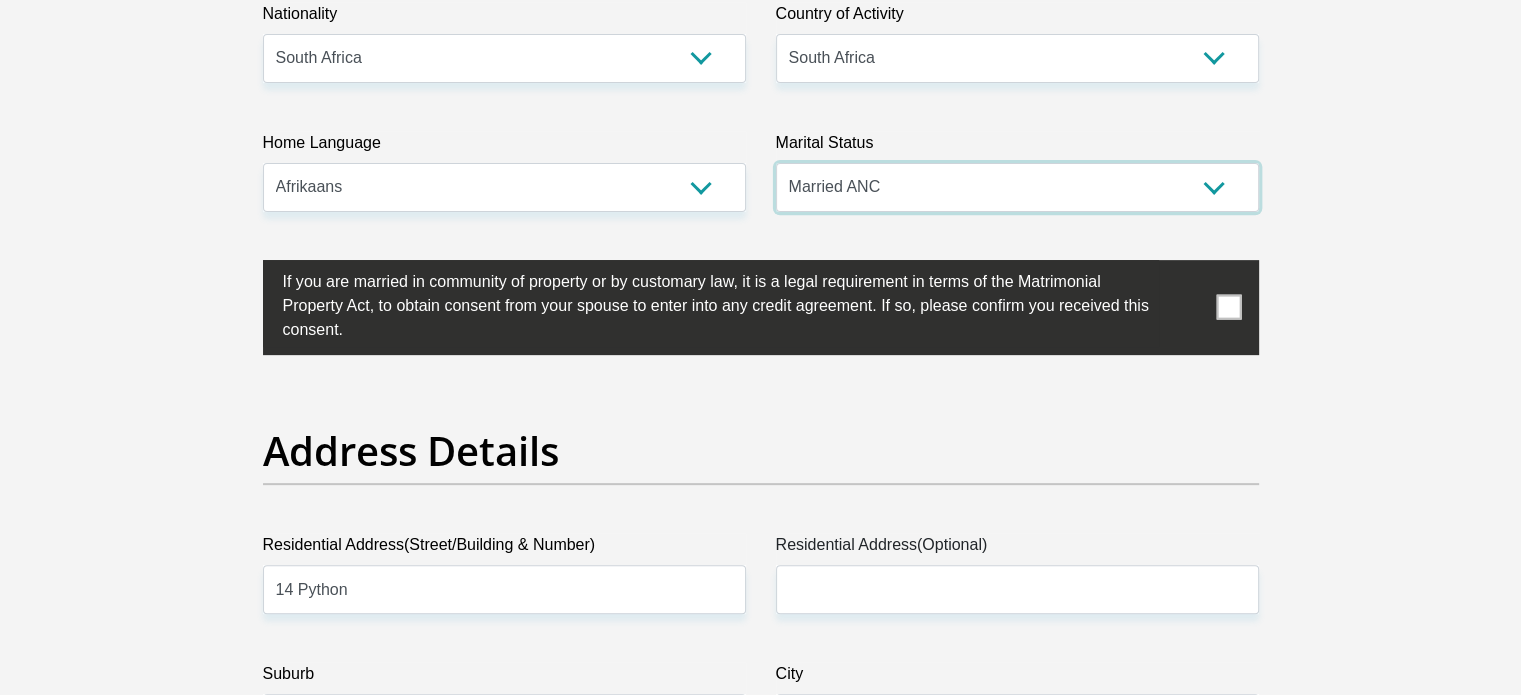 click on "Married ANC
Single
Divorced
Widowed
Married COP or Customary Law" at bounding box center (1017, 187) 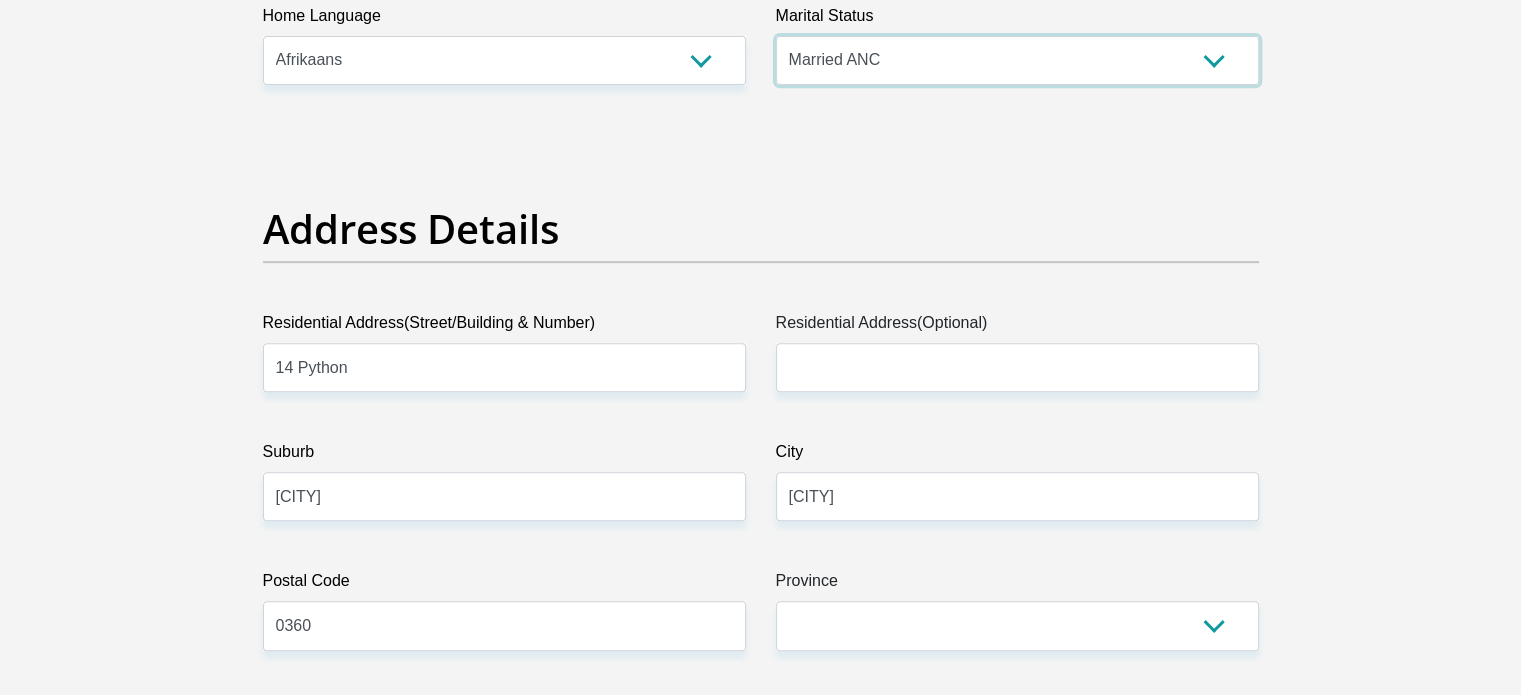 scroll, scrollTop: 1200, scrollLeft: 0, axis: vertical 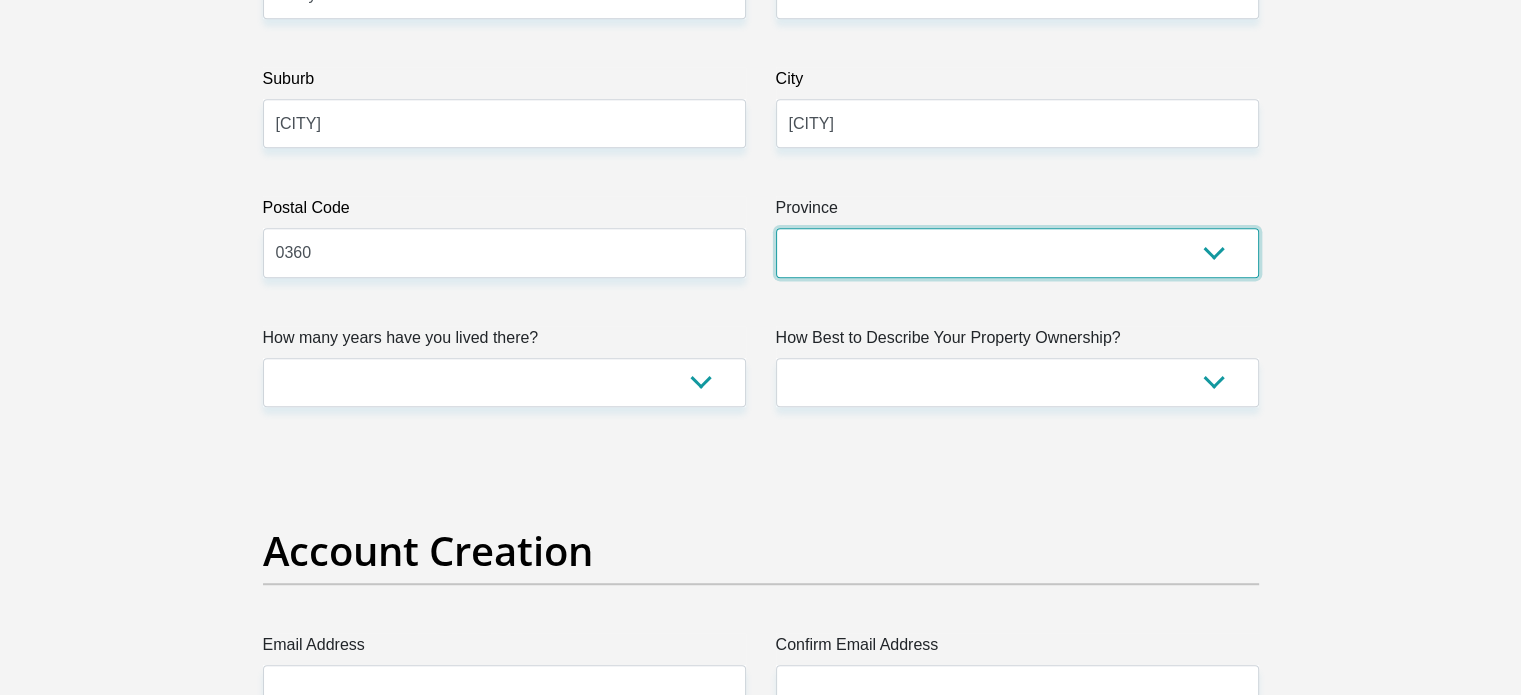 click on "Eastern Cape
Free State
Gauteng
KwaZulu-Natal
Limpopo
Mpumalanga
Northern Cape
North West
Western Cape" at bounding box center [1017, 252] 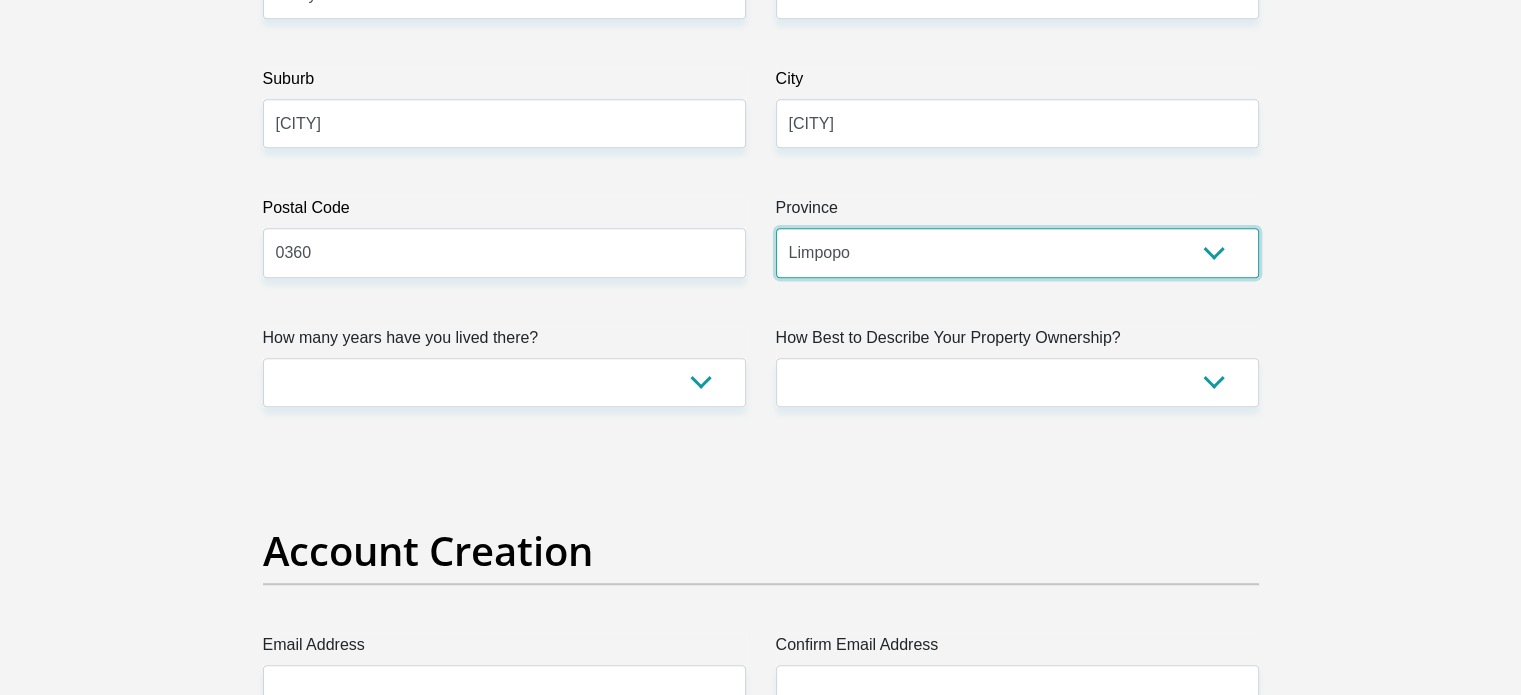 click on "Eastern Cape
Free State
Gauteng
KwaZulu-Natal
Limpopo
Mpumalanga
Northern Cape
North West
Western Cape" at bounding box center [1017, 252] 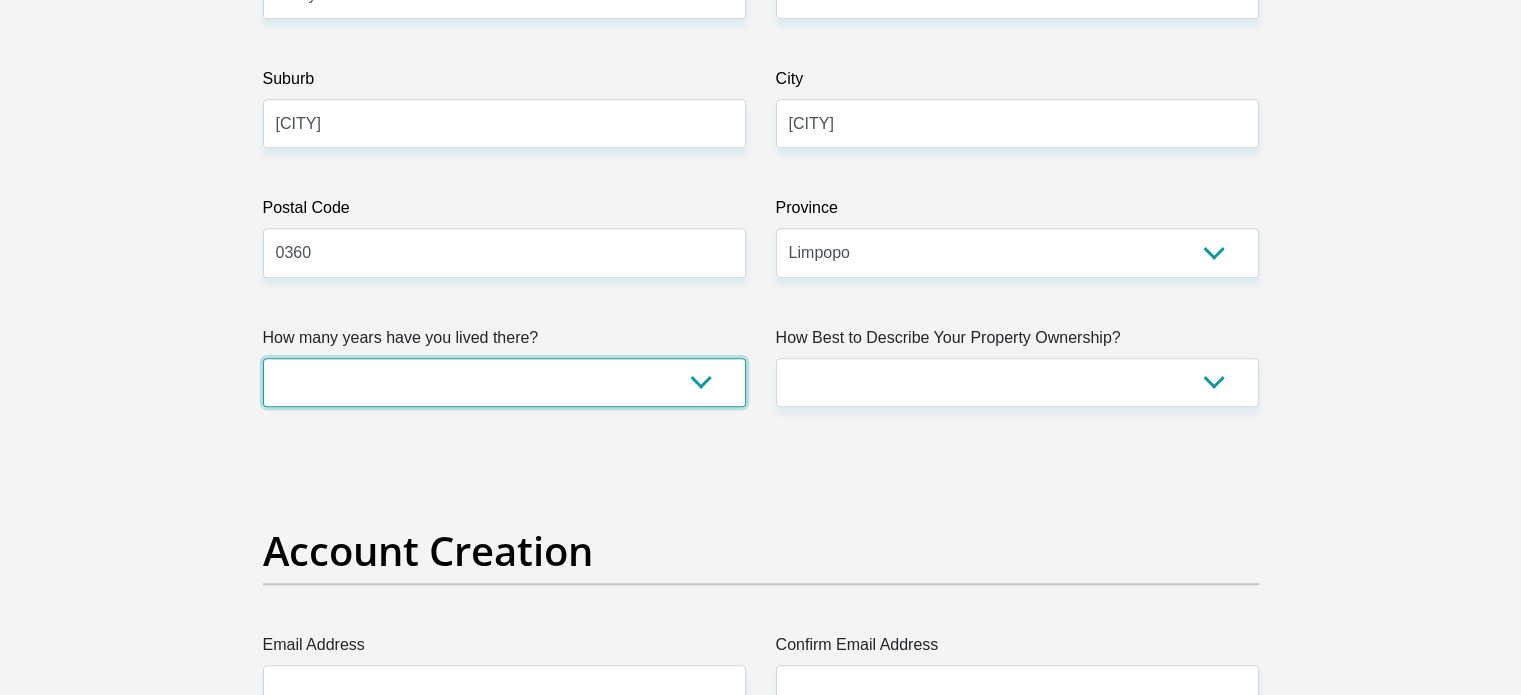 click on "less than 1 year
1-3 years
3-5 years
5+ years" at bounding box center [504, 382] 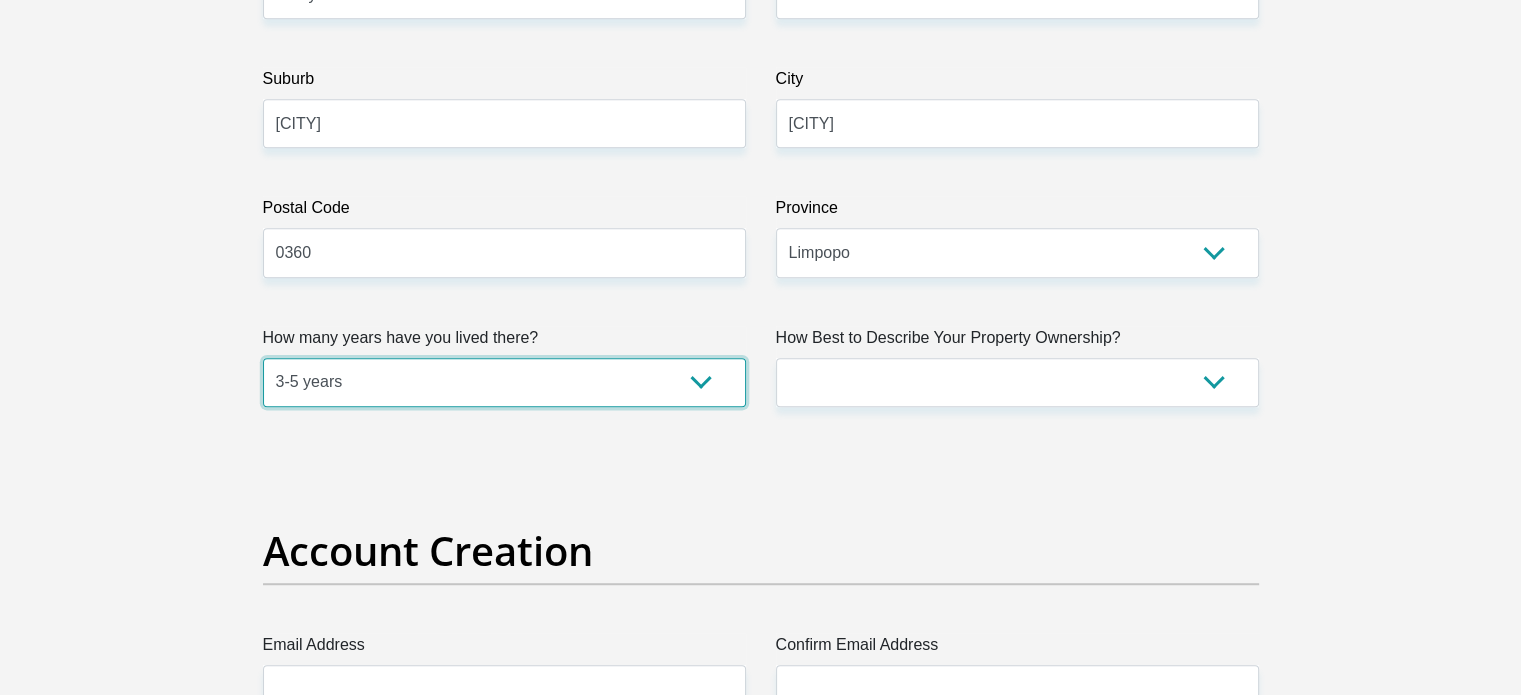 click on "less than 1 year
1-3 years
3-5 years
5+ years" at bounding box center [504, 382] 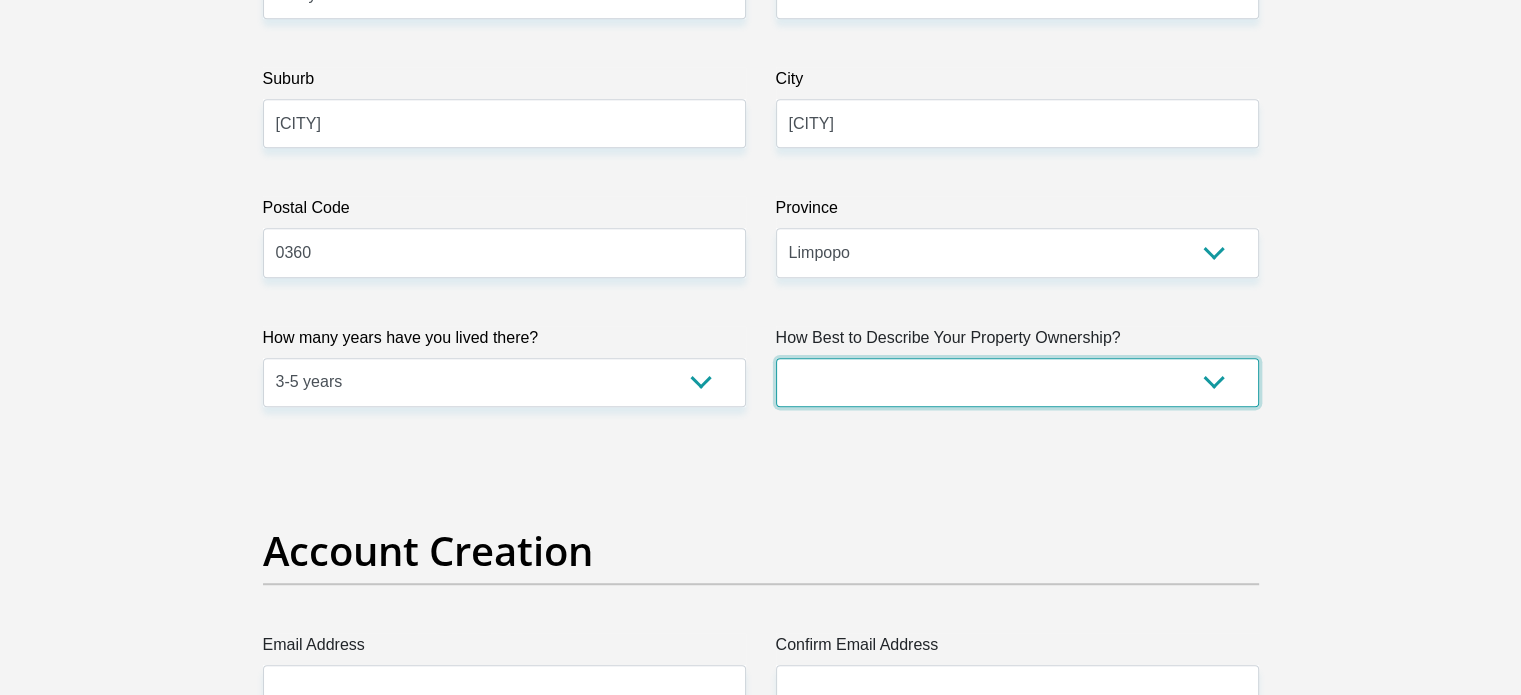 click on "Owned
Rented
Family Owned
Company Dwelling" at bounding box center [1017, 382] 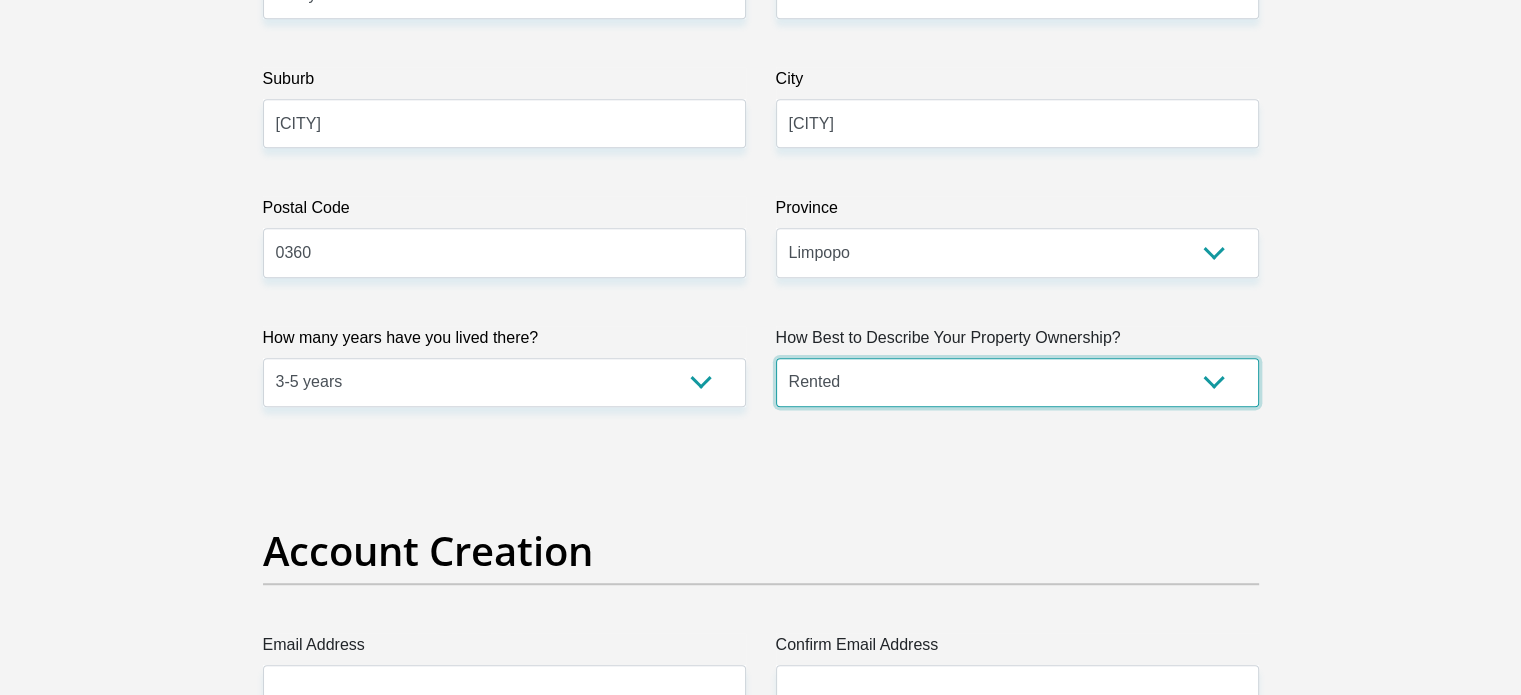 click on "Owned
Rented
Family Owned
Company Dwelling" at bounding box center (1017, 382) 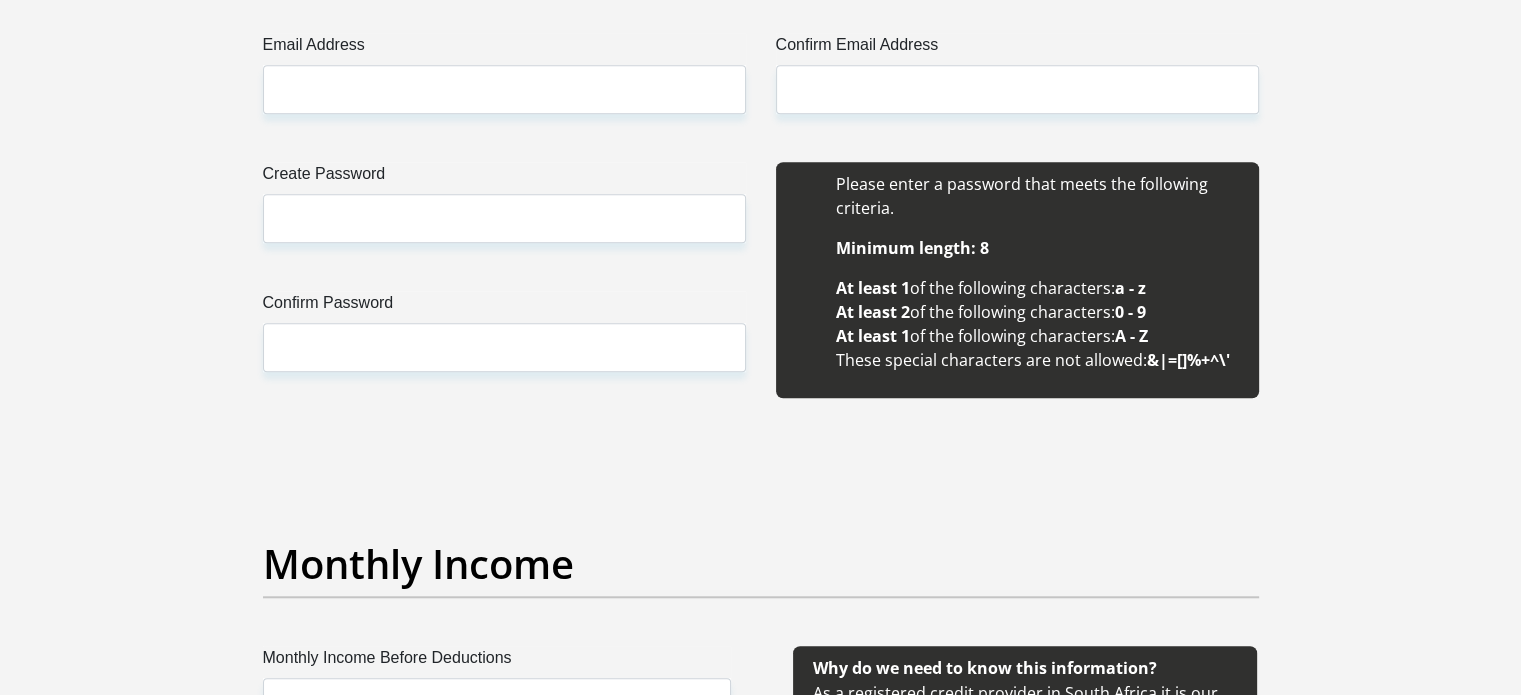 scroll, scrollTop: 1600, scrollLeft: 0, axis: vertical 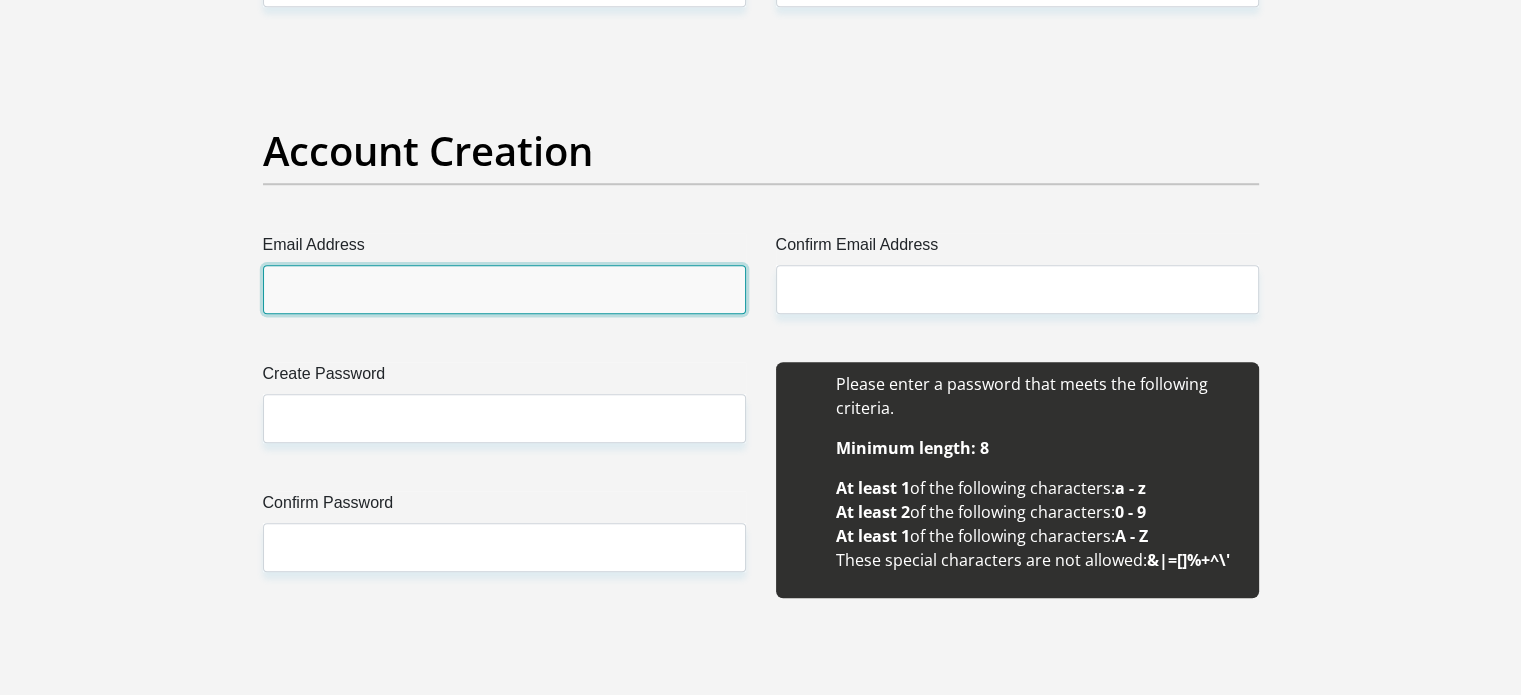 click on "Email Address" at bounding box center [504, 289] 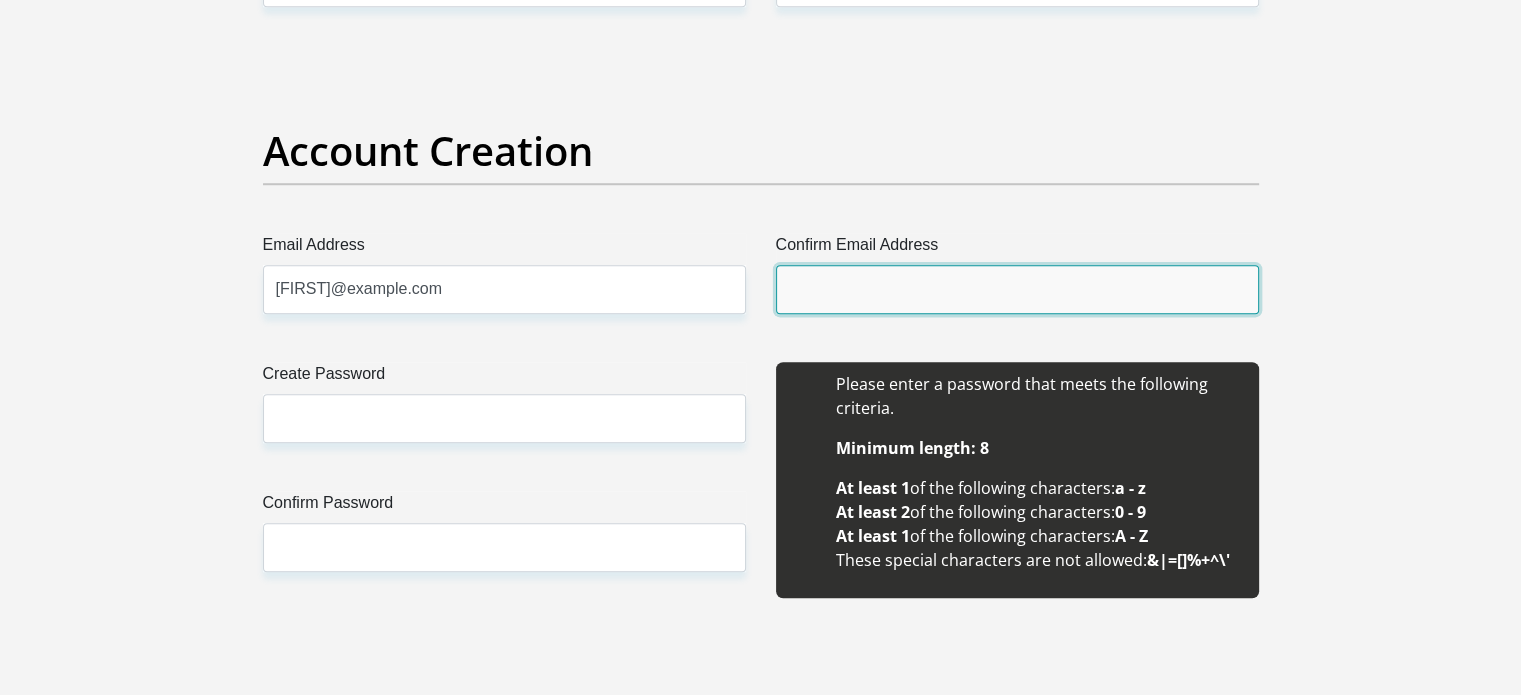 type on "Charholtz2@gmail.com" 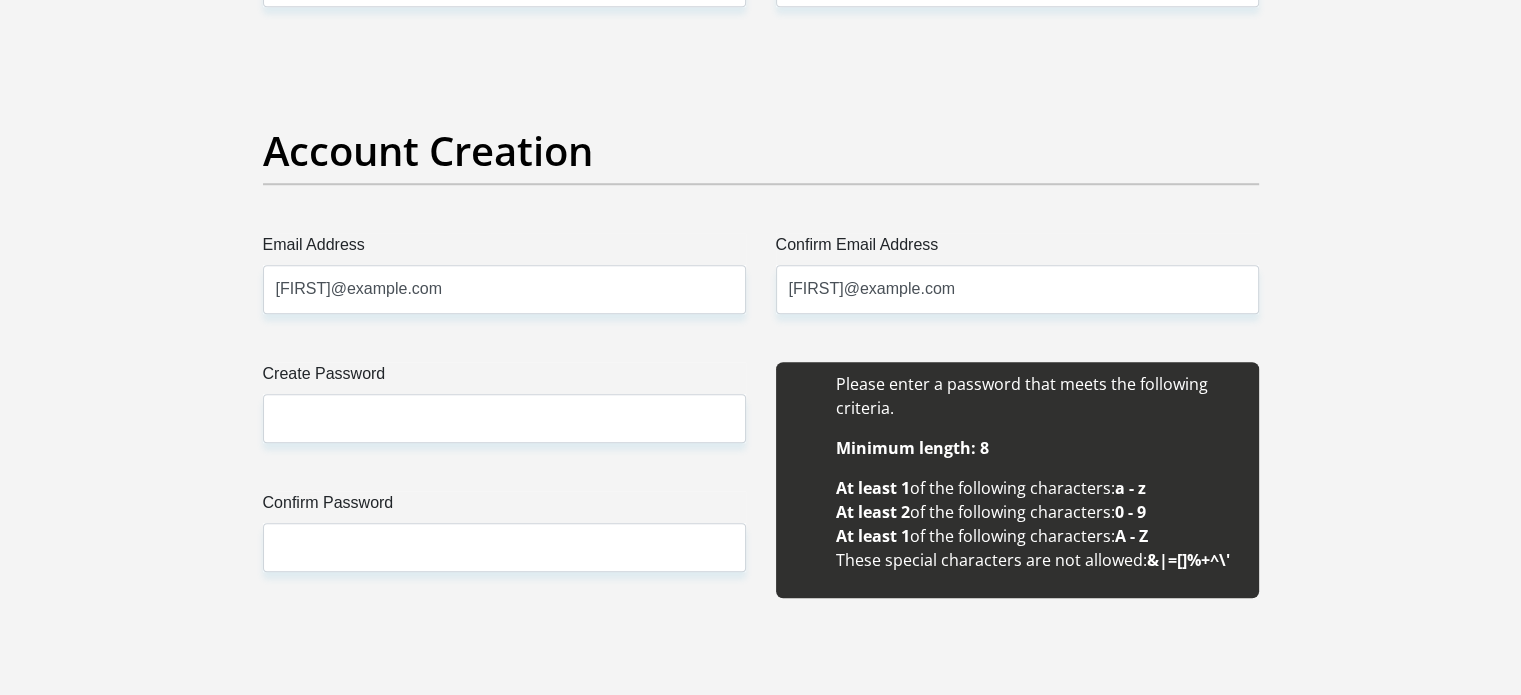 type 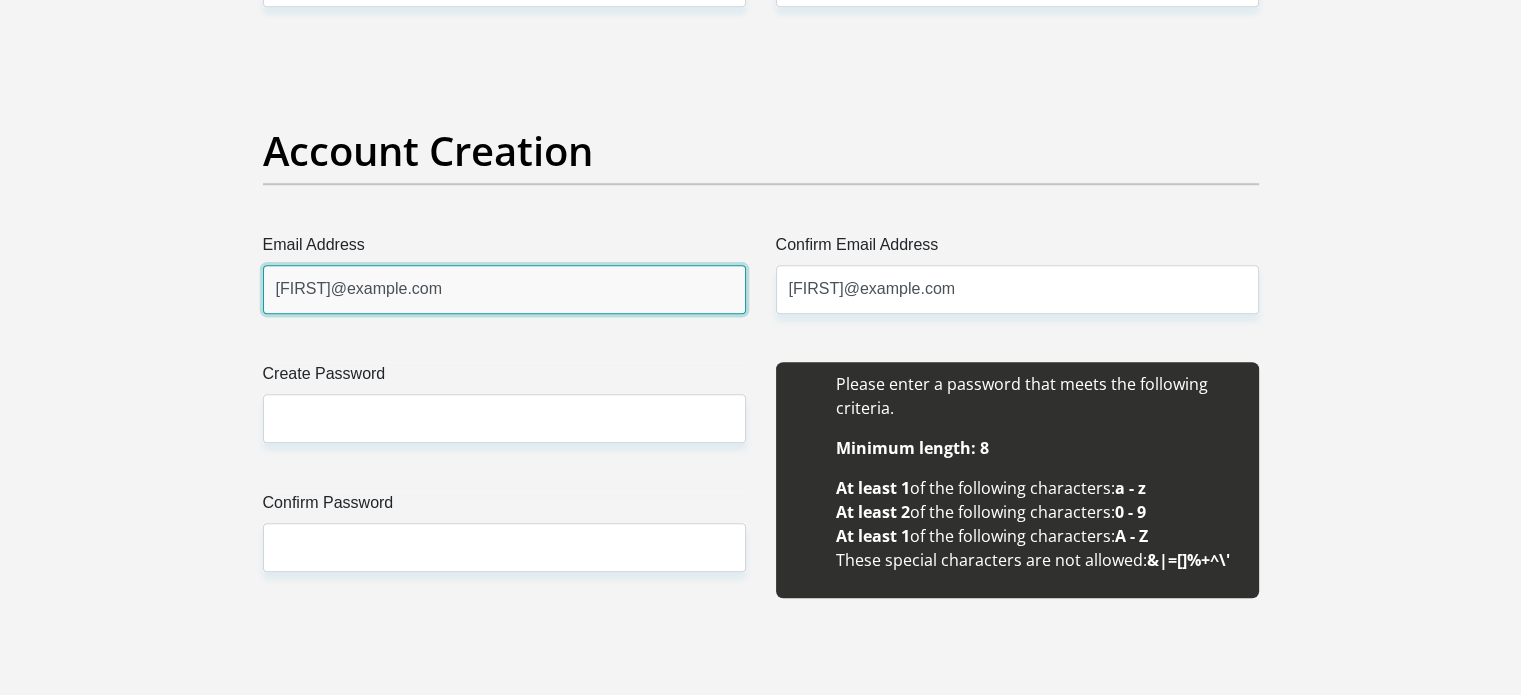 type 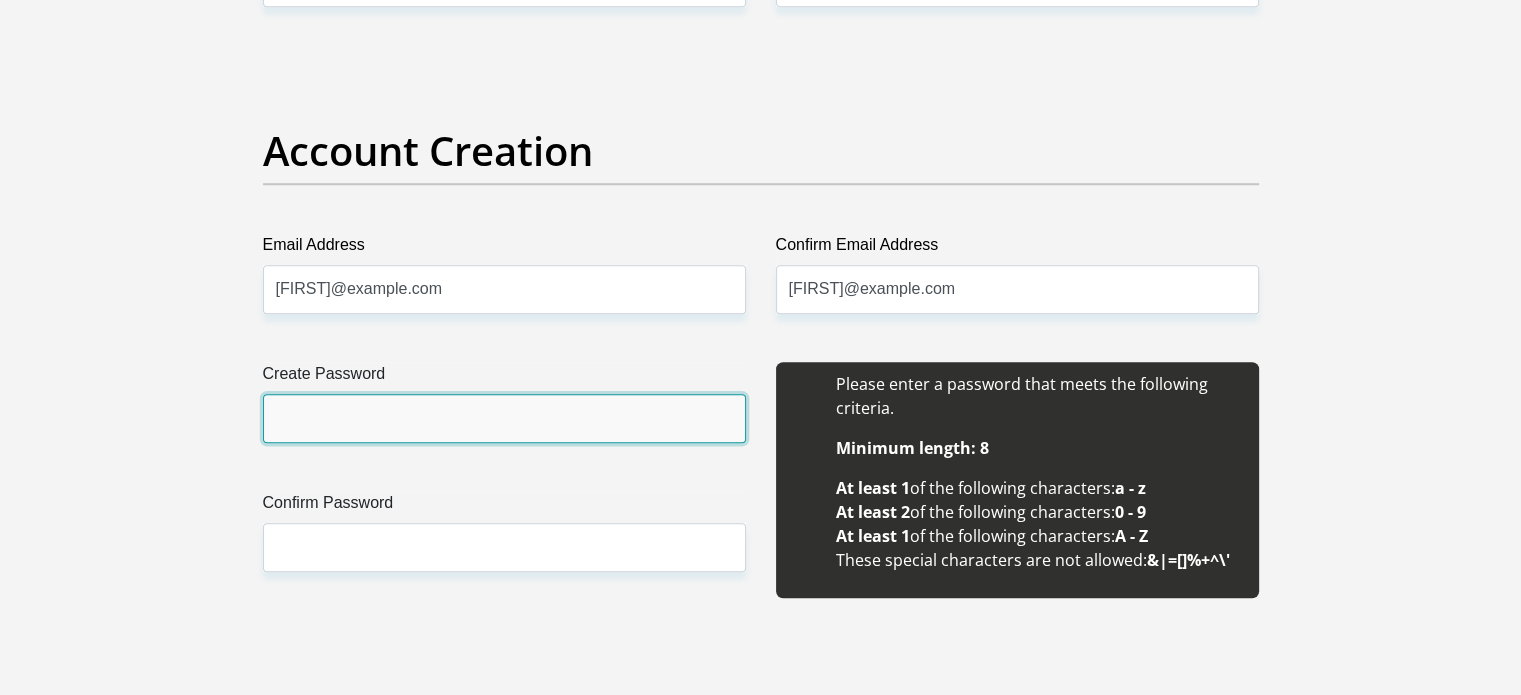 click on "Create Password" at bounding box center (504, 418) 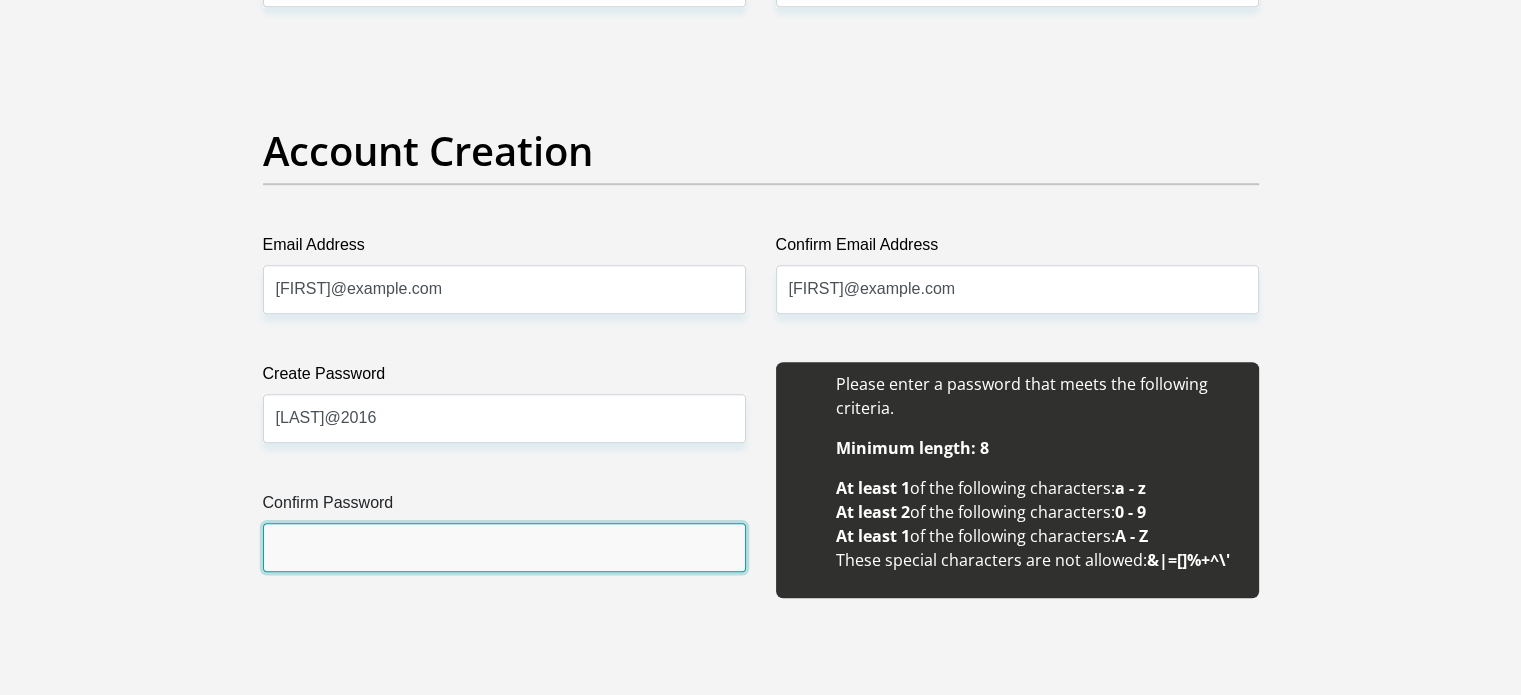 click on "Confirm Password" at bounding box center [504, 547] 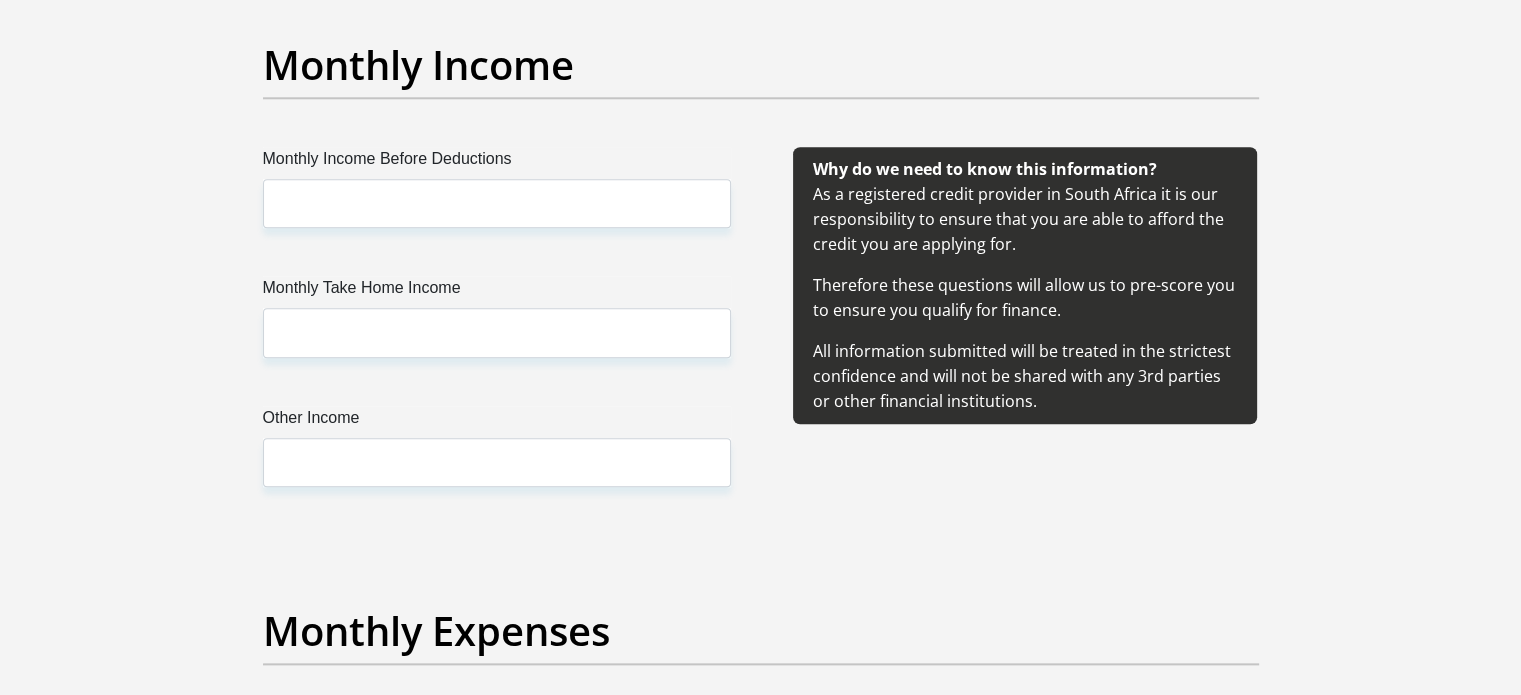 scroll, scrollTop: 2300, scrollLeft: 0, axis: vertical 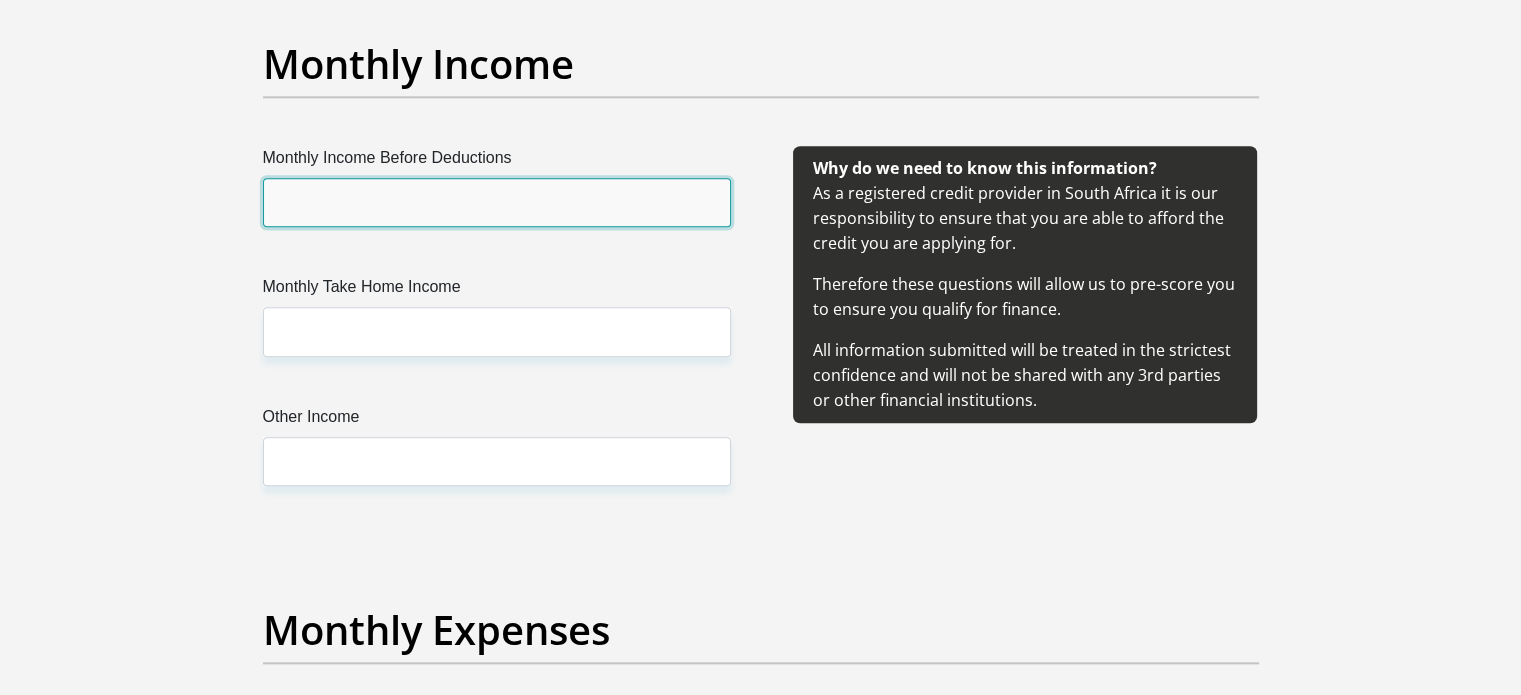 click on "Monthly Income Before Deductions" at bounding box center [497, 202] 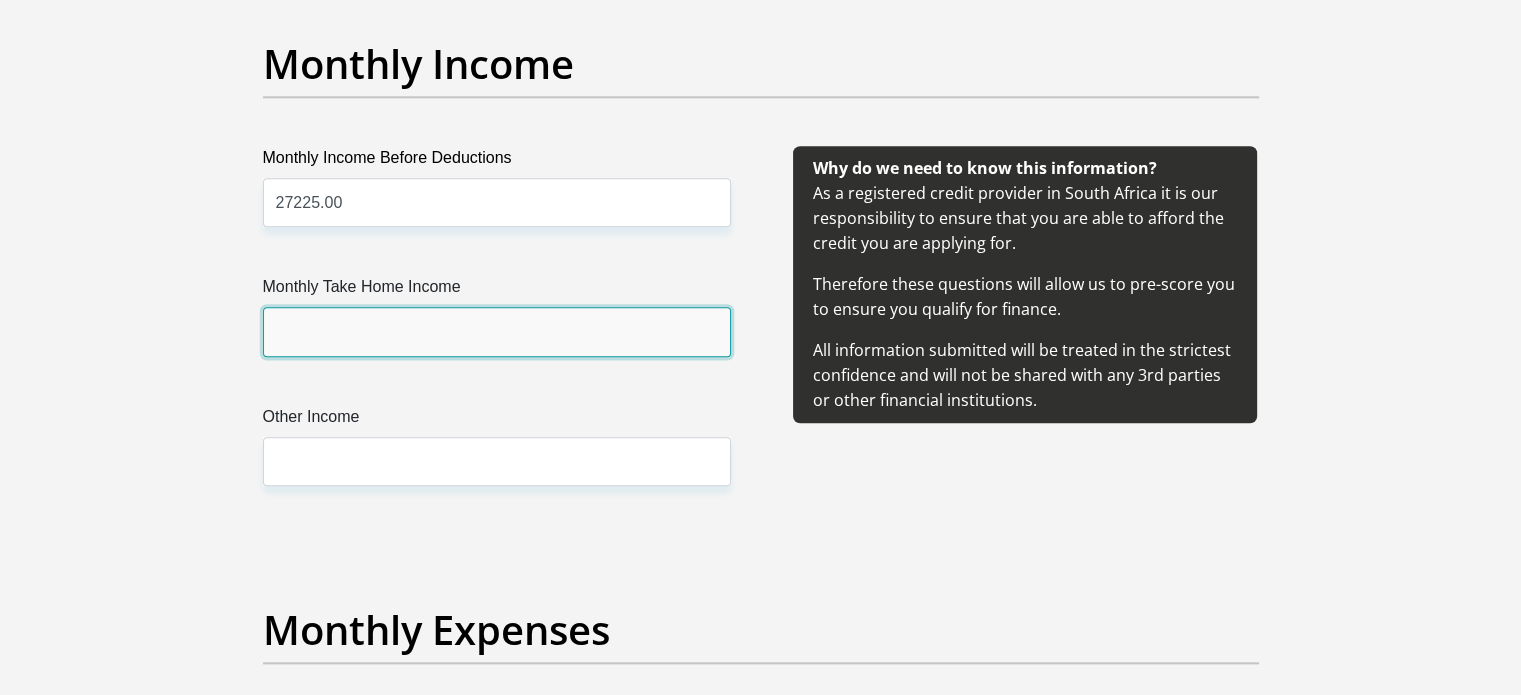 click on "Monthly Take Home Income" at bounding box center [497, 331] 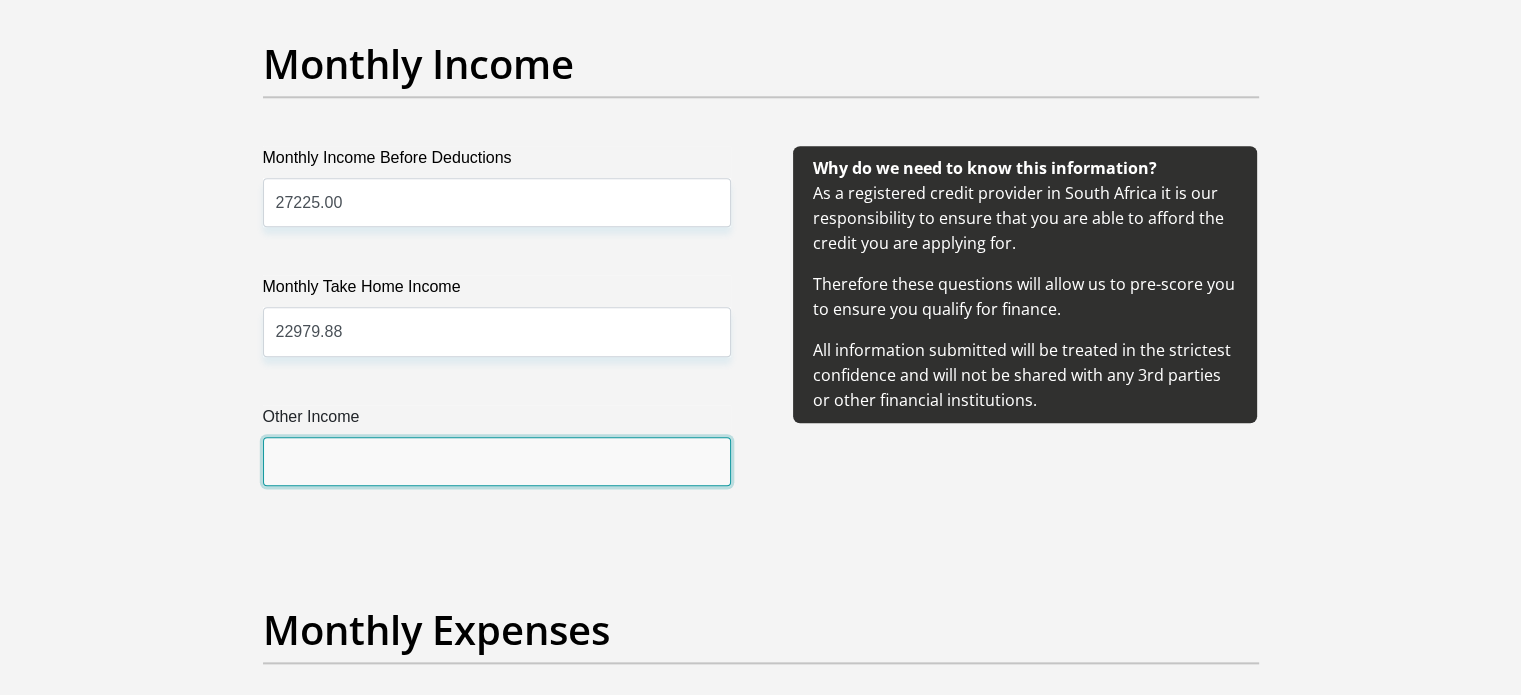 click on "Other Income" at bounding box center (497, 461) 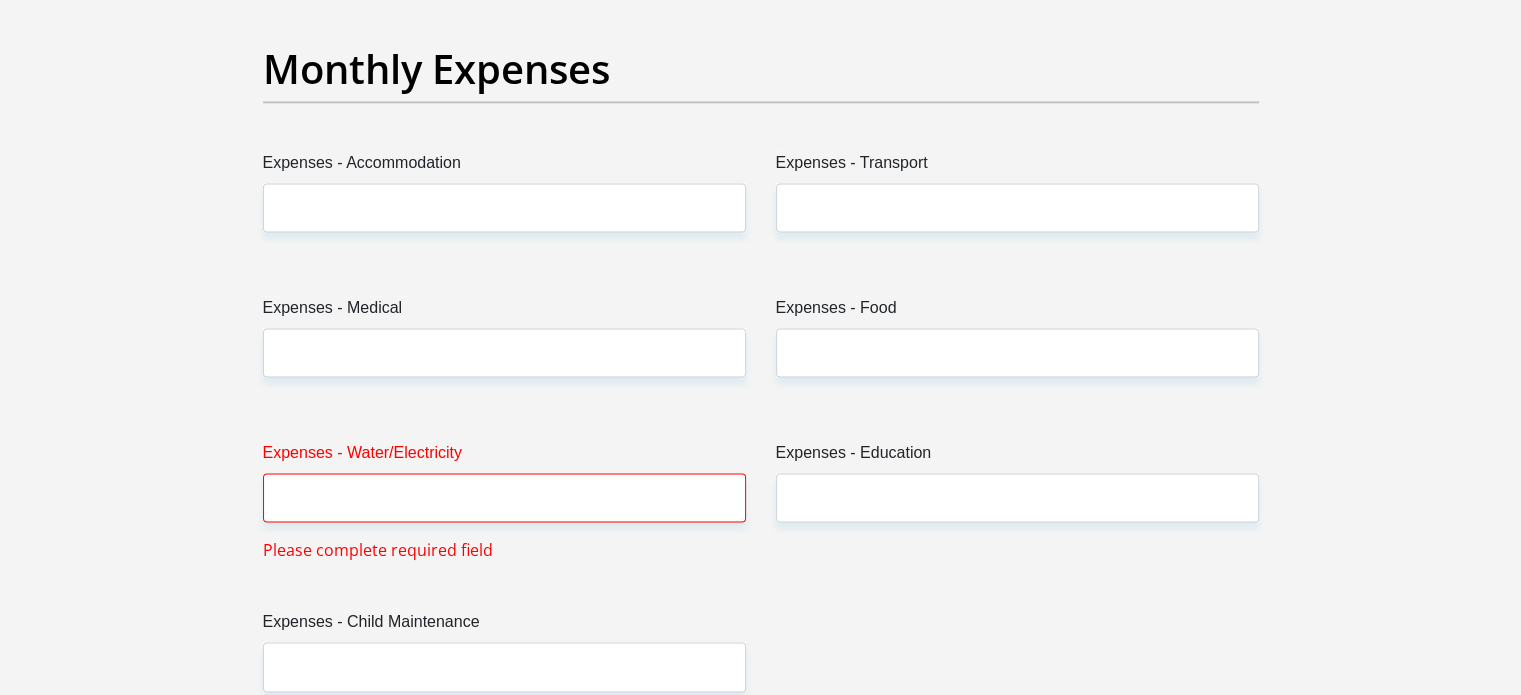 scroll, scrollTop: 2900, scrollLeft: 0, axis: vertical 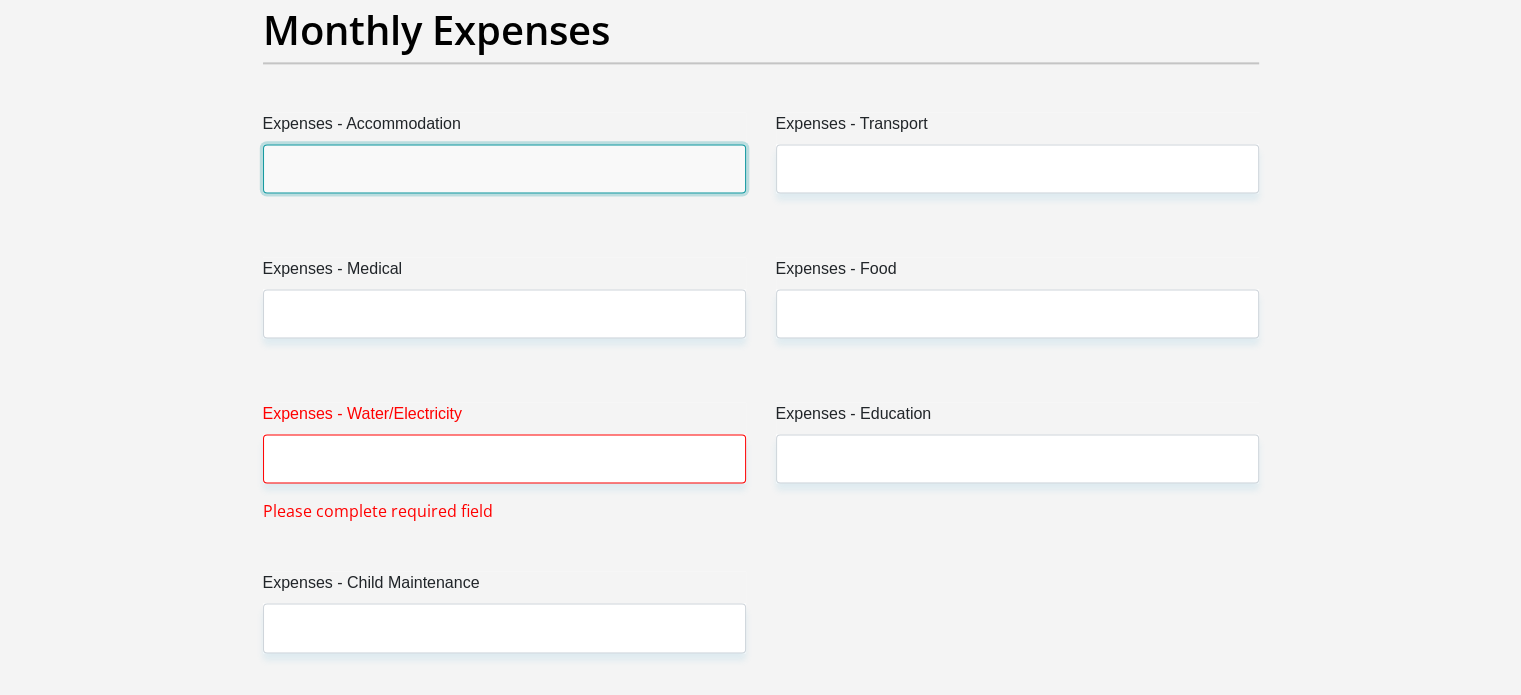 click on "Expenses - Accommodation" at bounding box center [504, 168] 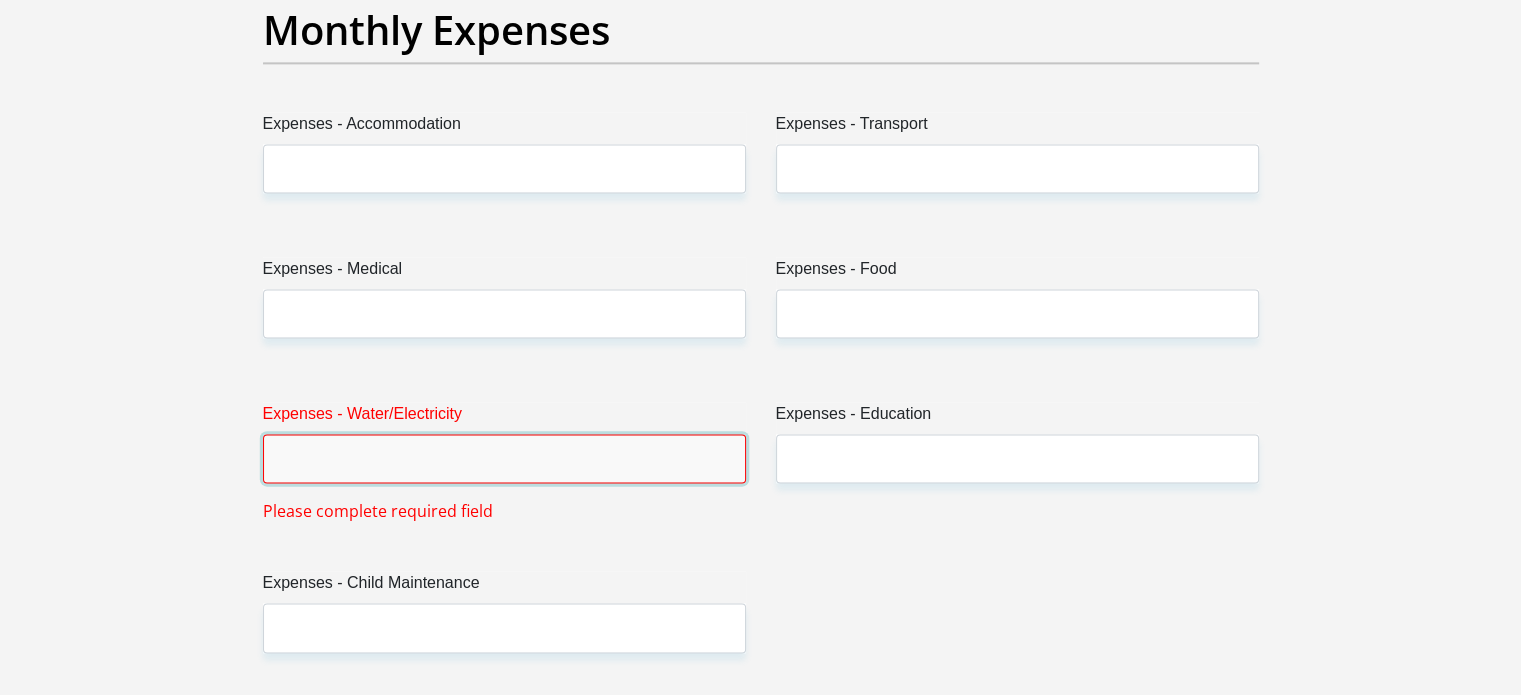 click on "Expenses - Water/Electricity" at bounding box center (504, 458) 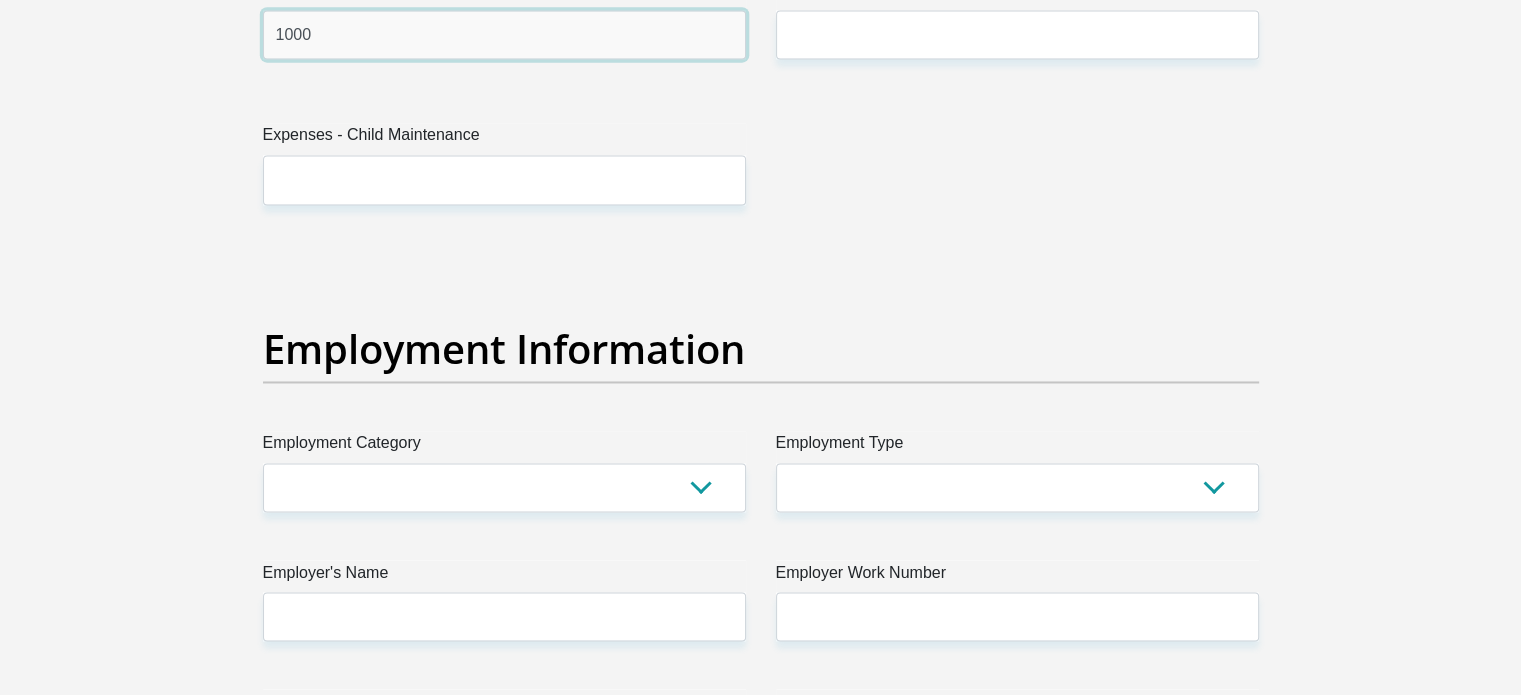 scroll, scrollTop: 3500, scrollLeft: 0, axis: vertical 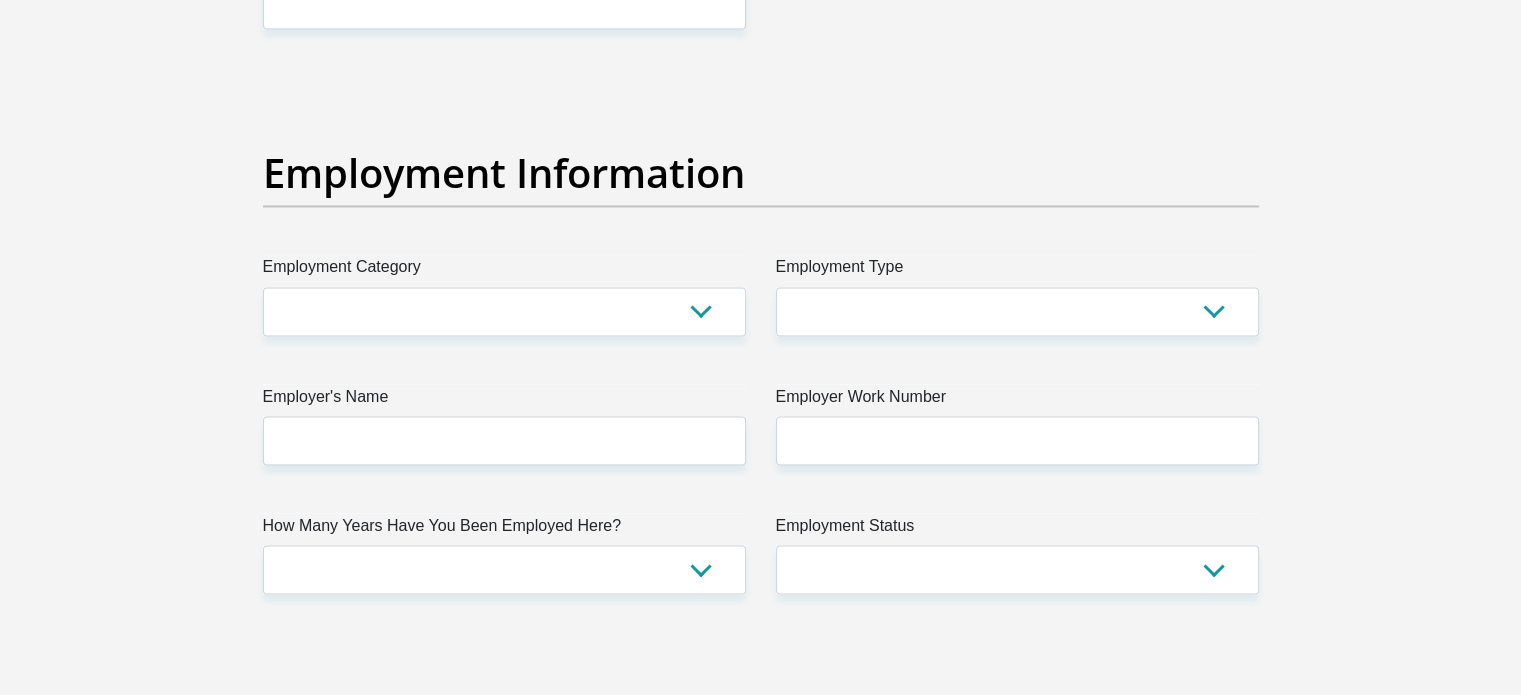 type on "1000" 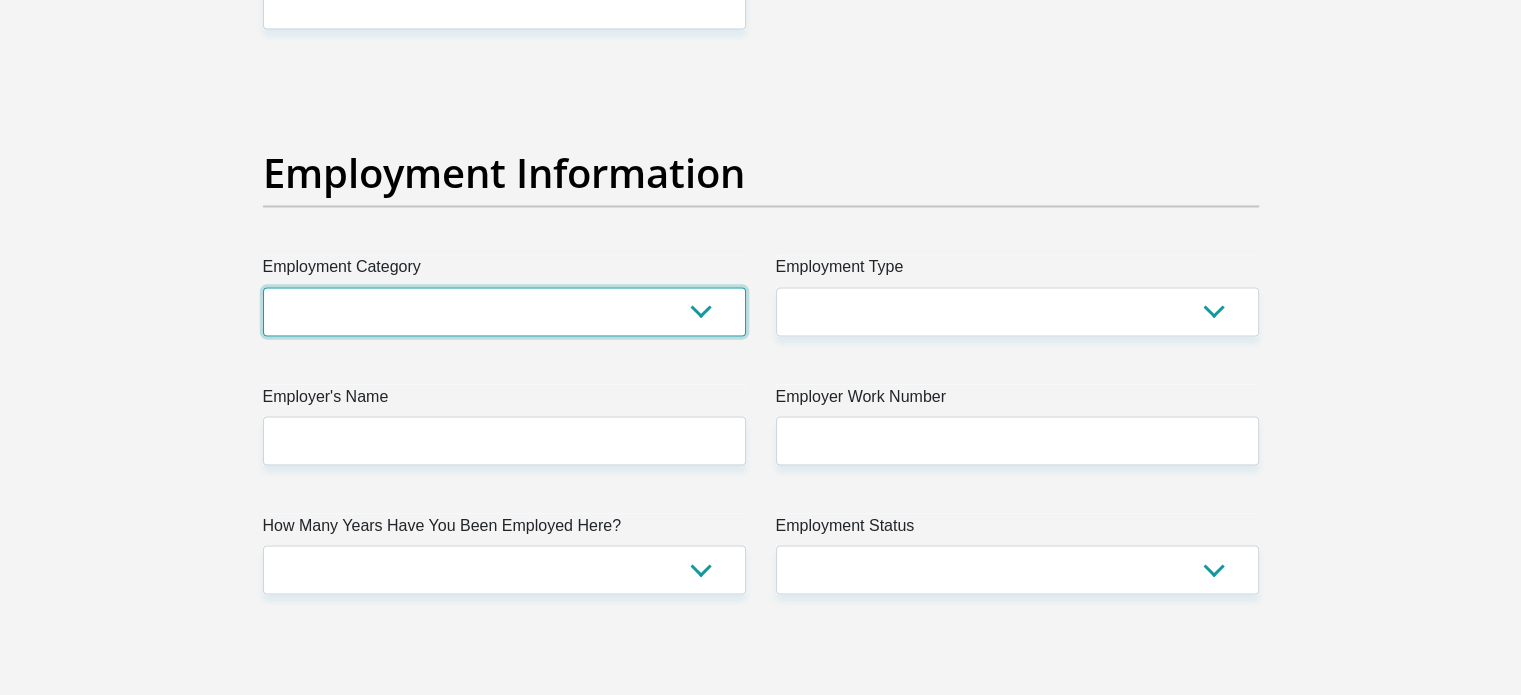 click on "AGRICULTURE
ALCOHOL & TOBACCO
CONSTRUCTION MATERIALS
METALLURGY
EQUIPMENT FOR RENEWABLE ENERGY
SPECIALIZED CONTRACTORS
CAR
GAMING (INCL. INTERNET
OTHER WHOLESALE
UNLICENSED PHARMACEUTICALS
CURRENCY EXCHANGE HOUSES
OTHER FINANCIAL INSTITUTIONS & INSURANCE
REAL ESTATE AGENTS
OIL & GAS
OTHER MATERIALS (E.G. IRON ORE)
PRECIOUS STONES & PRECIOUS METALS
POLITICAL ORGANIZATIONS
RELIGIOUS ORGANIZATIONS(NOT SECTS)
ACTI. HAVING BUSINESS DEAL WITH PUBLIC ADMINISTRATION
LAUNDROMATS" at bounding box center [504, 311] 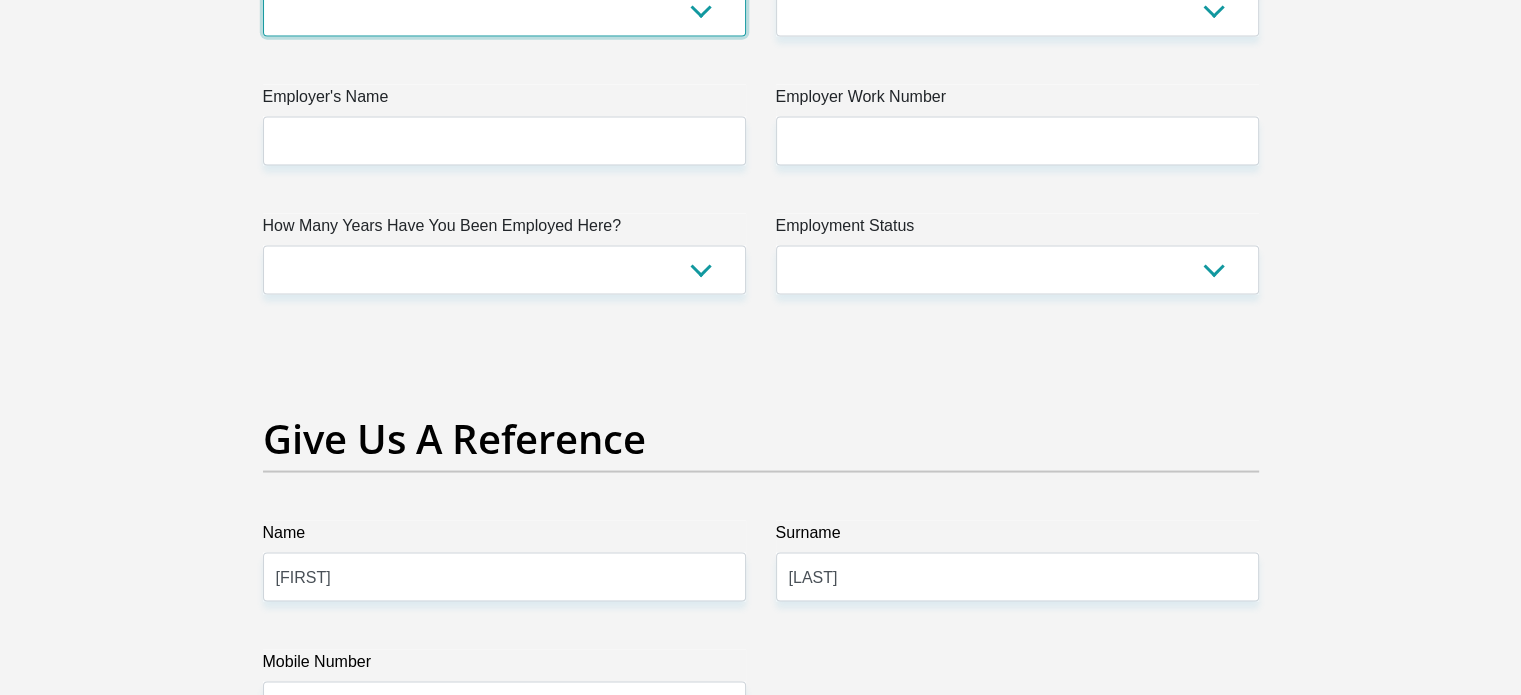 scroll, scrollTop: 3500, scrollLeft: 0, axis: vertical 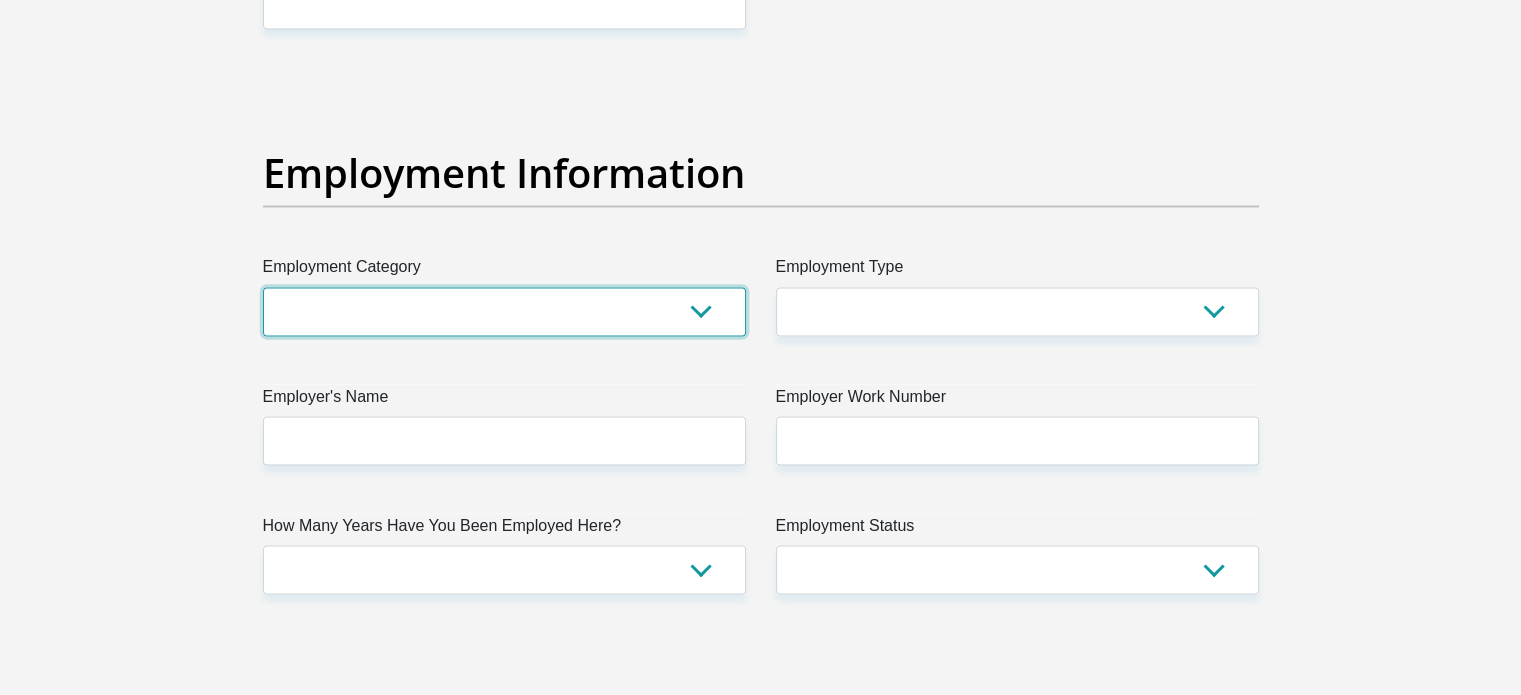 click on "AGRICULTURE
ALCOHOL & TOBACCO
CONSTRUCTION MATERIALS
METALLURGY
EQUIPMENT FOR RENEWABLE ENERGY
SPECIALIZED CONTRACTORS
CAR
GAMING (INCL. INTERNET
OTHER WHOLESALE
UNLICENSED PHARMACEUTICALS
CURRENCY EXCHANGE HOUSES
OTHER FINANCIAL INSTITUTIONS & INSURANCE
REAL ESTATE AGENTS
OIL & GAS
OTHER MATERIALS (E.G. IRON ORE)
PRECIOUS STONES & PRECIOUS METALS
POLITICAL ORGANIZATIONS
RELIGIOUS ORGANIZATIONS(NOT SECTS)
ACTI. HAVING BUSINESS DEAL WITH PUBLIC ADMINISTRATION
LAUNDROMATS" at bounding box center [504, 311] 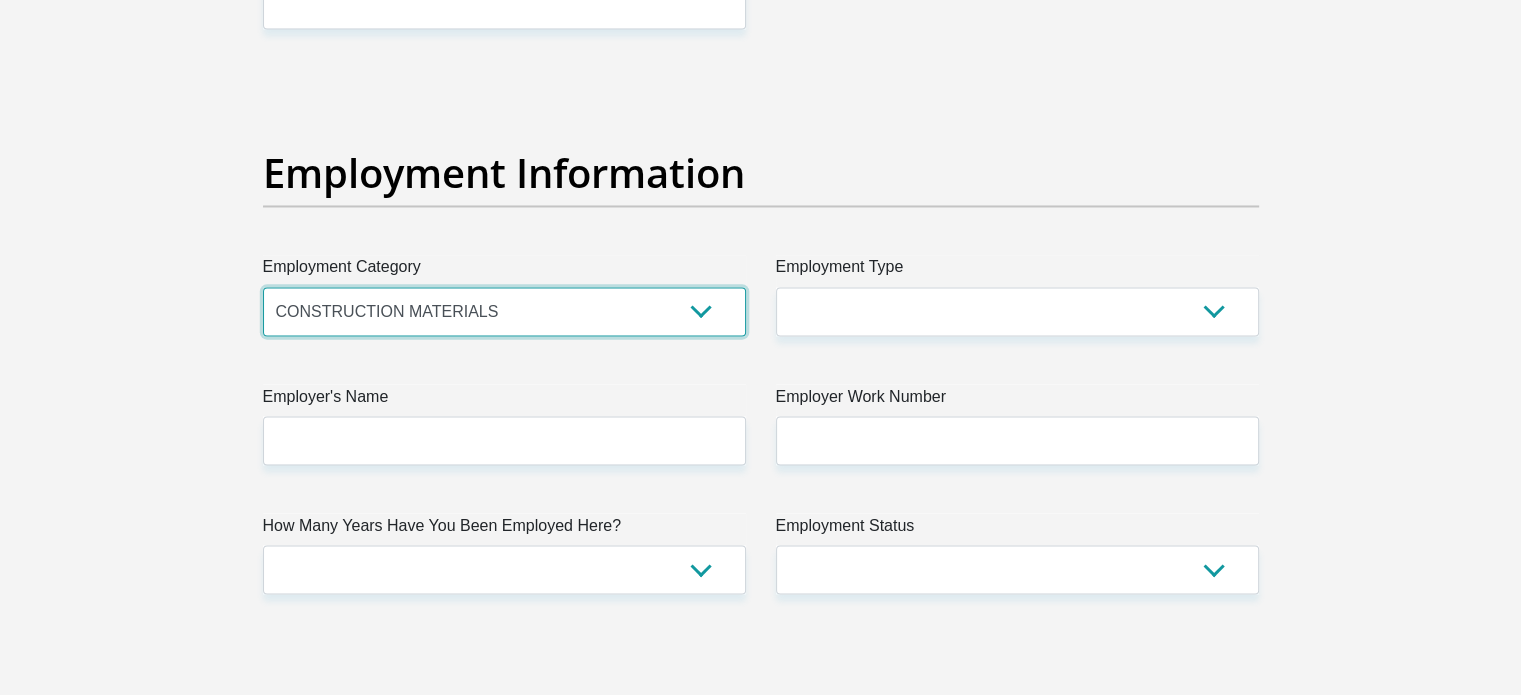 click on "AGRICULTURE
ALCOHOL & TOBACCO
CONSTRUCTION MATERIALS
METALLURGY
EQUIPMENT FOR RENEWABLE ENERGY
SPECIALIZED CONTRACTORS
CAR
GAMING (INCL. INTERNET
OTHER WHOLESALE
UNLICENSED PHARMACEUTICALS
CURRENCY EXCHANGE HOUSES
OTHER FINANCIAL INSTITUTIONS & INSURANCE
REAL ESTATE AGENTS
OIL & GAS
OTHER MATERIALS (E.G. IRON ORE)
PRECIOUS STONES & PRECIOUS METALS
POLITICAL ORGANIZATIONS
RELIGIOUS ORGANIZATIONS(NOT SECTS)
ACTI. HAVING BUSINESS DEAL WITH PUBLIC ADMINISTRATION
LAUNDROMATS" at bounding box center [504, 311] 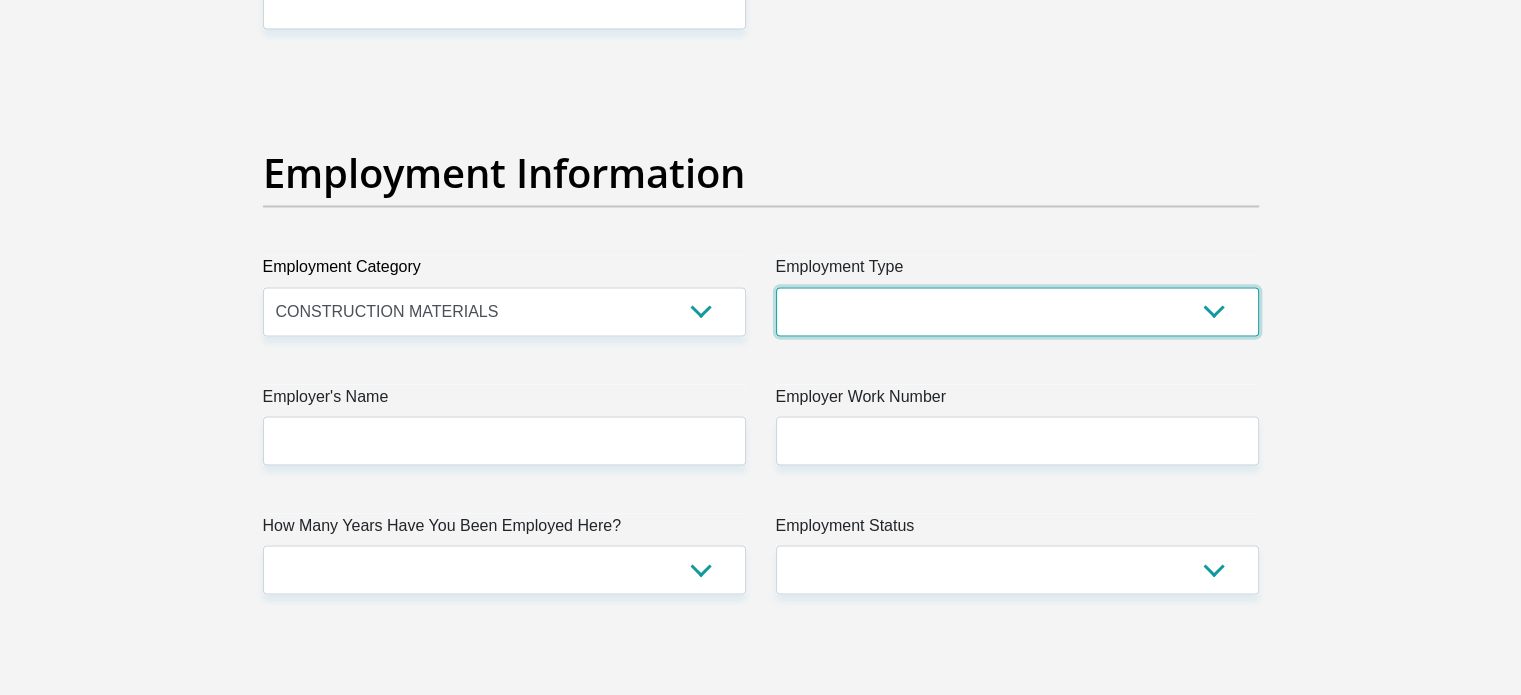 click on "College/Lecturer
Craft Seller
Creative
Driver
Executive
Farmer
Forces - Non Commissioned
Forces - Officer
Hawker
Housewife
Labourer
Licenced Professional
Manager
Miner
Non Licenced Professional
Office Staff/Clerk
Outside Worker
Pensioner
Permanent Teacher
Production/Manufacturing
Sales
Self-Employed
Semi-Professional Worker
Service Industry  Social Worker  Student" at bounding box center [1017, 311] 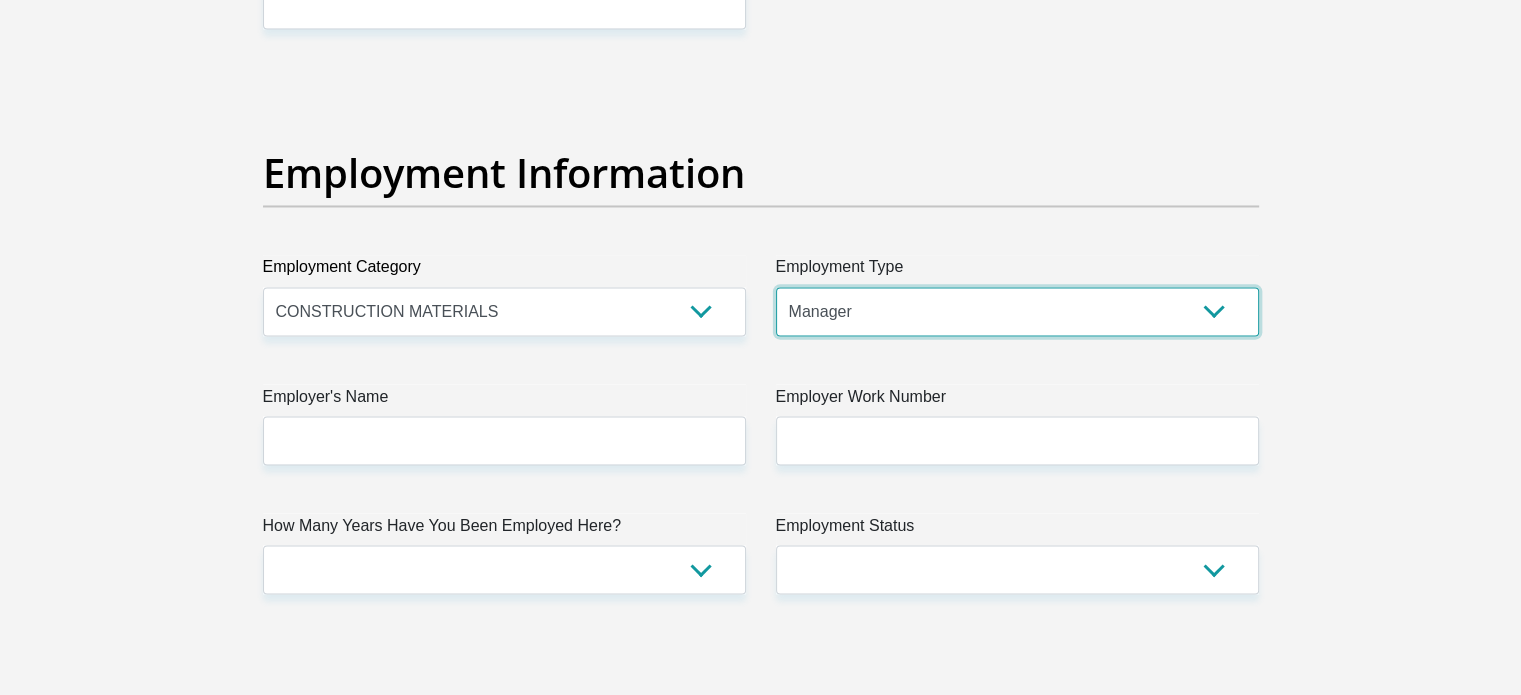 click on "College/Lecturer
Craft Seller
Creative
Driver
Executive
Farmer
Forces - Non Commissioned
Forces - Officer
Hawker
Housewife
Labourer
Licenced Professional
Manager
Miner
Non Licenced Professional
Office Staff/Clerk
Outside Worker
Pensioner
Permanent Teacher
Production/Manufacturing
Sales
Self-Employed
Semi-Professional Worker
Service Industry  Social Worker  Student" at bounding box center (1017, 311) 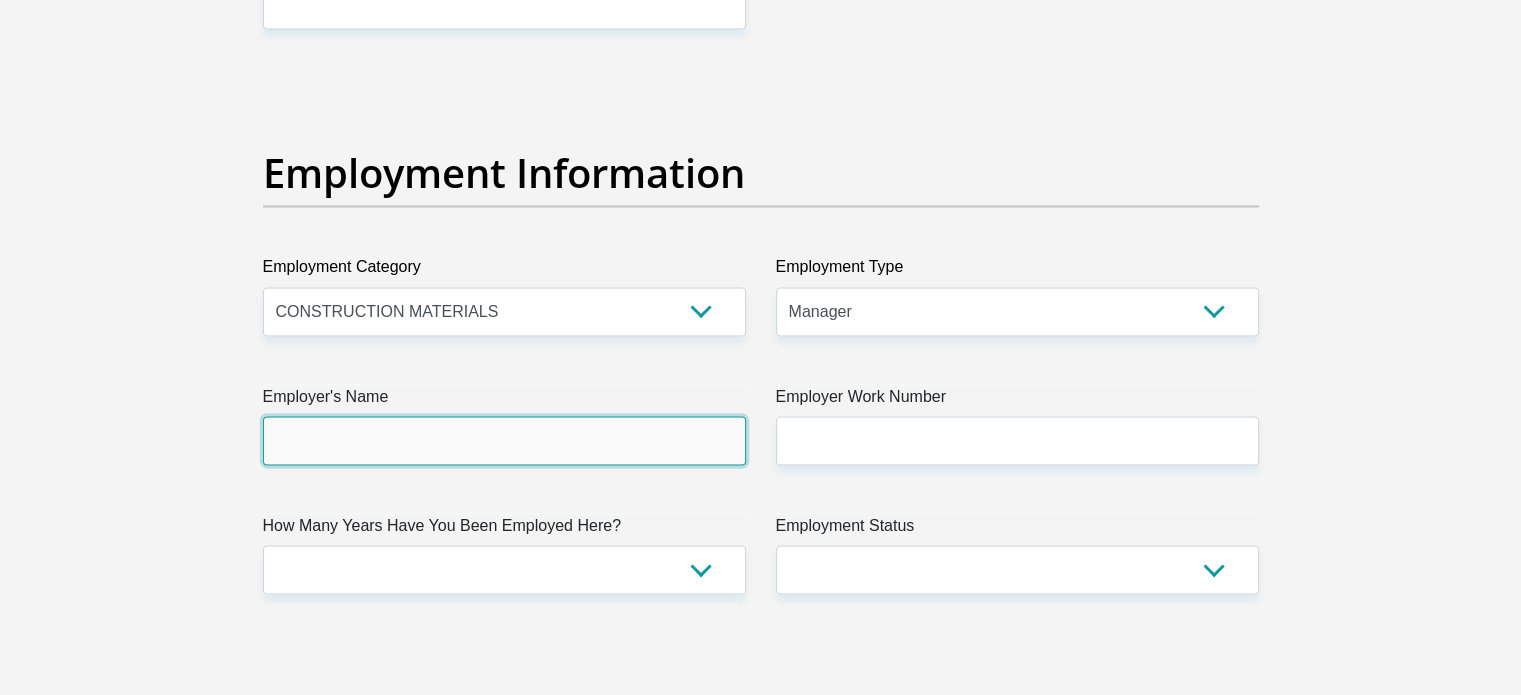click on "Employer's Name" at bounding box center (504, 440) 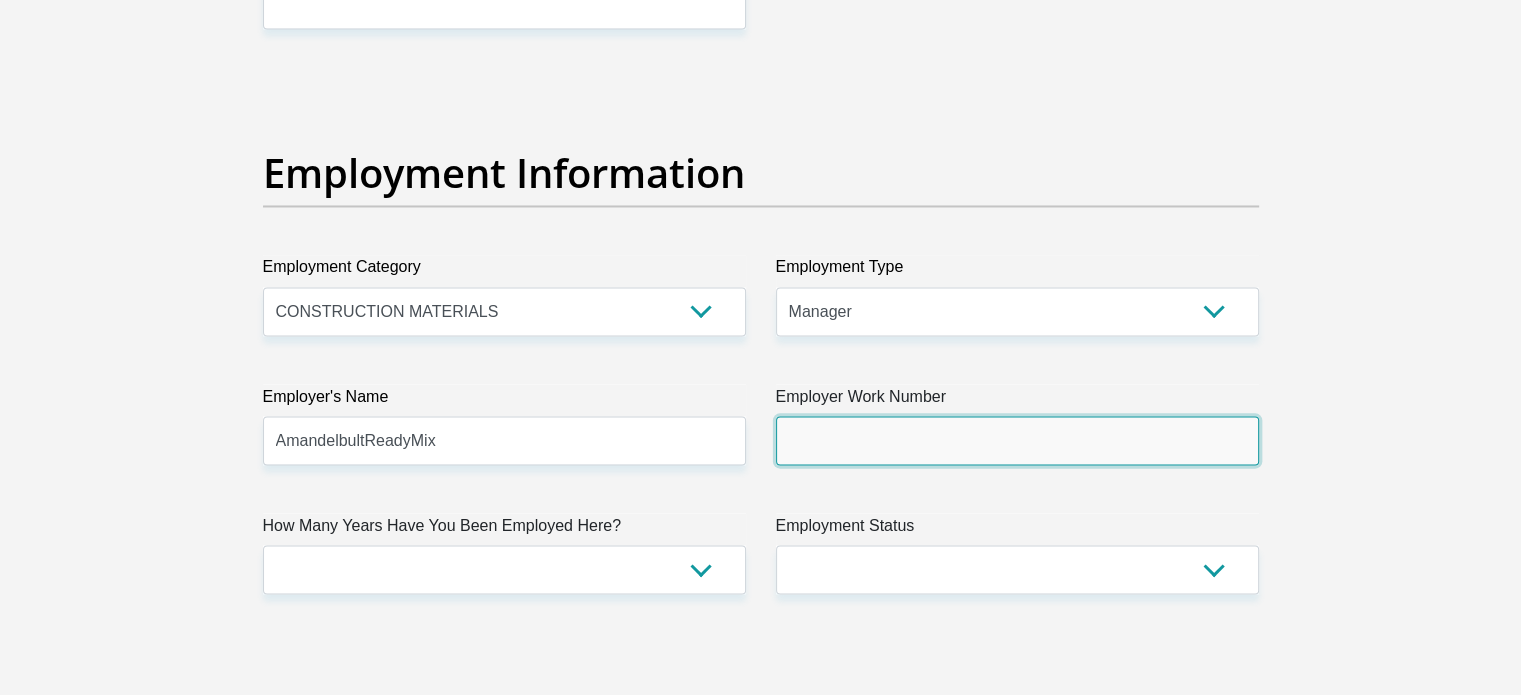 click on "Employer Work Number" at bounding box center [1017, 440] 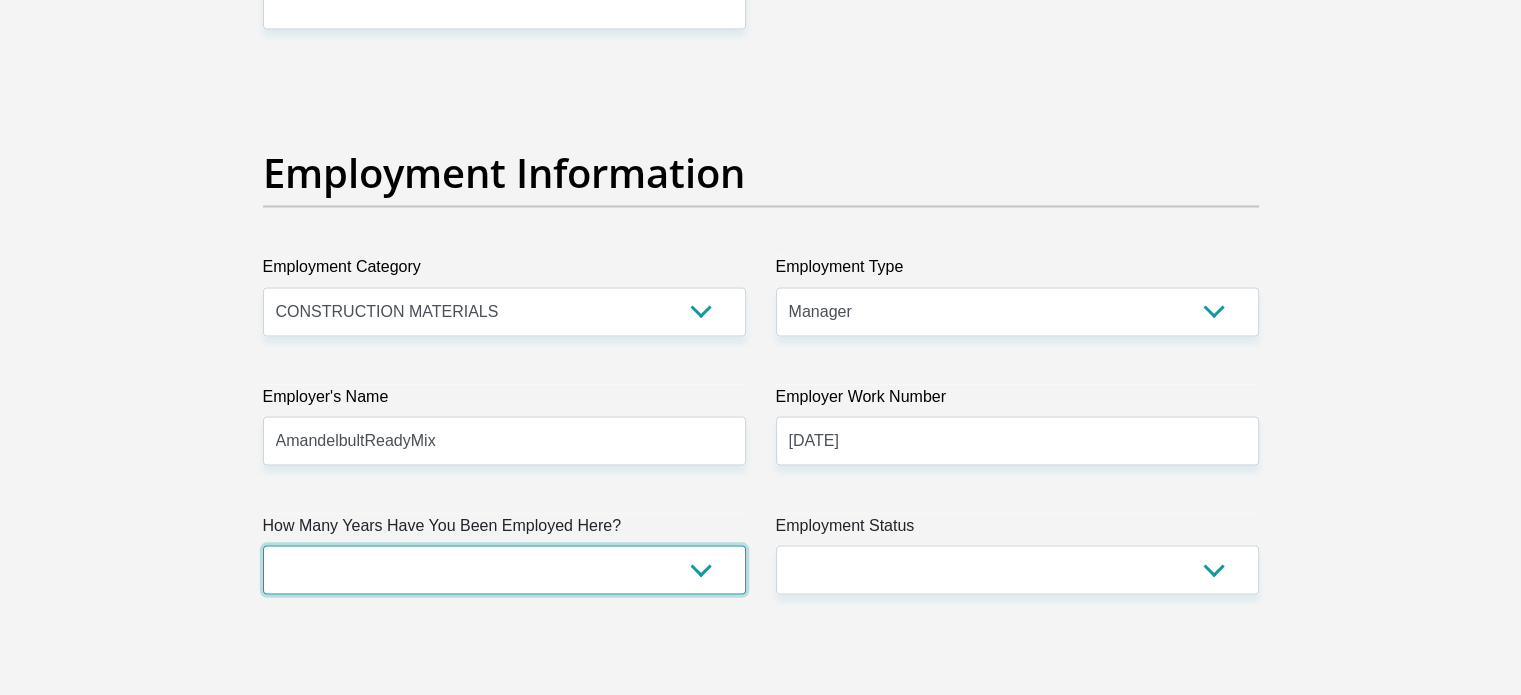 click on "less than 1 year
1-3 years
3-5 years
5+ years" at bounding box center (504, 569) 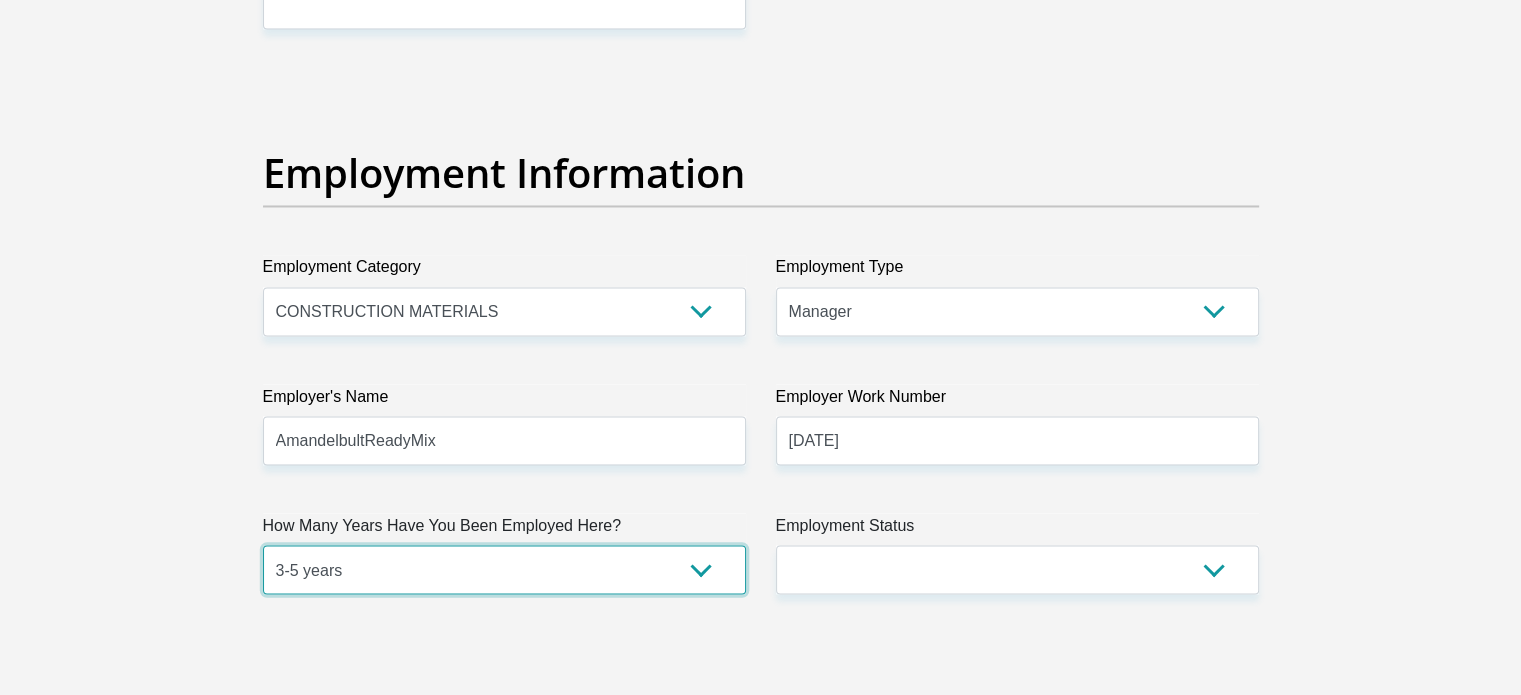 click on "less than 1 year
1-3 years
3-5 years
5+ years" at bounding box center [504, 569] 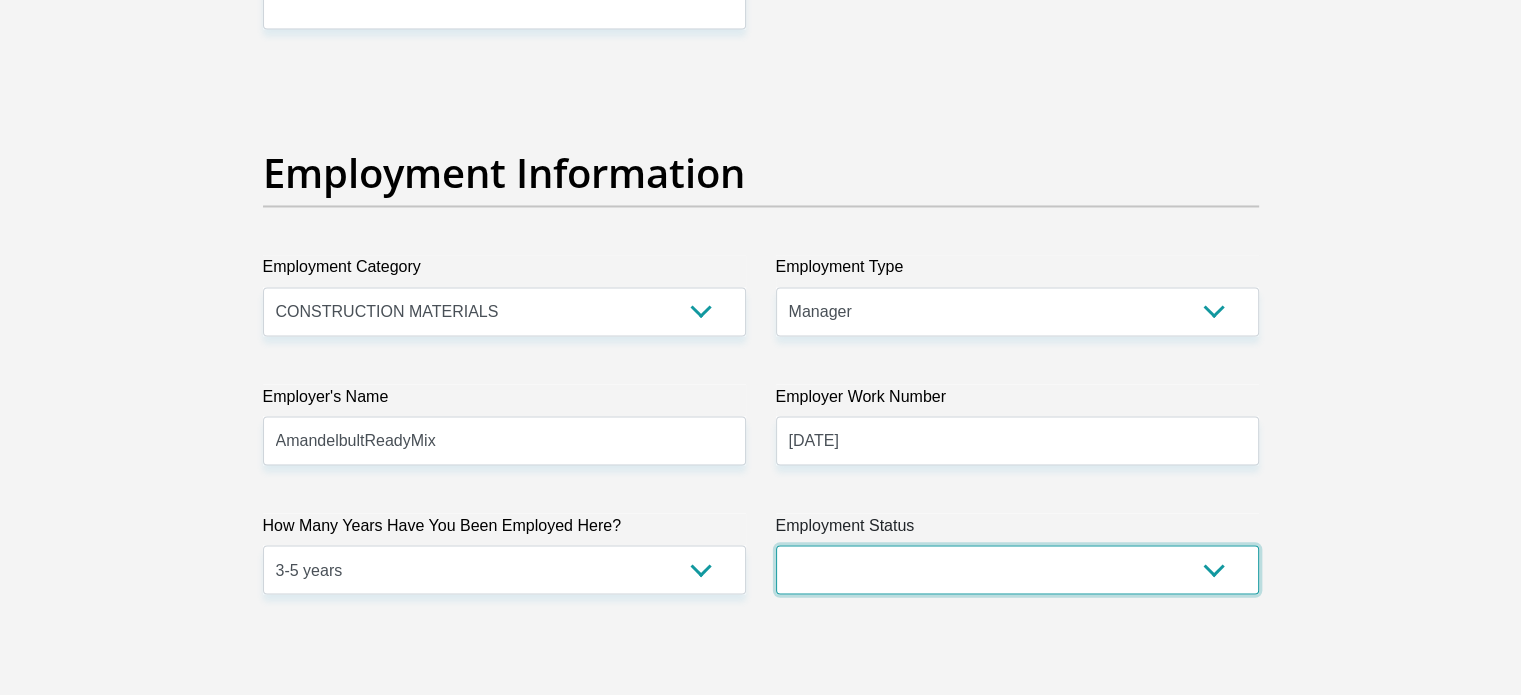 click on "Permanent/Full-time
Part-time/Casual
Contract Worker
Self-Employed
Housewife
Retired
Student
Medically Boarded
Disability
Unemployed" at bounding box center (1017, 569) 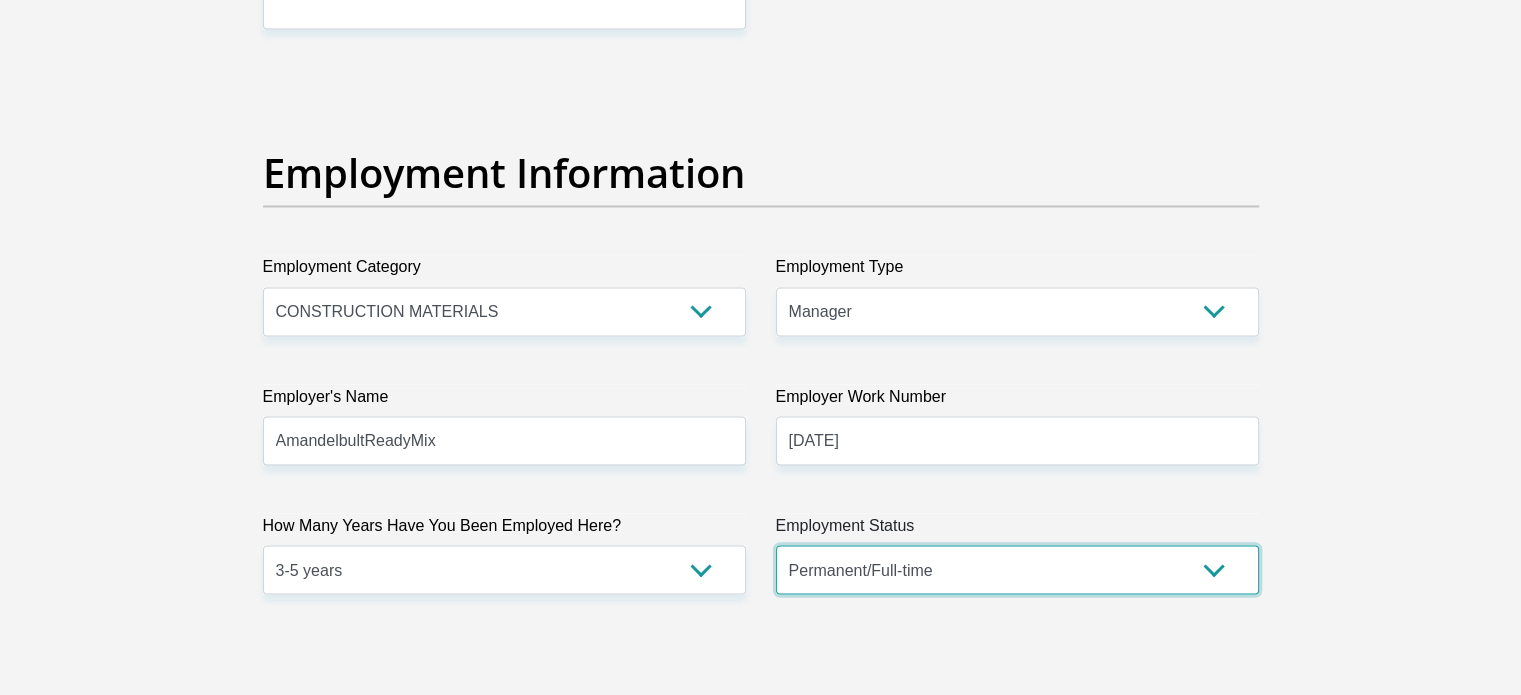 click on "Permanent/Full-time
Part-time/Casual
Contract Worker
Self-Employed
Housewife
Retired
Student
Medically Boarded
Disability
Unemployed" at bounding box center (1017, 569) 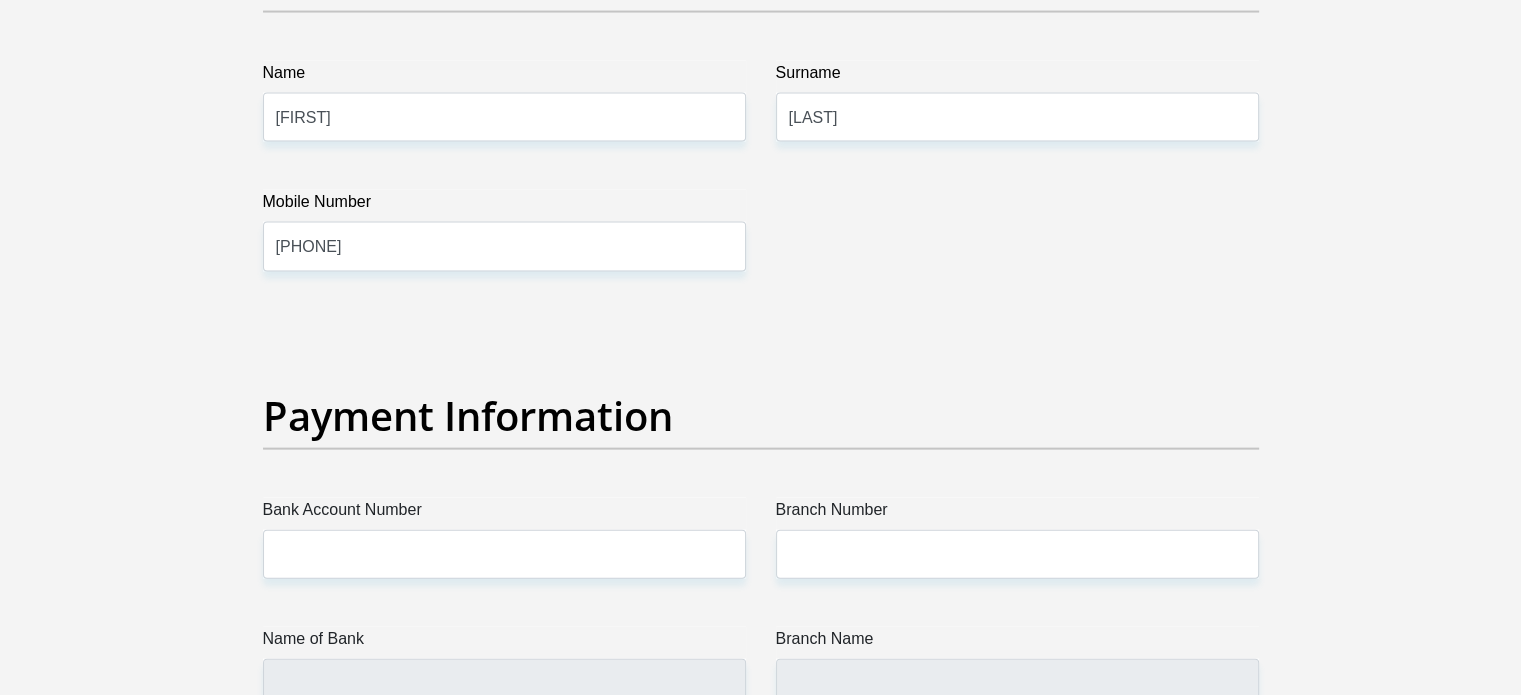 scroll, scrollTop: 4600, scrollLeft: 0, axis: vertical 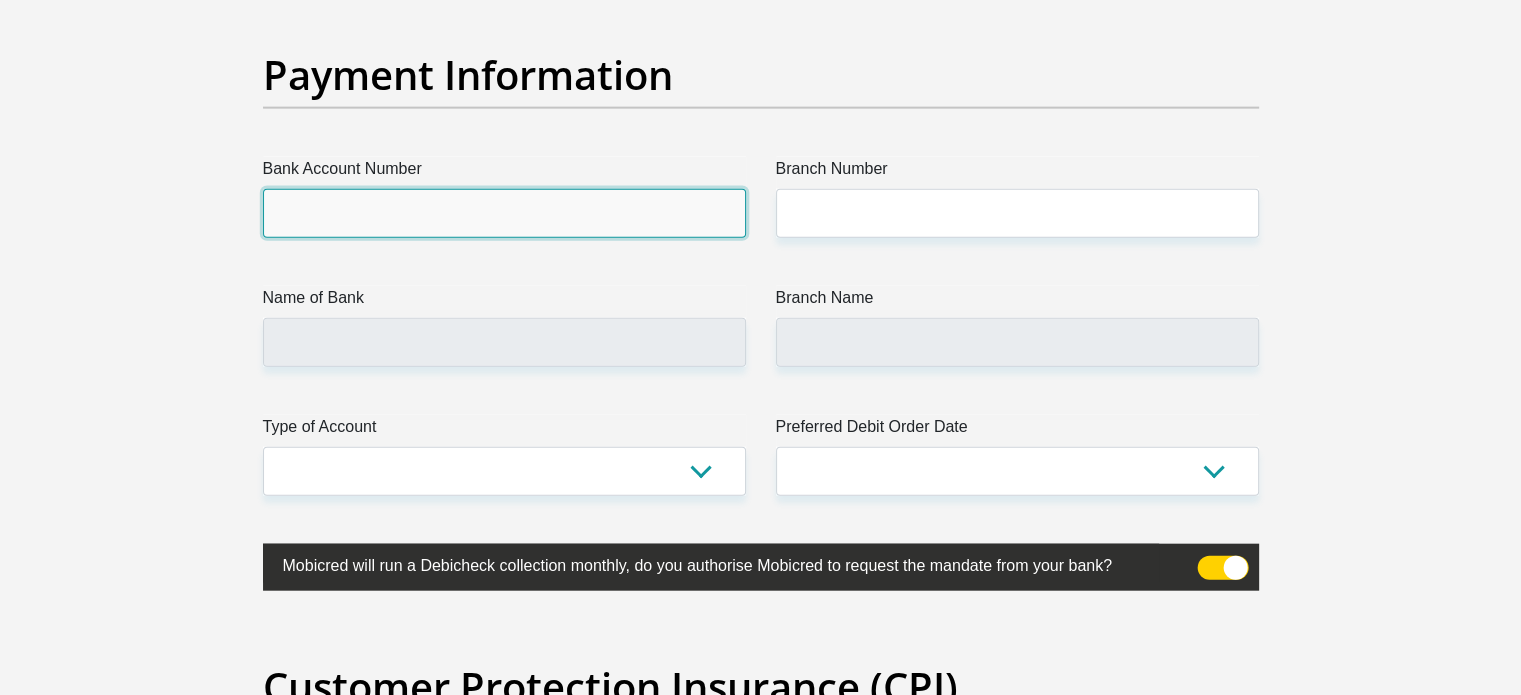 click on "Bank Account Number" at bounding box center (504, 213) 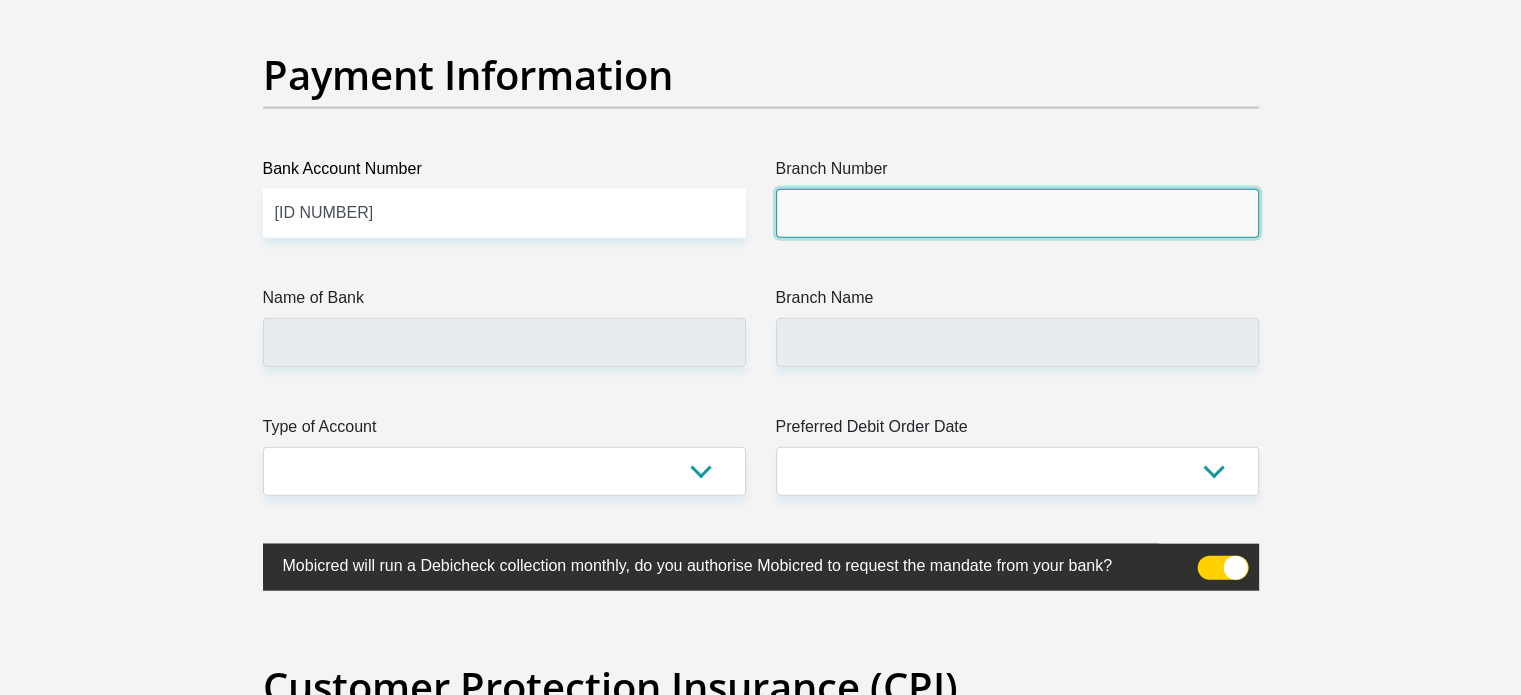 click on "Branch Number" at bounding box center (1017, 213) 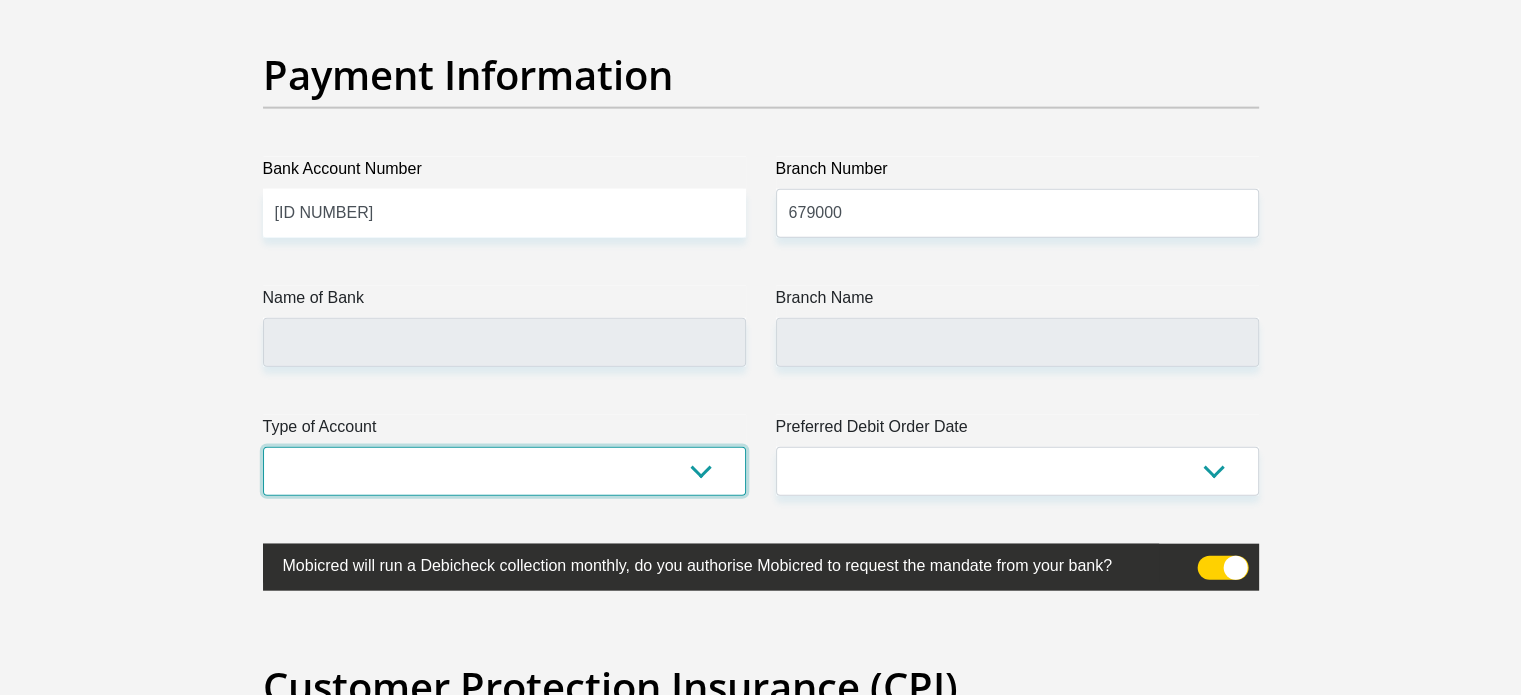 click on "Cheque
Savings" at bounding box center [504, 471] 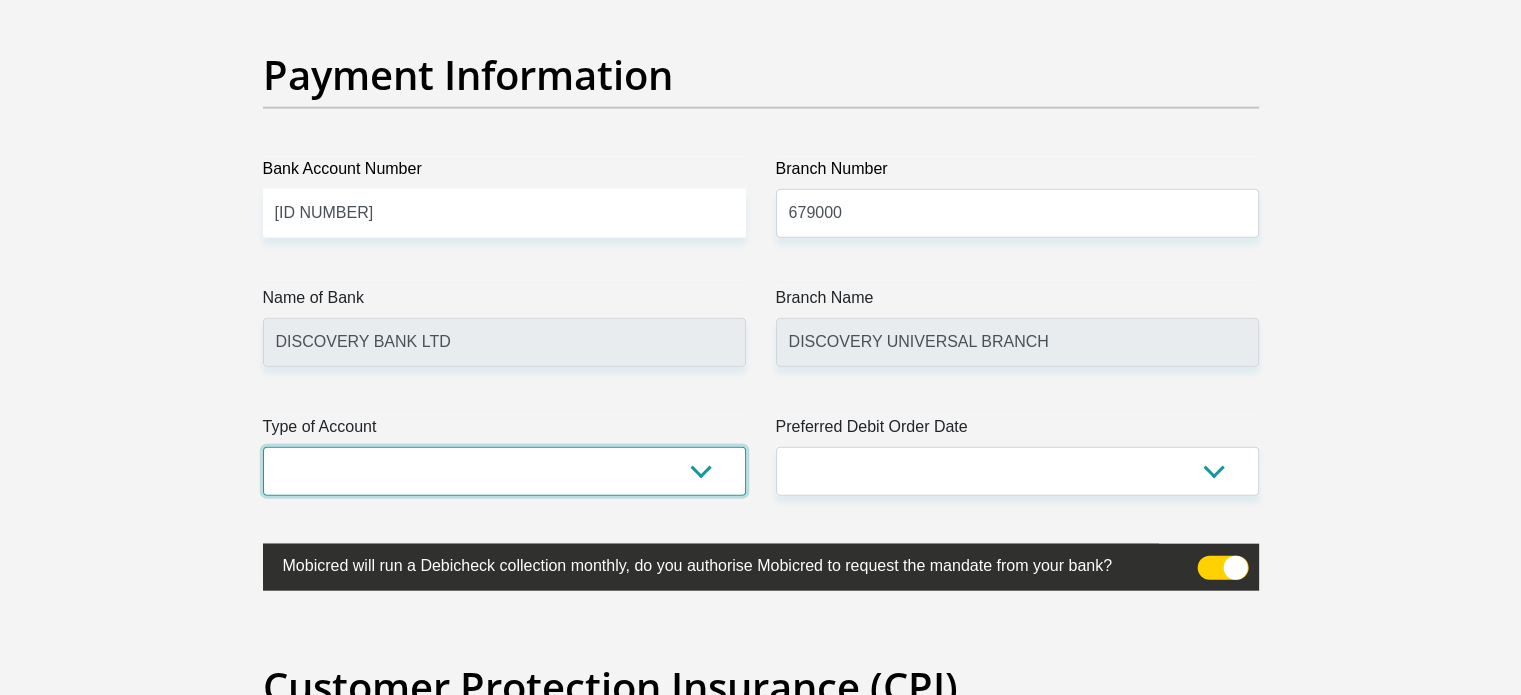 select on "SAV" 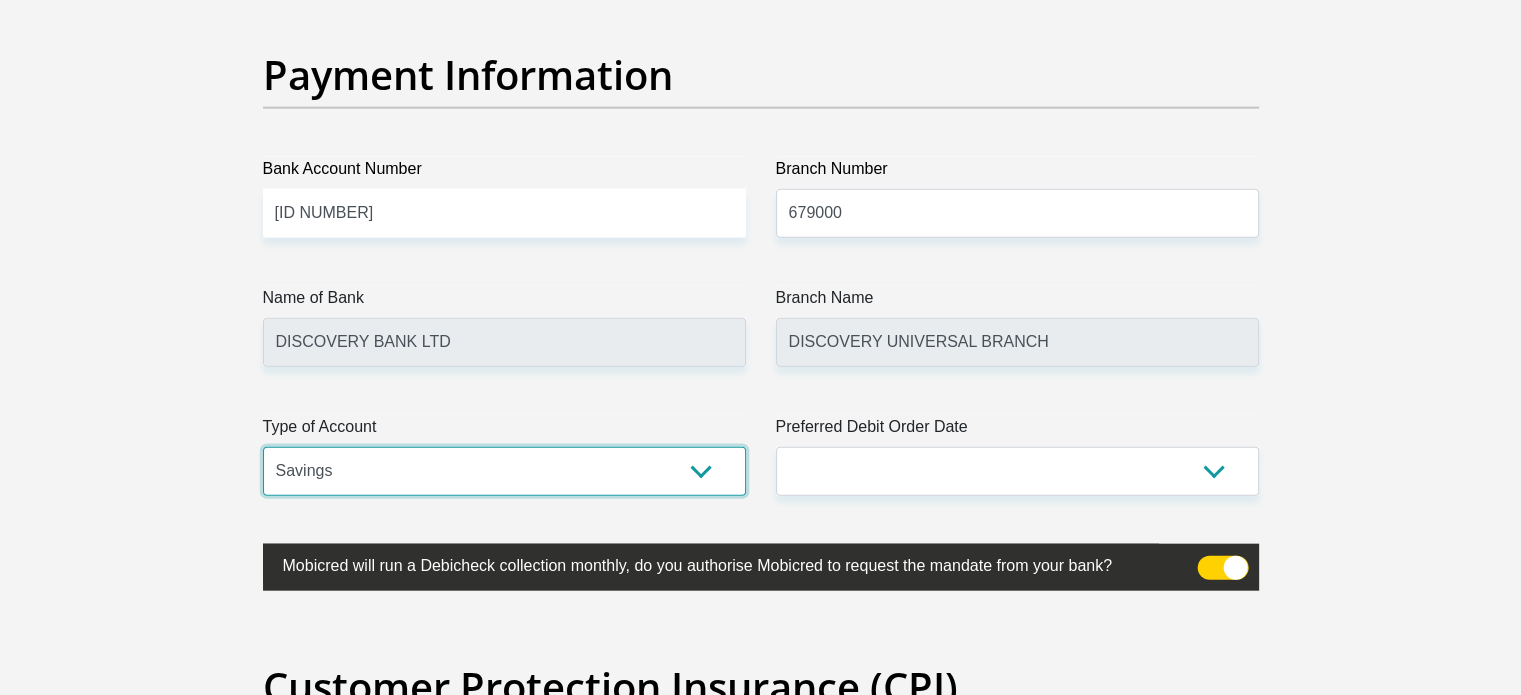 click on "Cheque
Savings" at bounding box center [504, 471] 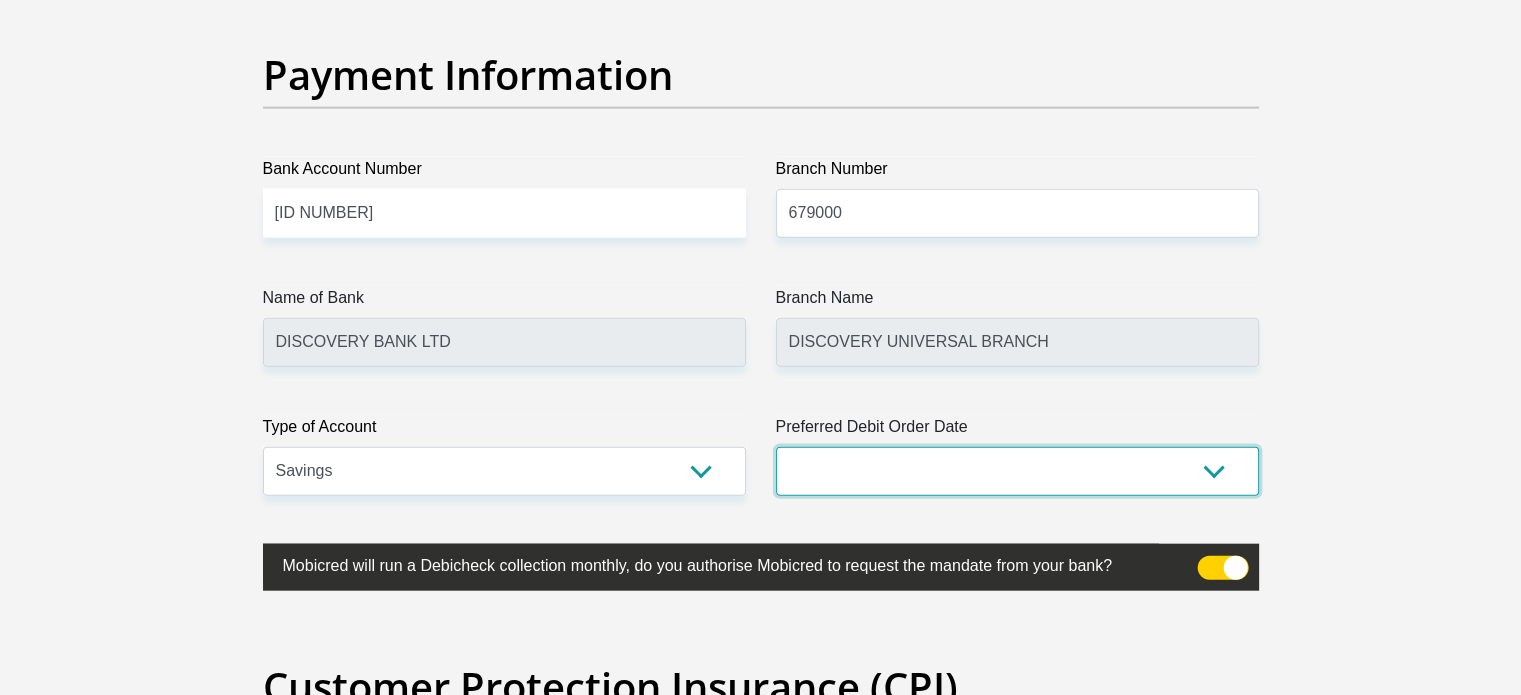 click on "1st
2nd
3rd
4th
5th
7th
18th
19th
20th
21st
22nd
23rd
24th
25th
26th
27th
28th
29th
30th" at bounding box center (1017, 471) 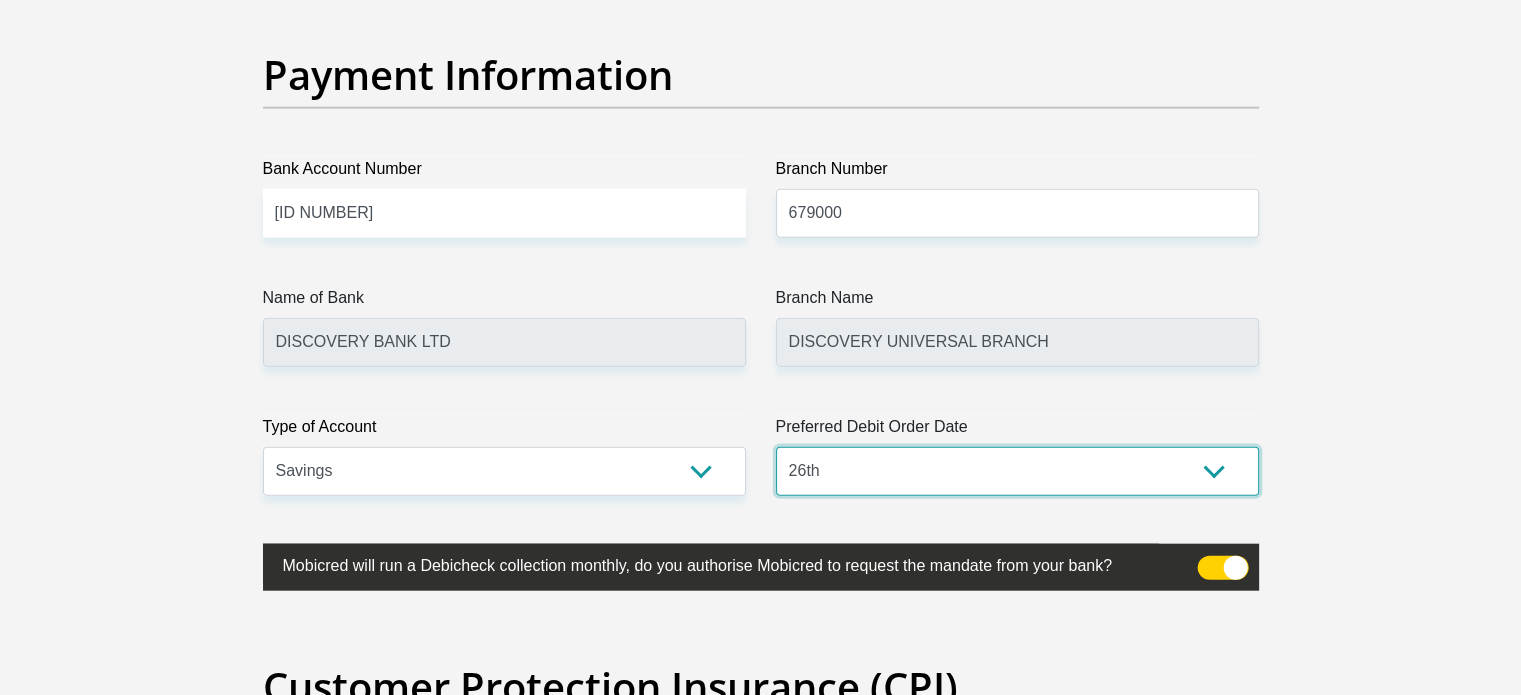 click on "1st
2nd
3rd
4th
5th
7th
18th
19th
20th
21st
22nd
23rd
24th
25th
26th
27th
28th
29th
30th" at bounding box center [1017, 471] 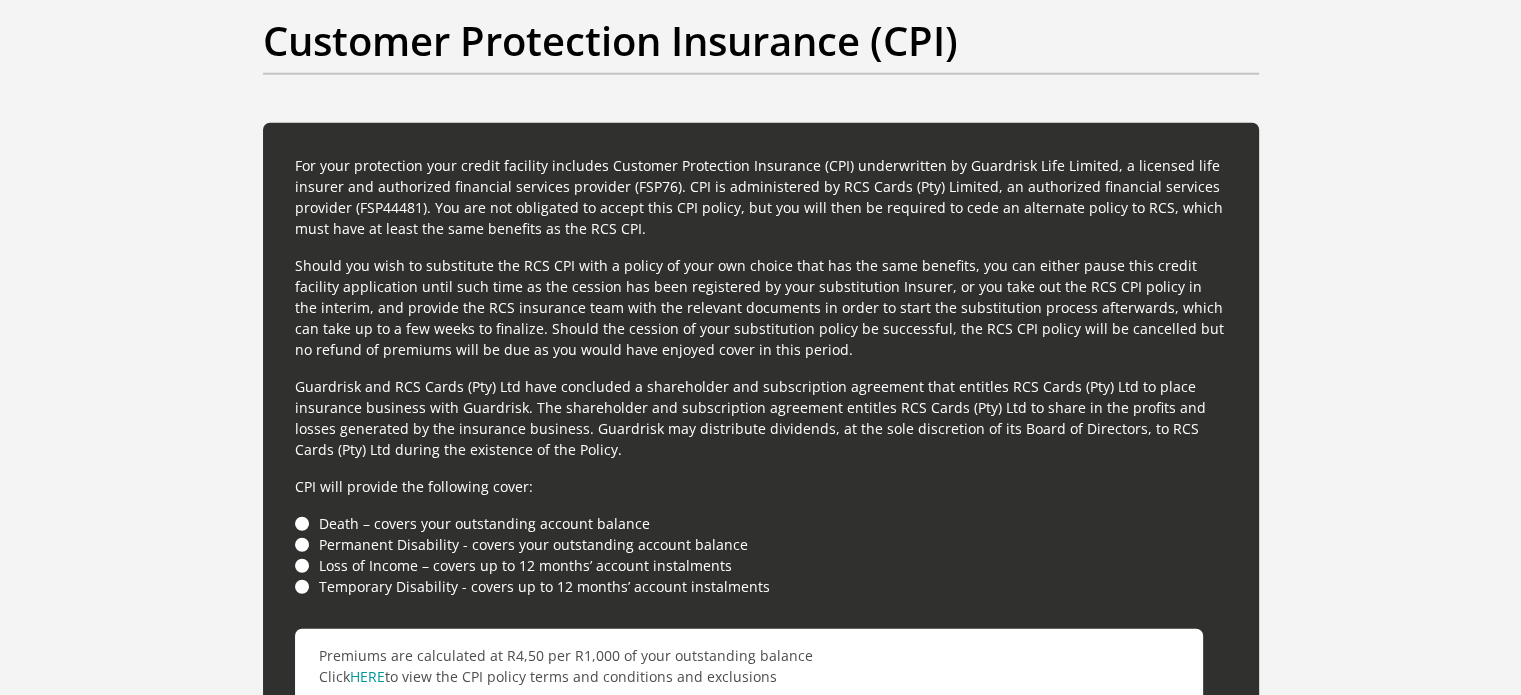 scroll, scrollTop: 5500, scrollLeft: 0, axis: vertical 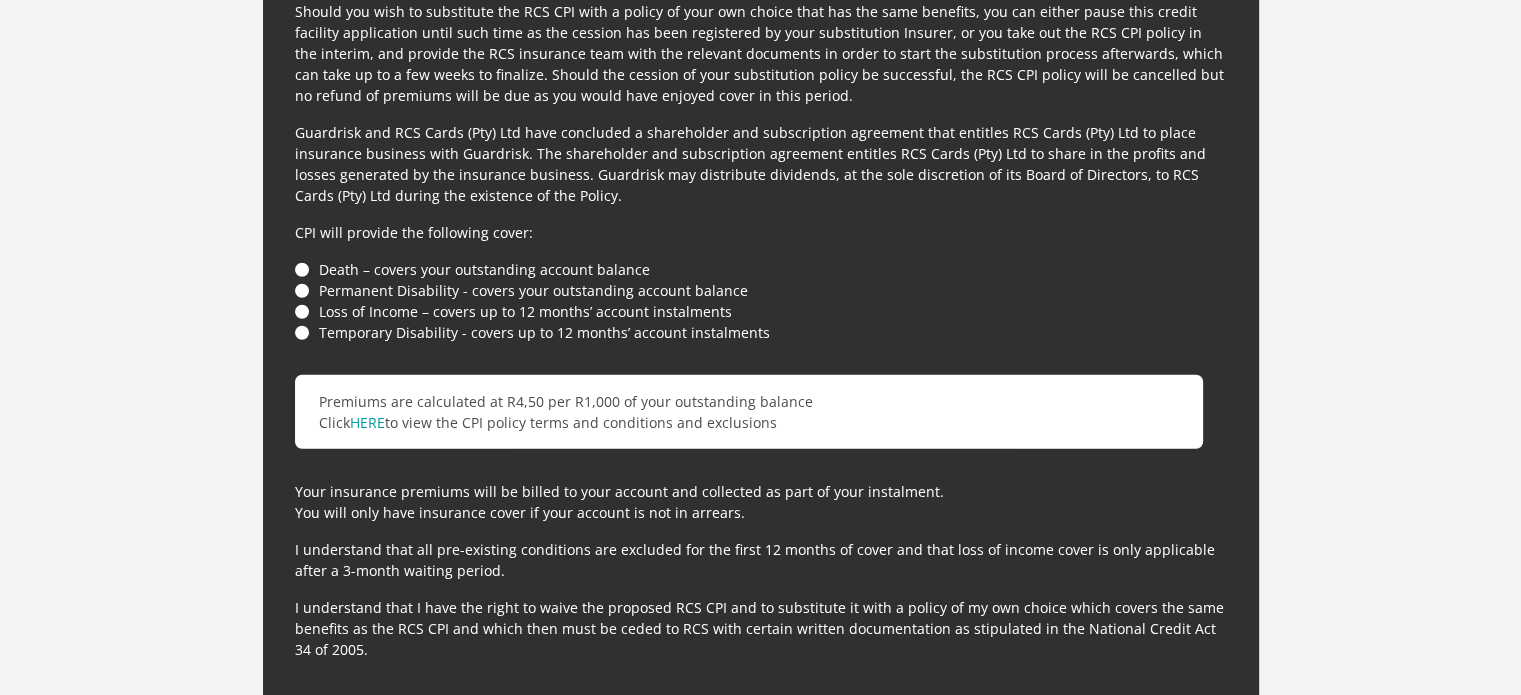click on "Death – covers your outstanding account balance" at bounding box center (761, 269) 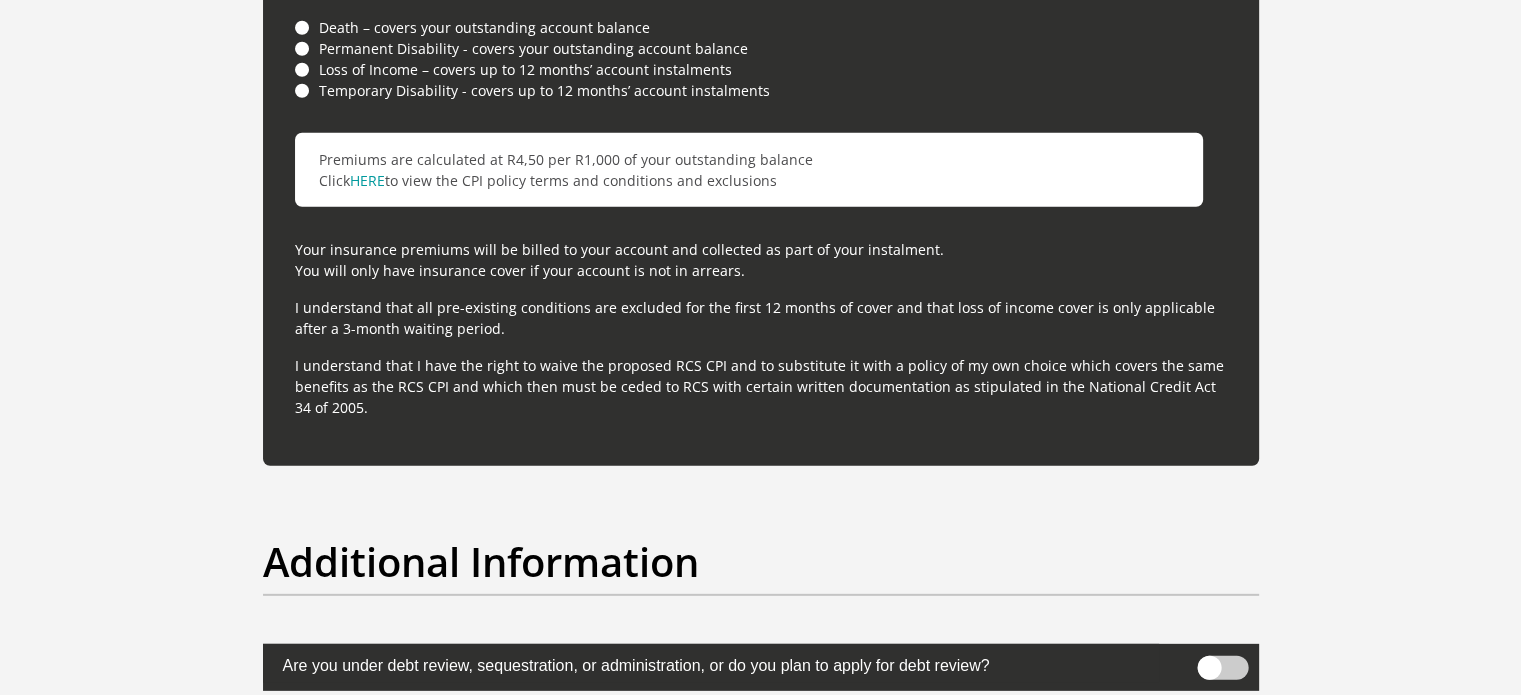 scroll, scrollTop: 6100, scrollLeft: 0, axis: vertical 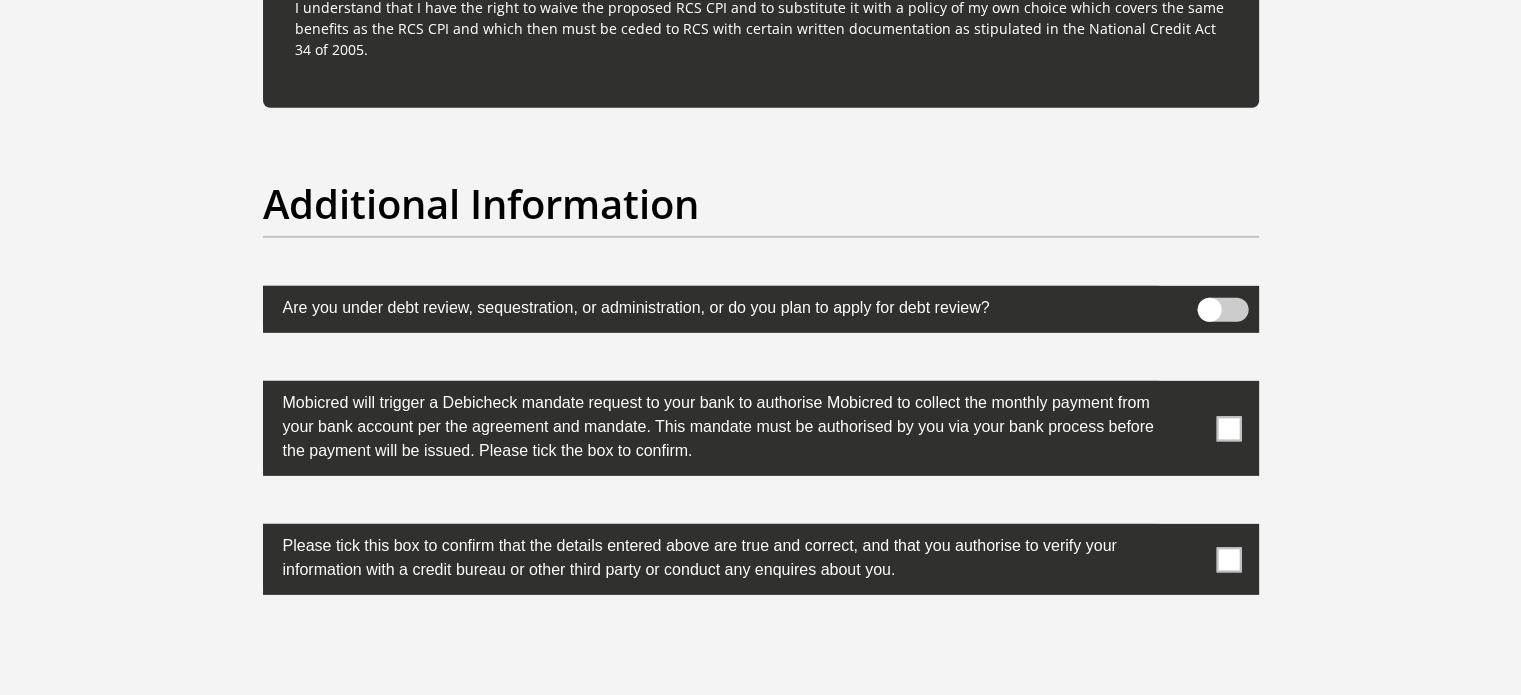 click at bounding box center (1222, 310) 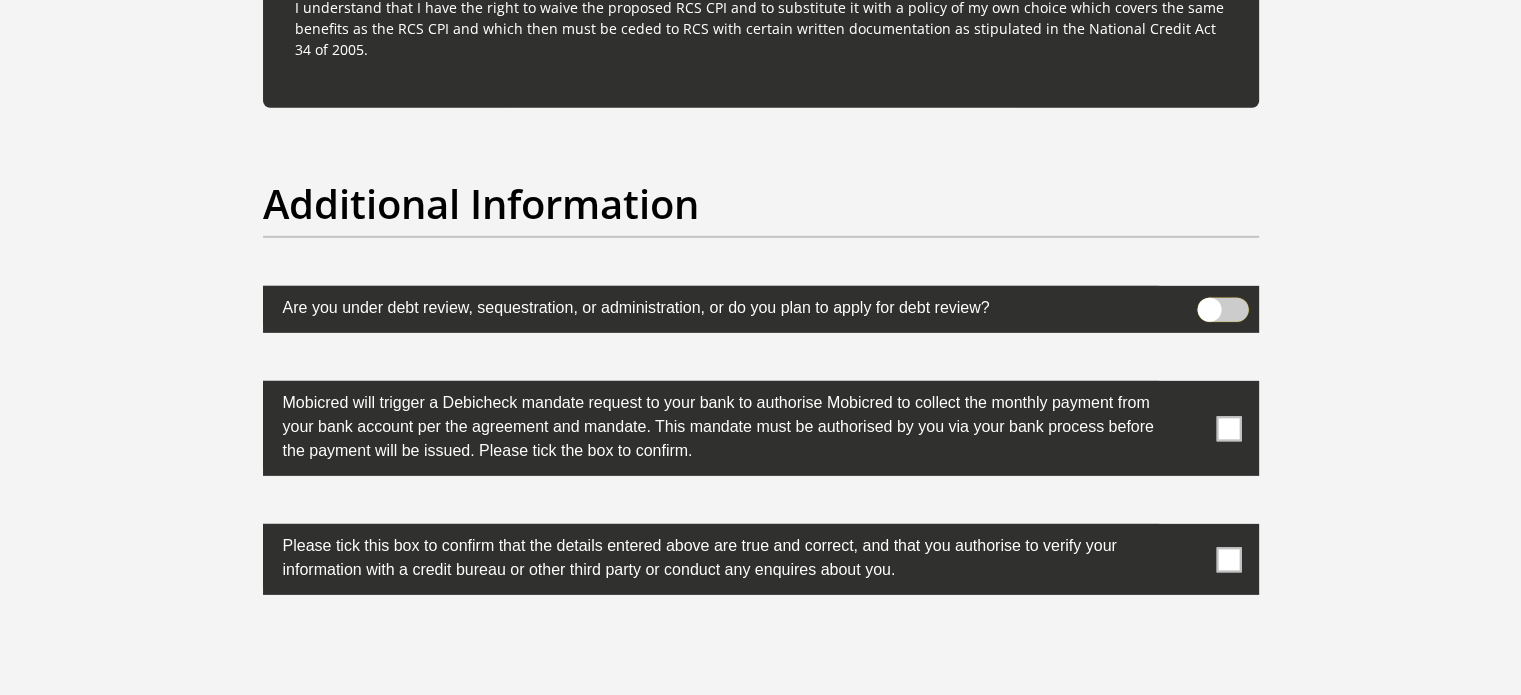 click at bounding box center (1209, 303) 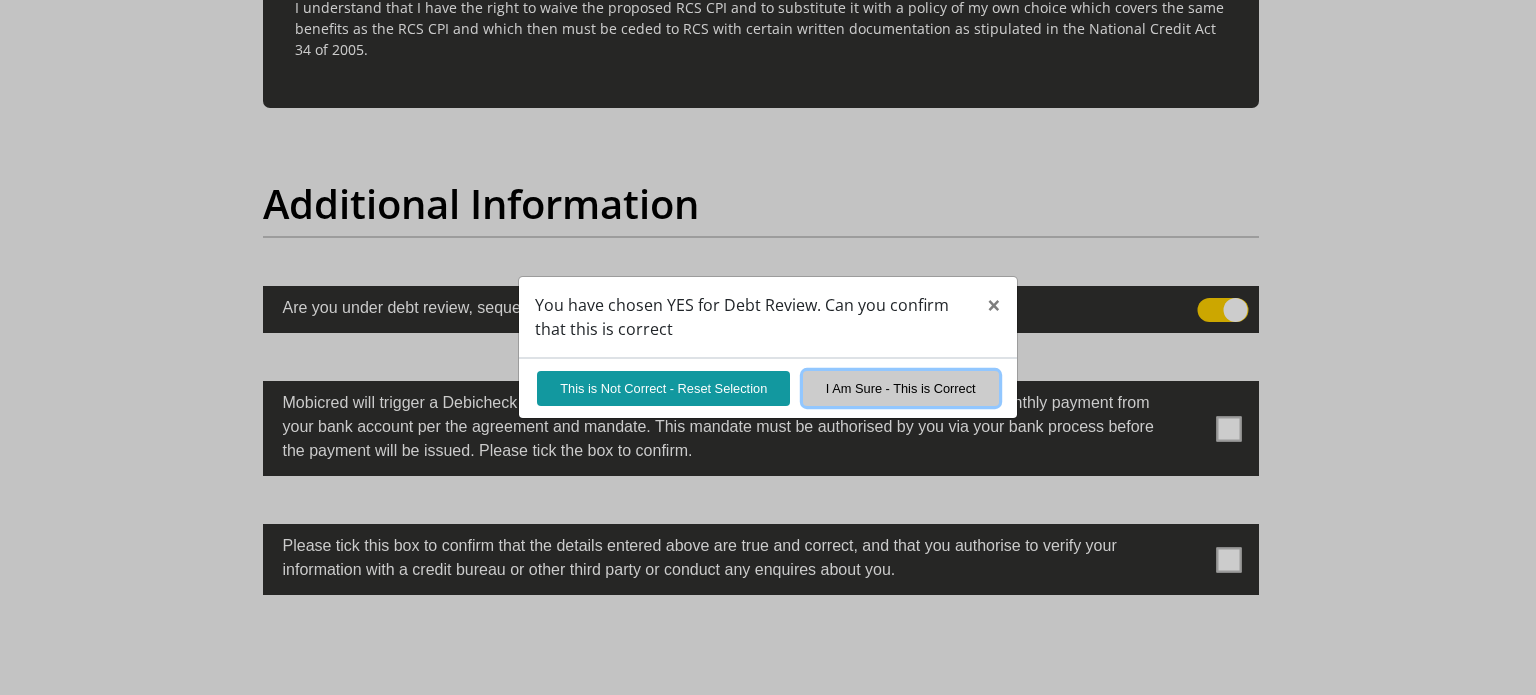 click on "I Am Sure - This is Correct" at bounding box center (901, 388) 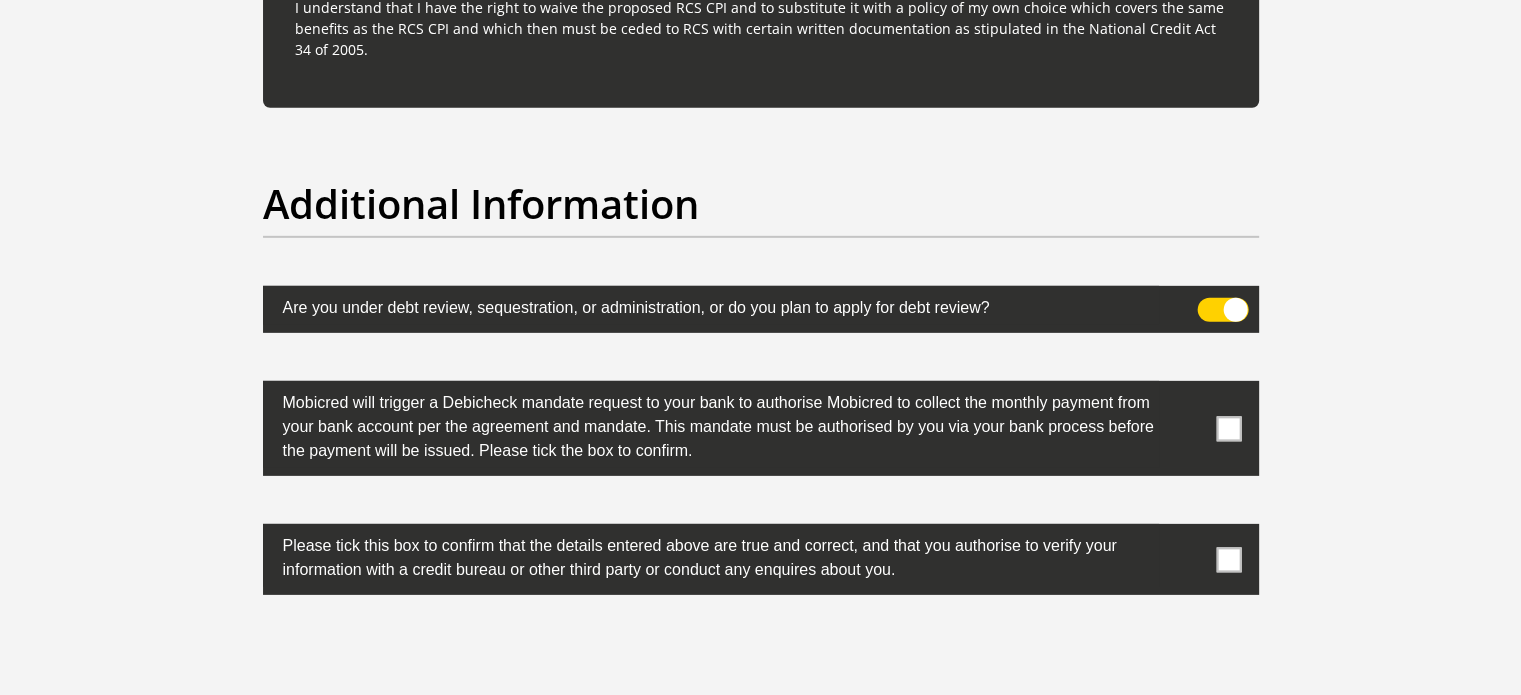 click at bounding box center [761, 428] 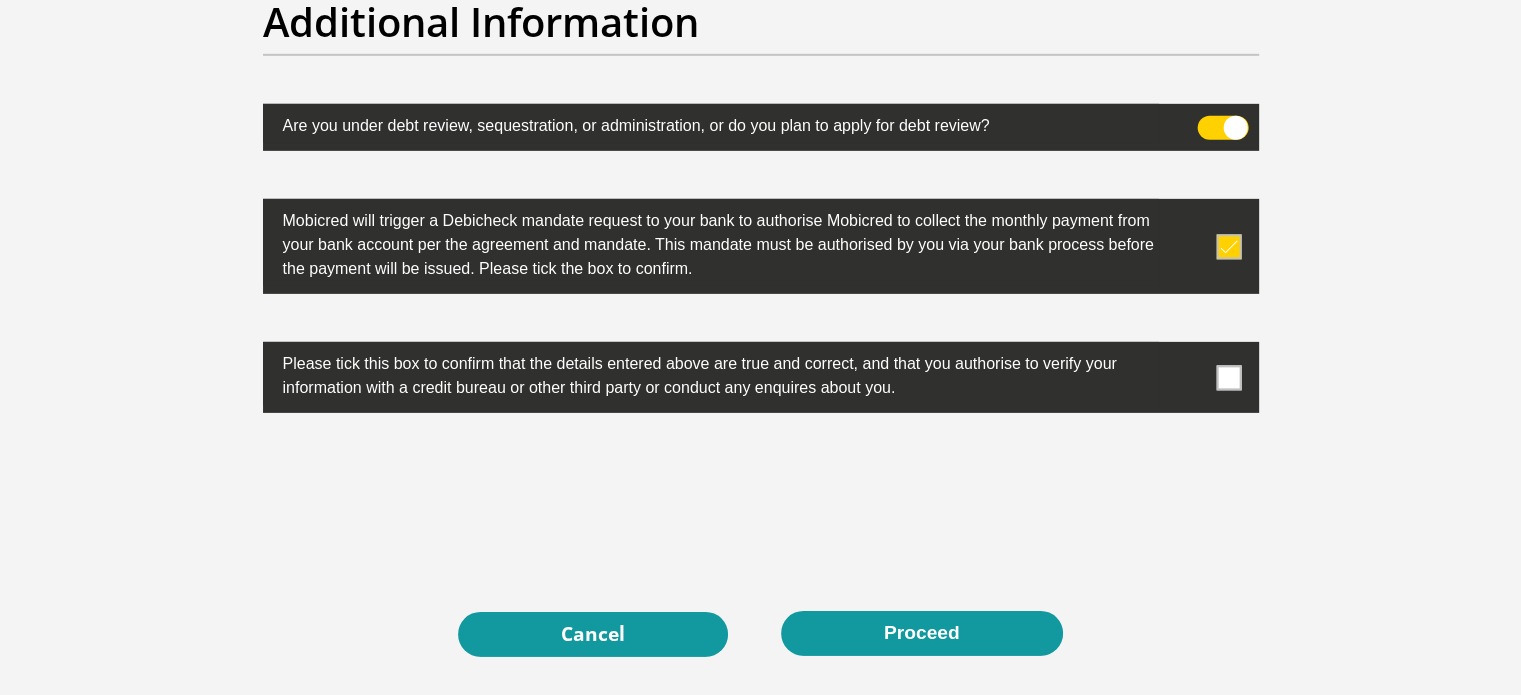 scroll, scrollTop: 6400, scrollLeft: 0, axis: vertical 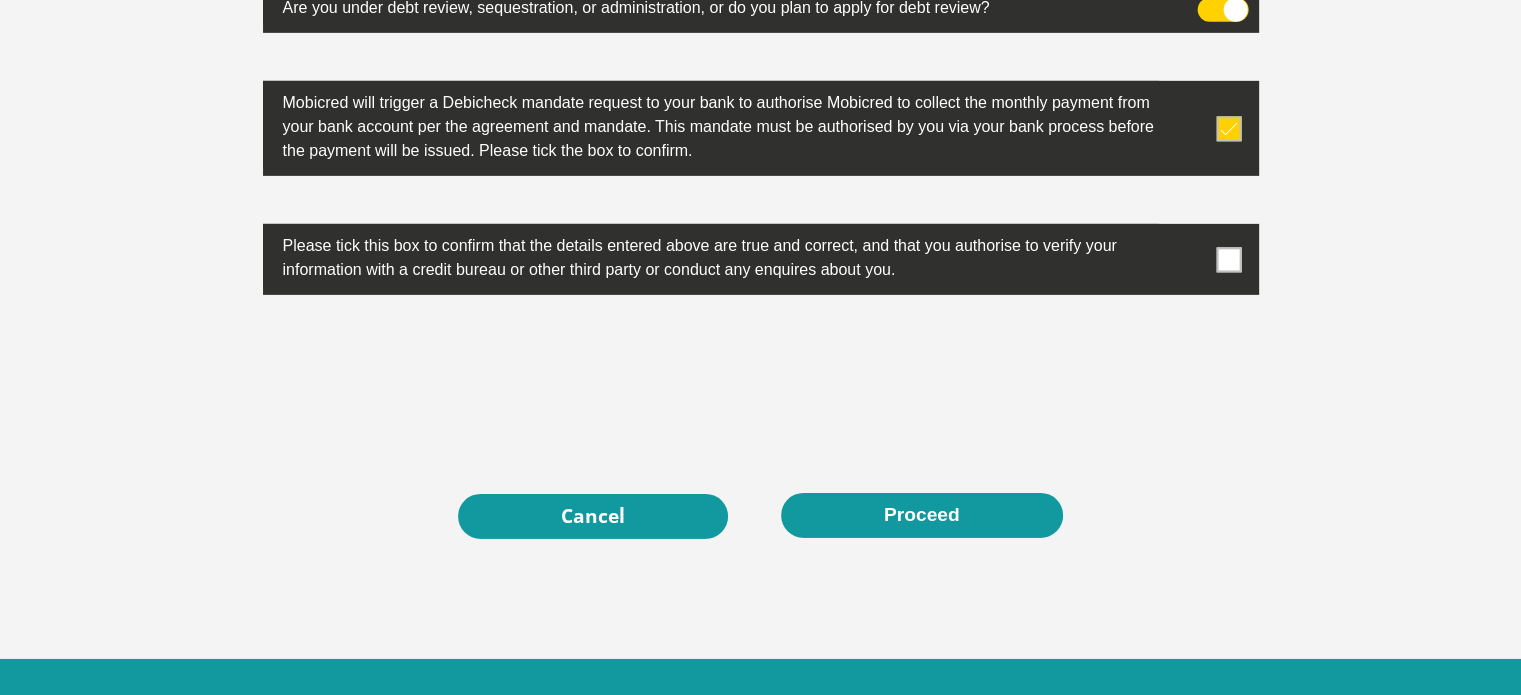 click at bounding box center [761, 259] 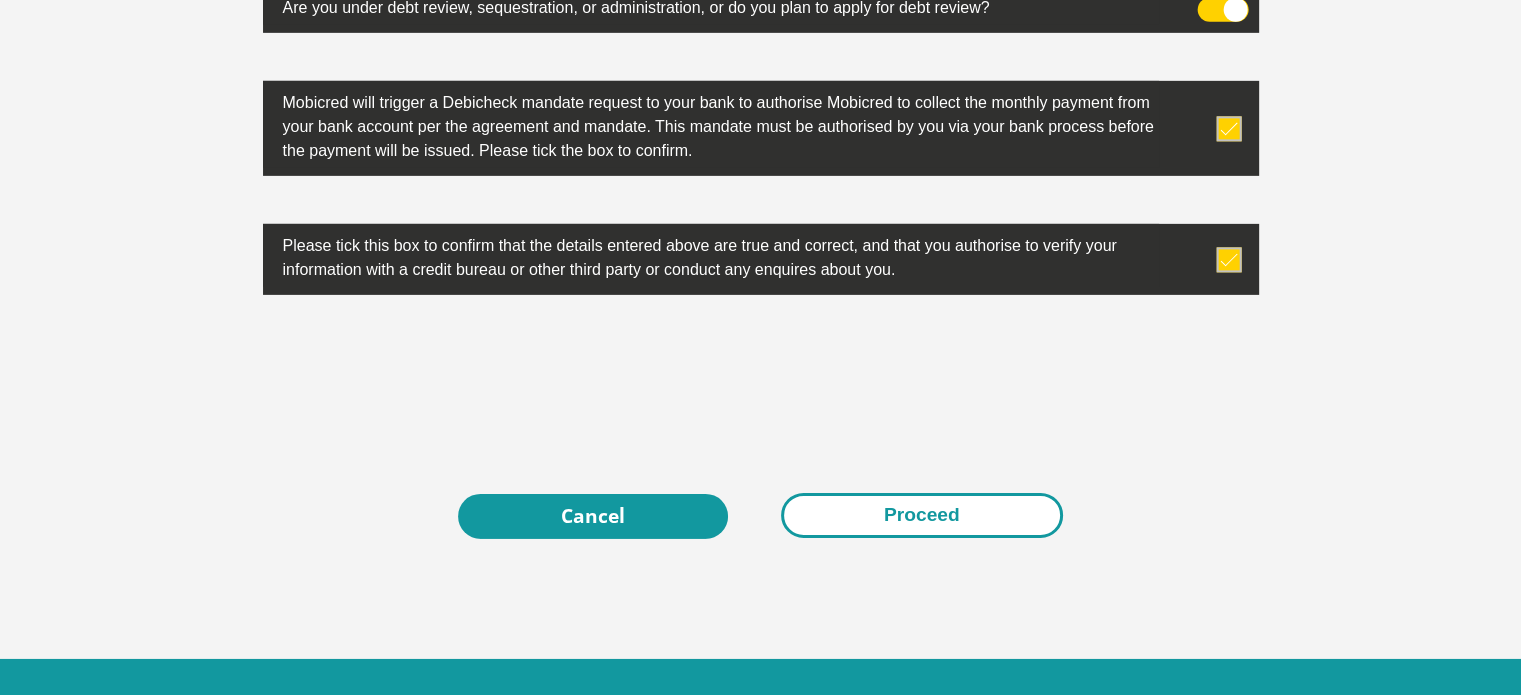 click on "Proceed" at bounding box center [922, 515] 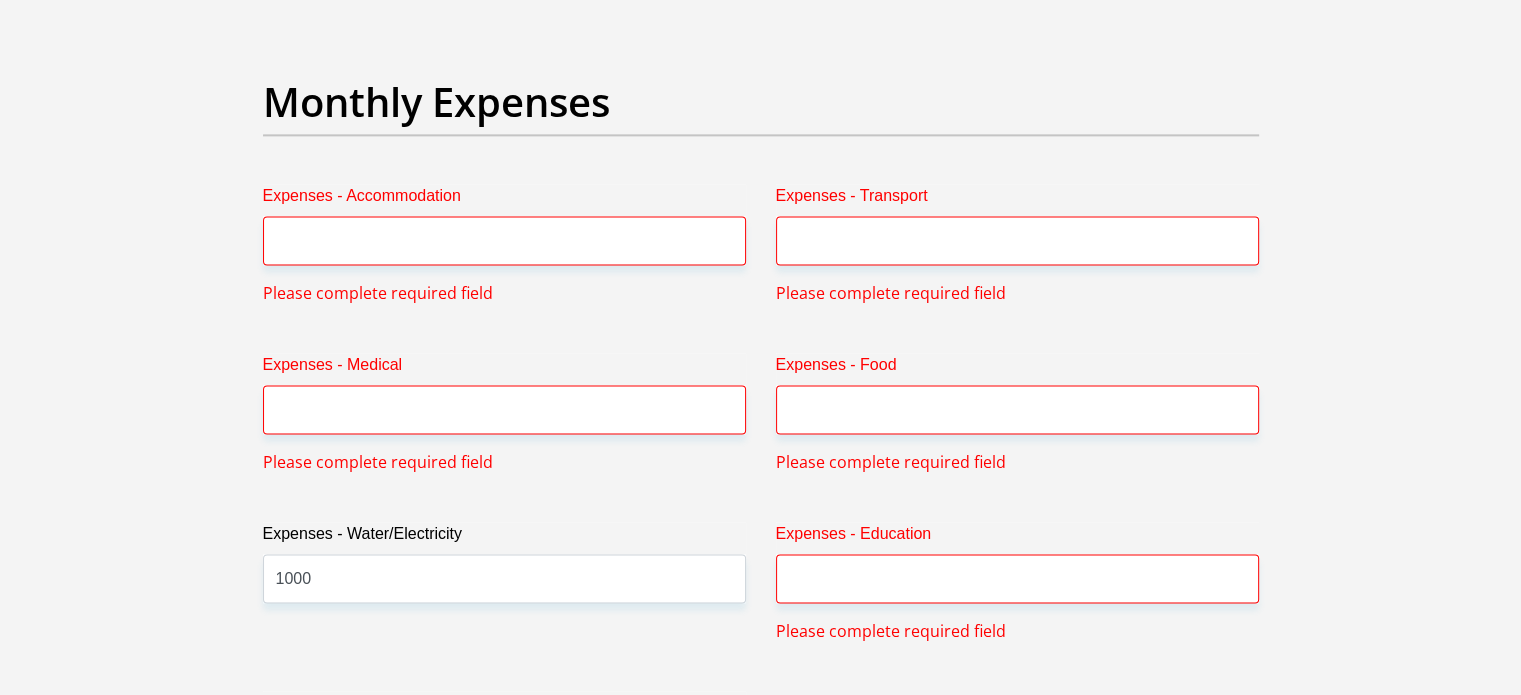 scroll, scrollTop: 2807, scrollLeft: 0, axis: vertical 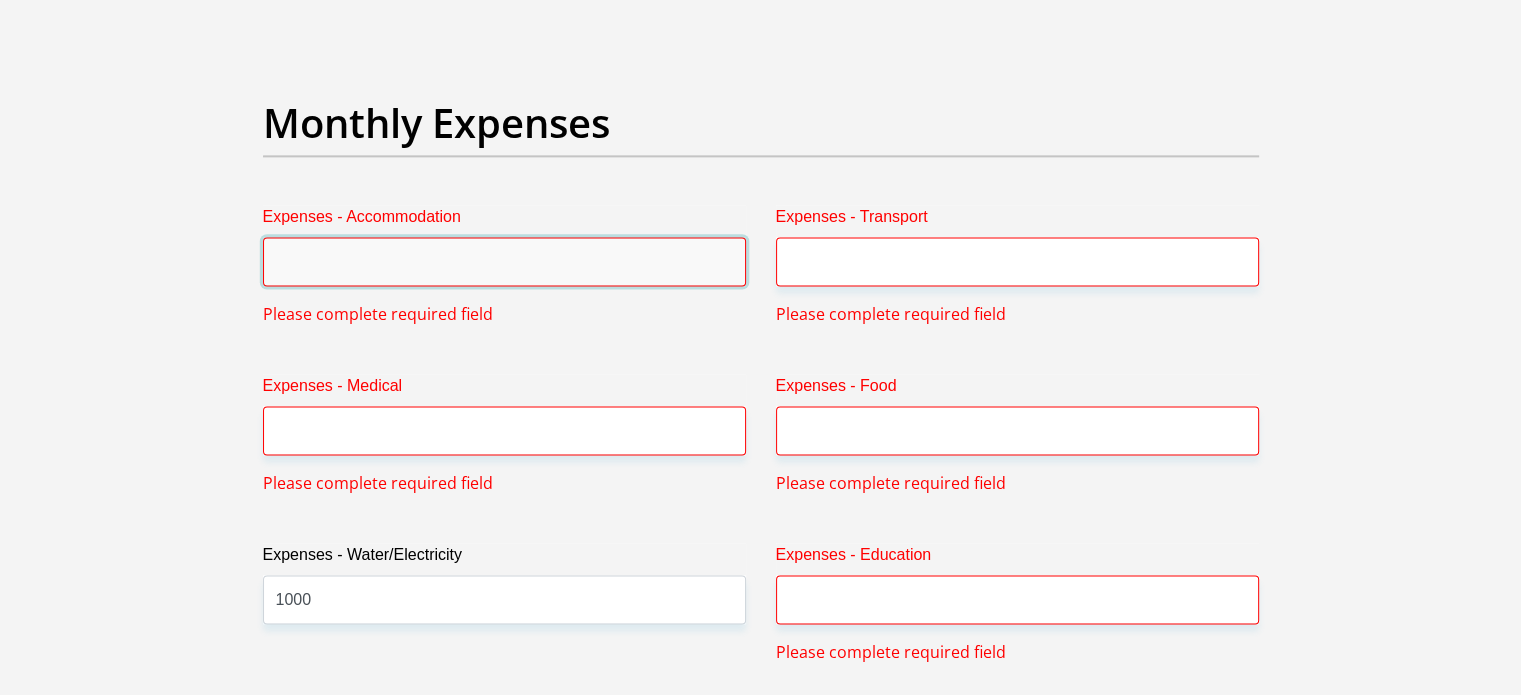 click on "Expenses - Accommodation" at bounding box center (504, 261) 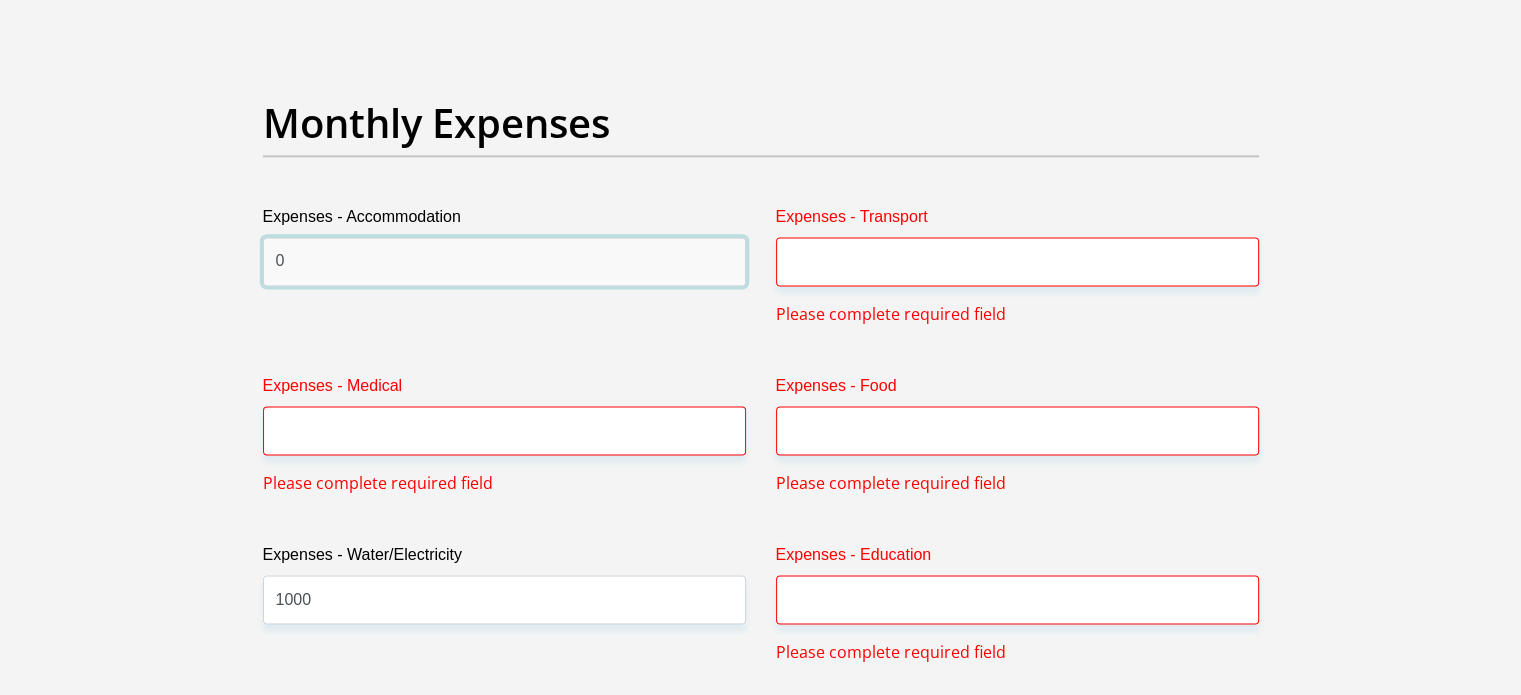 type on "0" 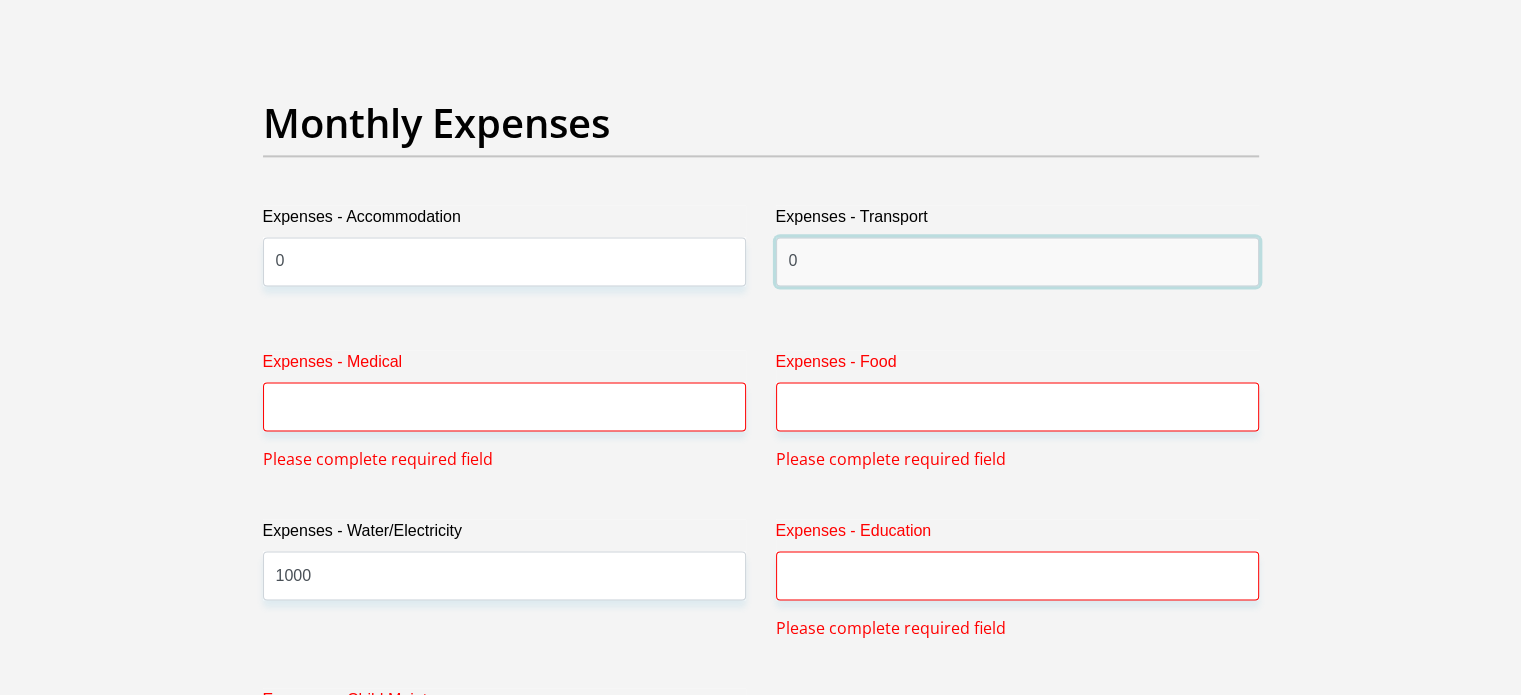 type on "0" 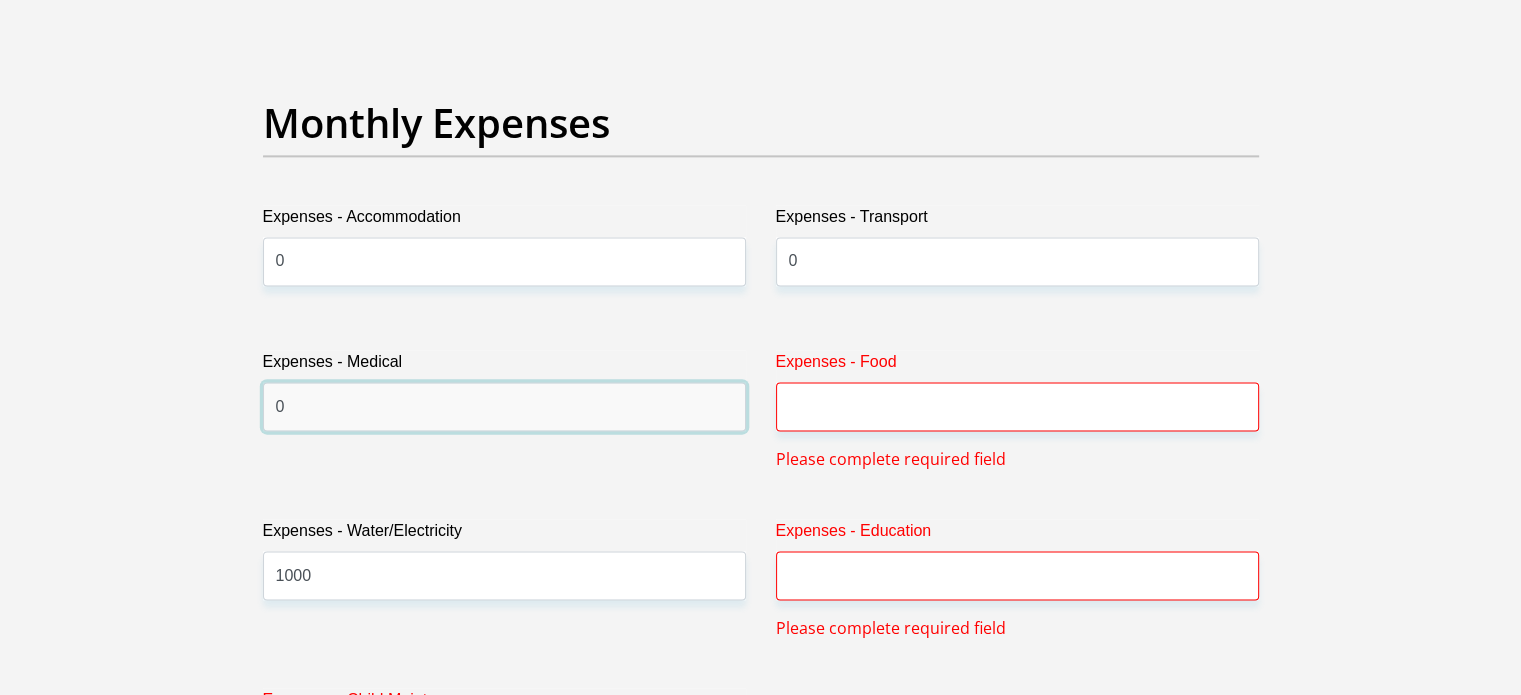 type on "0" 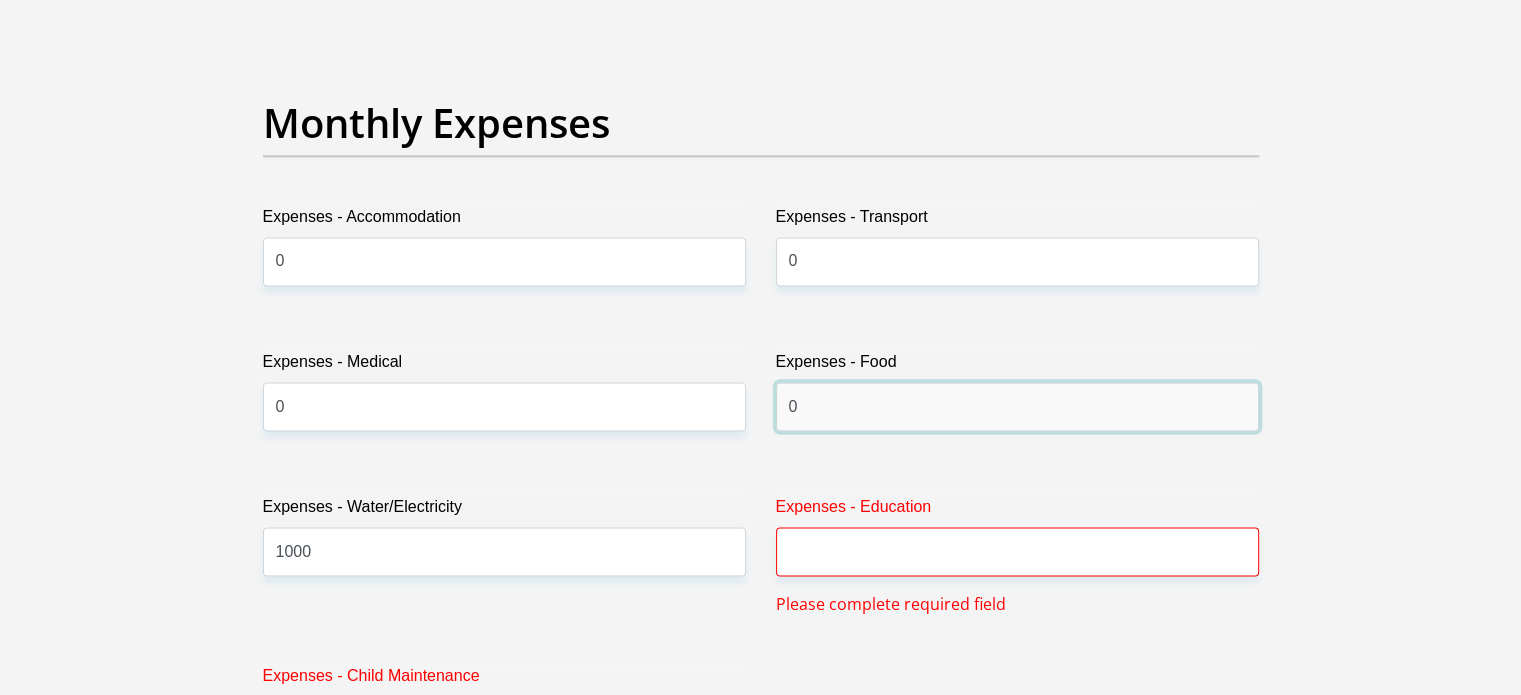 type on "0" 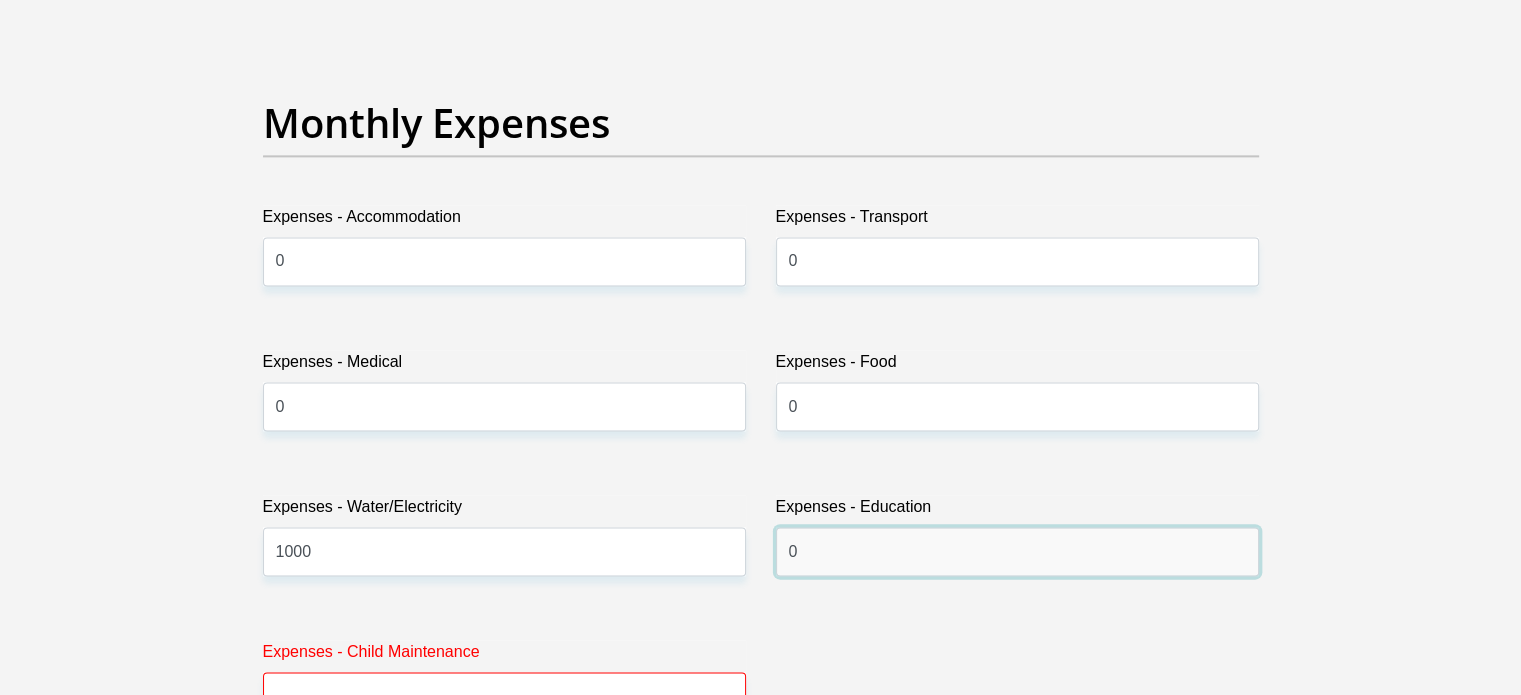 type on "0" 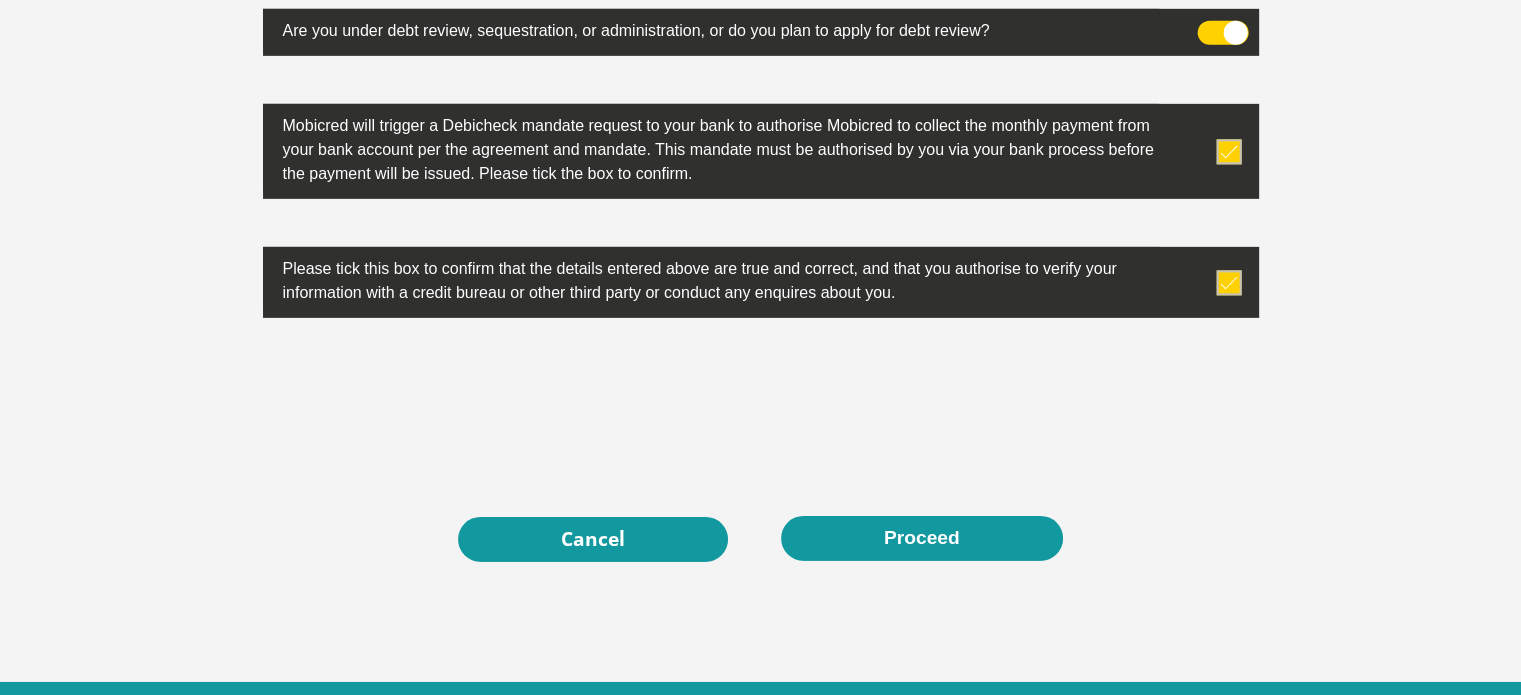 scroll, scrollTop: 6476, scrollLeft: 0, axis: vertical 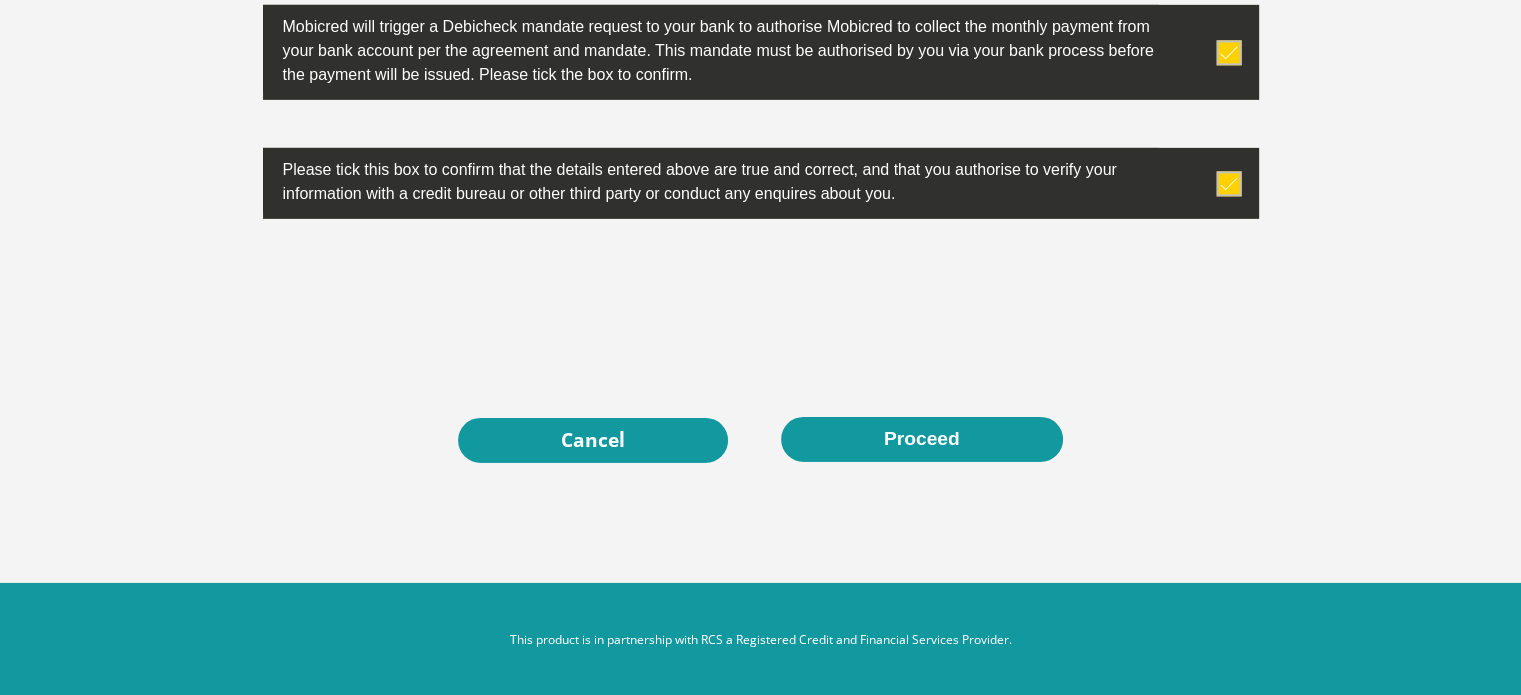 type on "0" 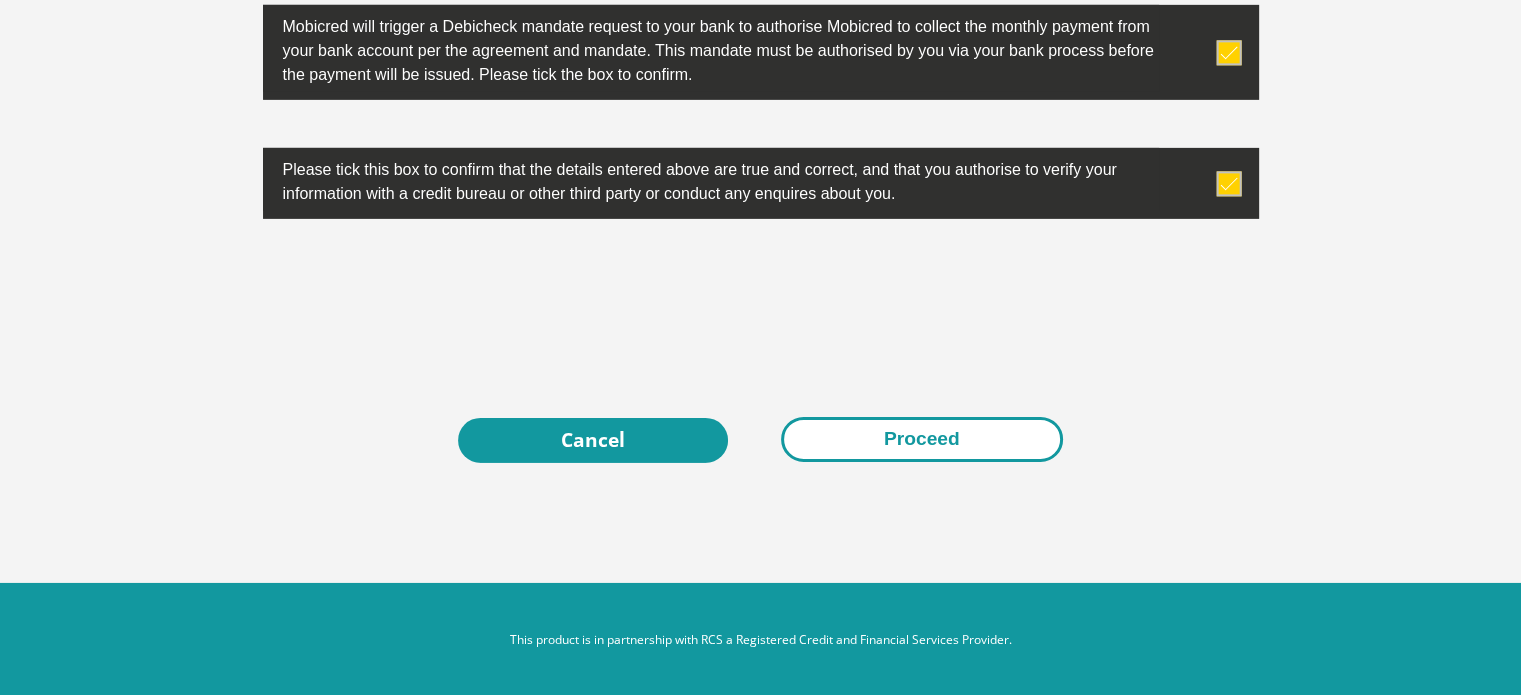click on "Proceed" at bounding box center (922, 439) 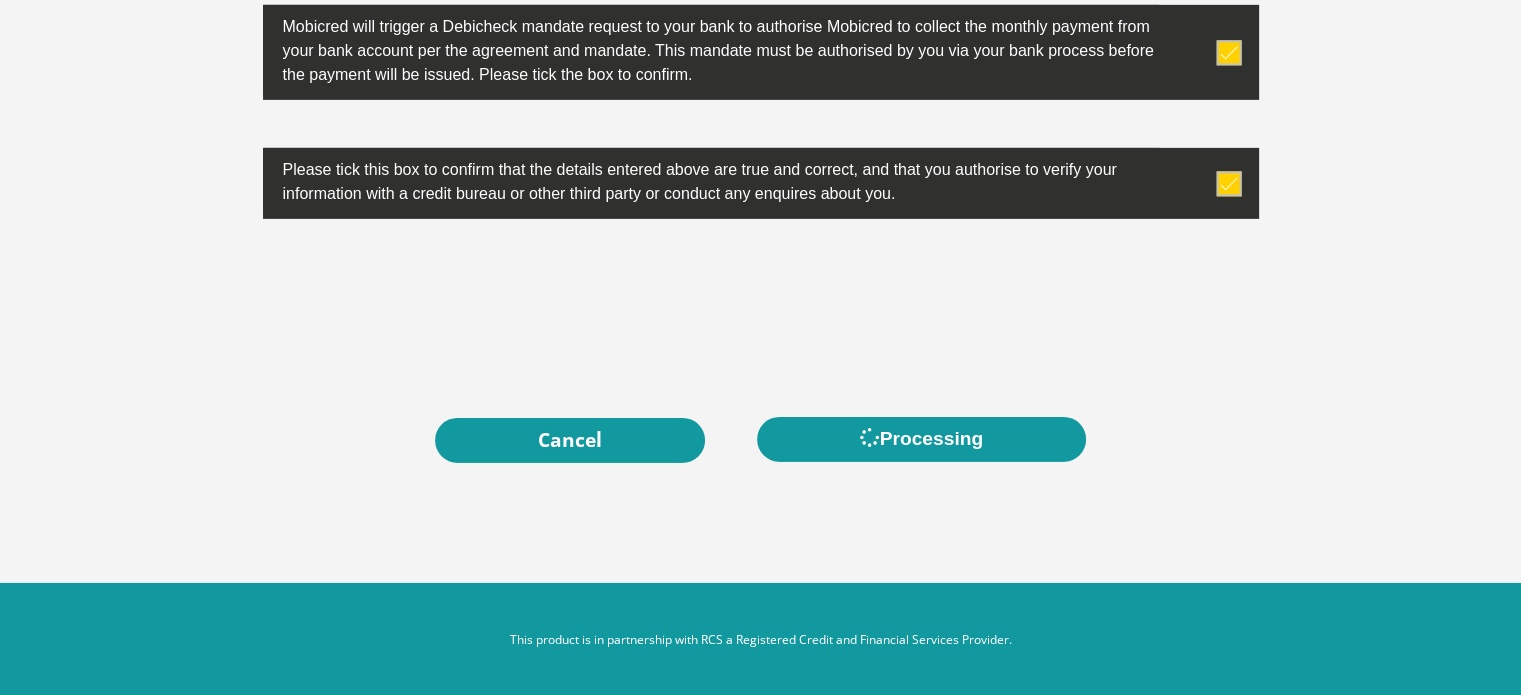 scroll, scrollTop: 0, scrollLeft: 0, axis: both 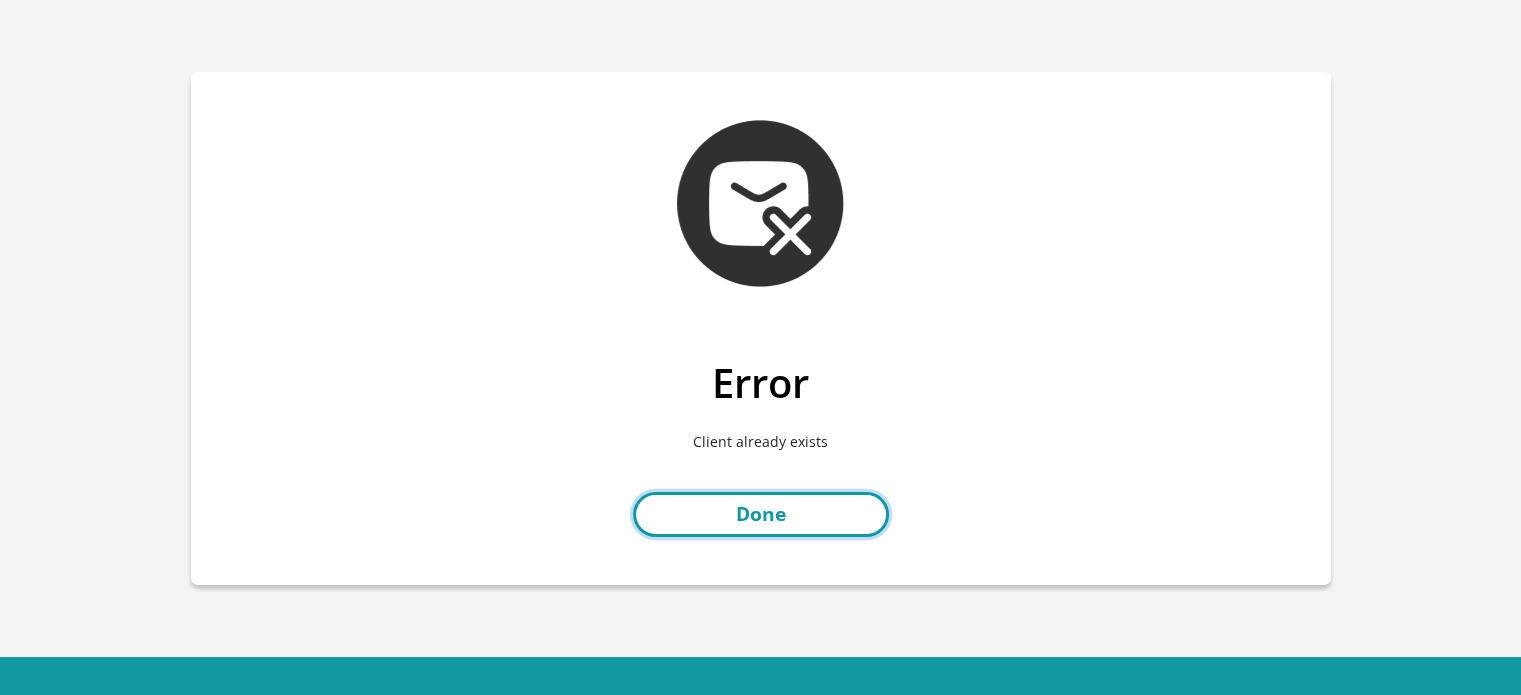 click on "Done" at bounding box center [761, 514] 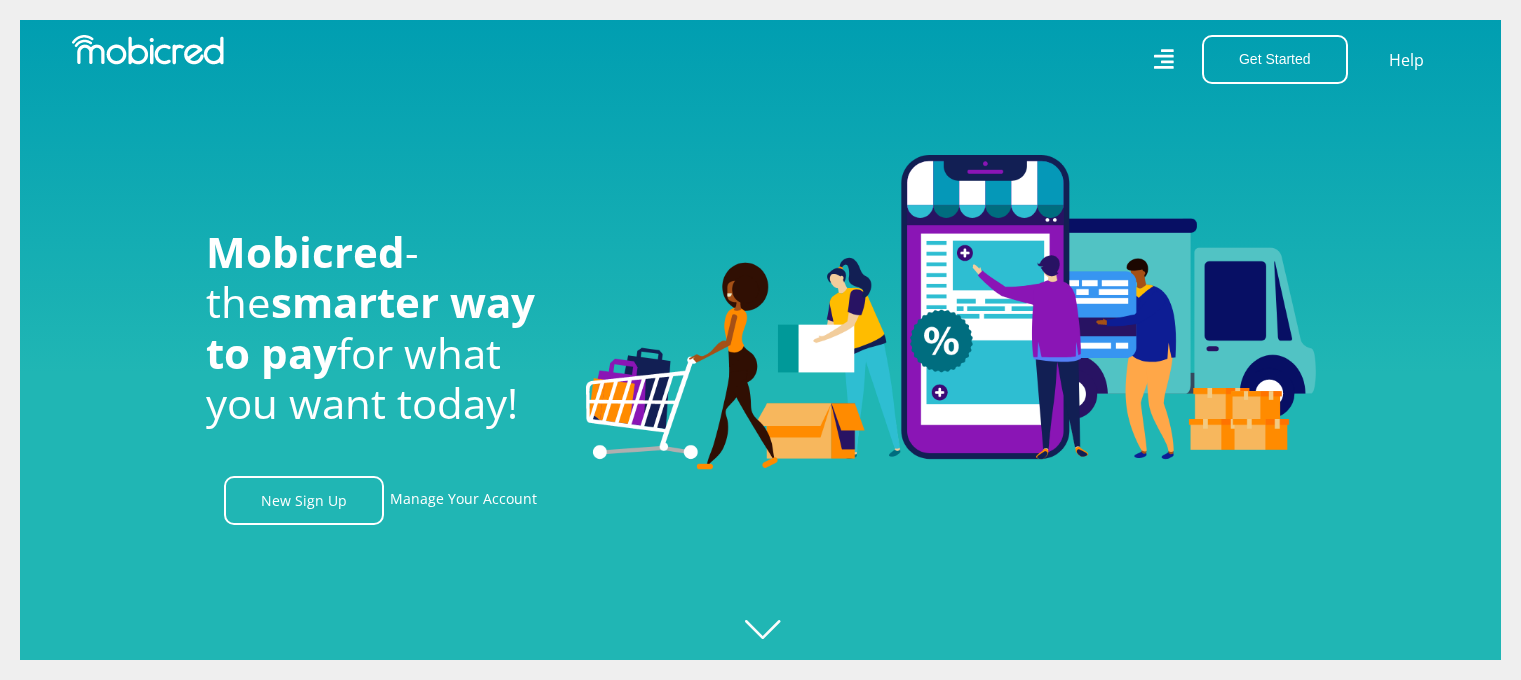 scroll, scrollTop: 0, scrollLeft: 0, axis: both 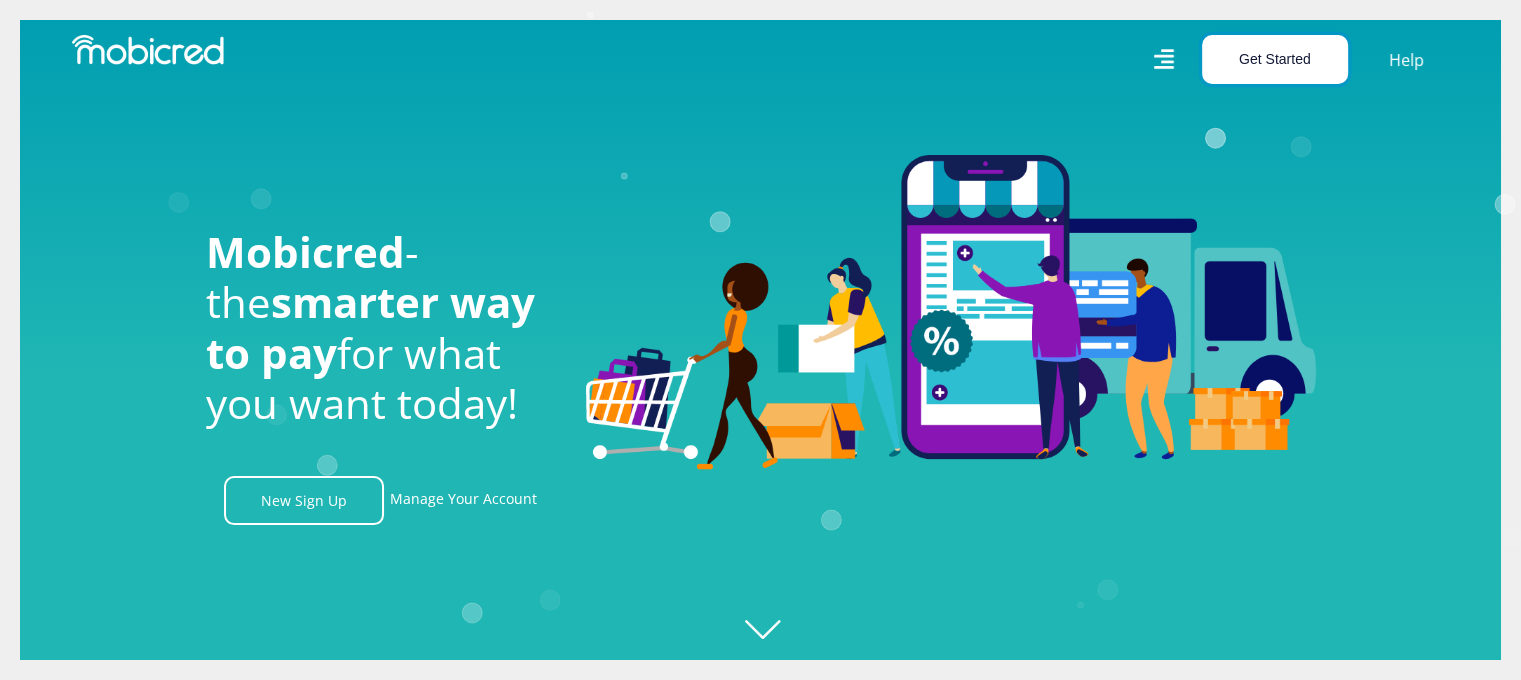 click on "Get Started" at bounding box center [1275, 59] 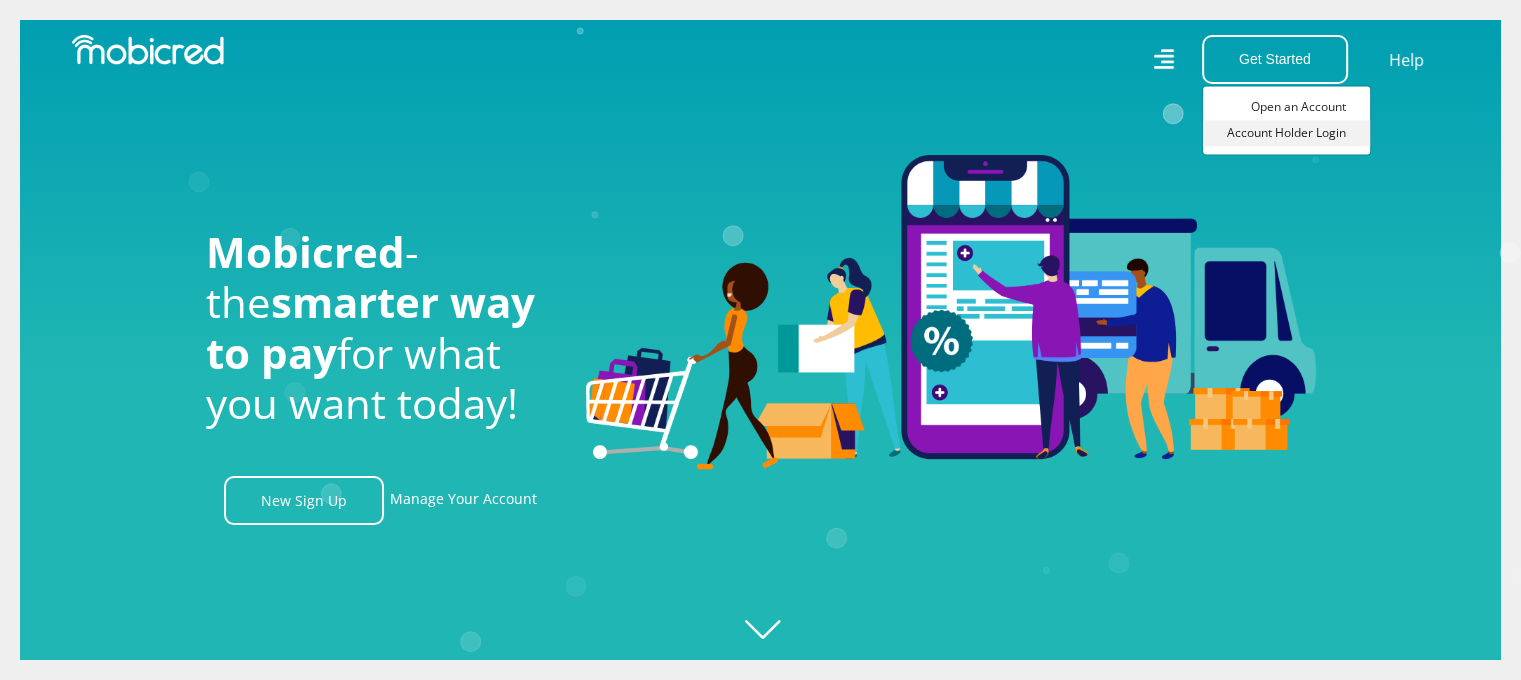 click on "Account Holder Login" at bounding box center [1286, 133] 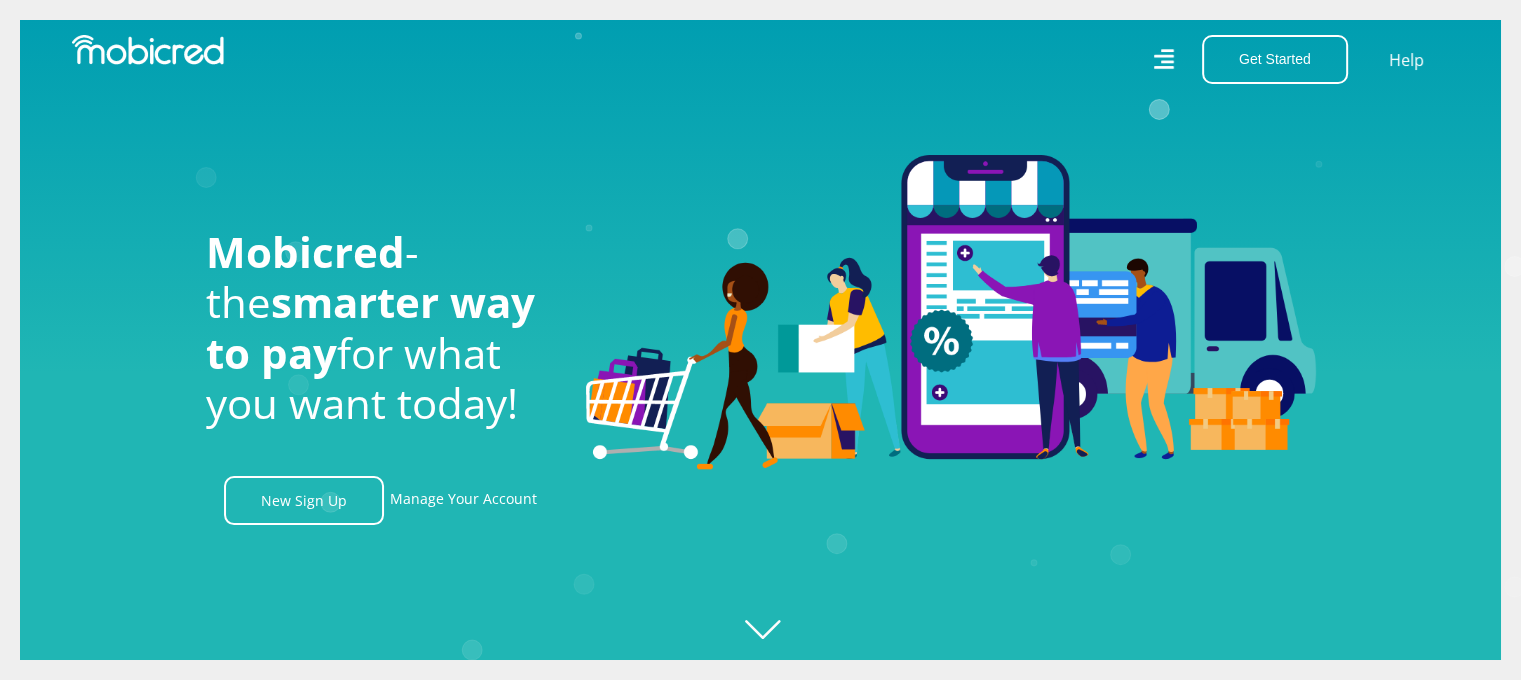 scroll, scrollTop: 0, scrollLeft: 164, axis: horizontal 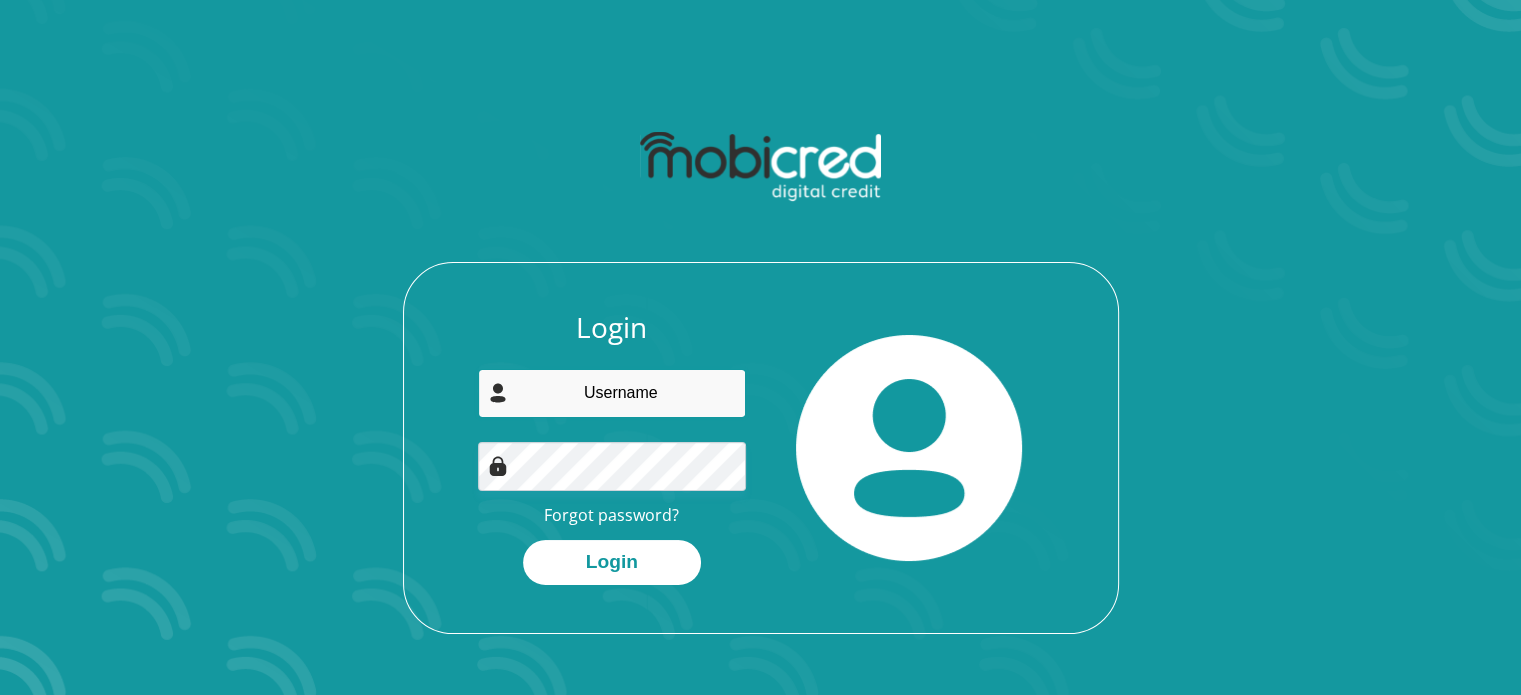 click at bounding box center [612, 393] 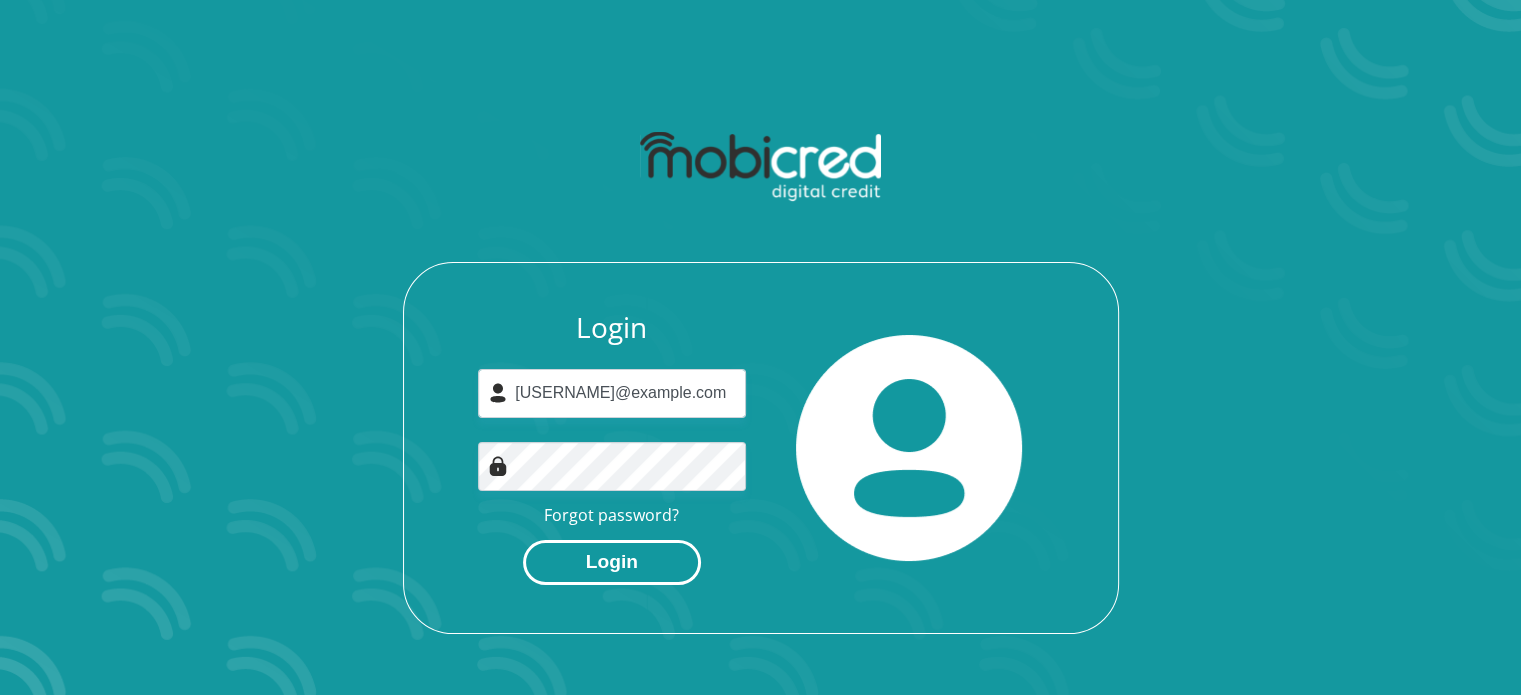 click on "Login" at bounding box center [612, 562] 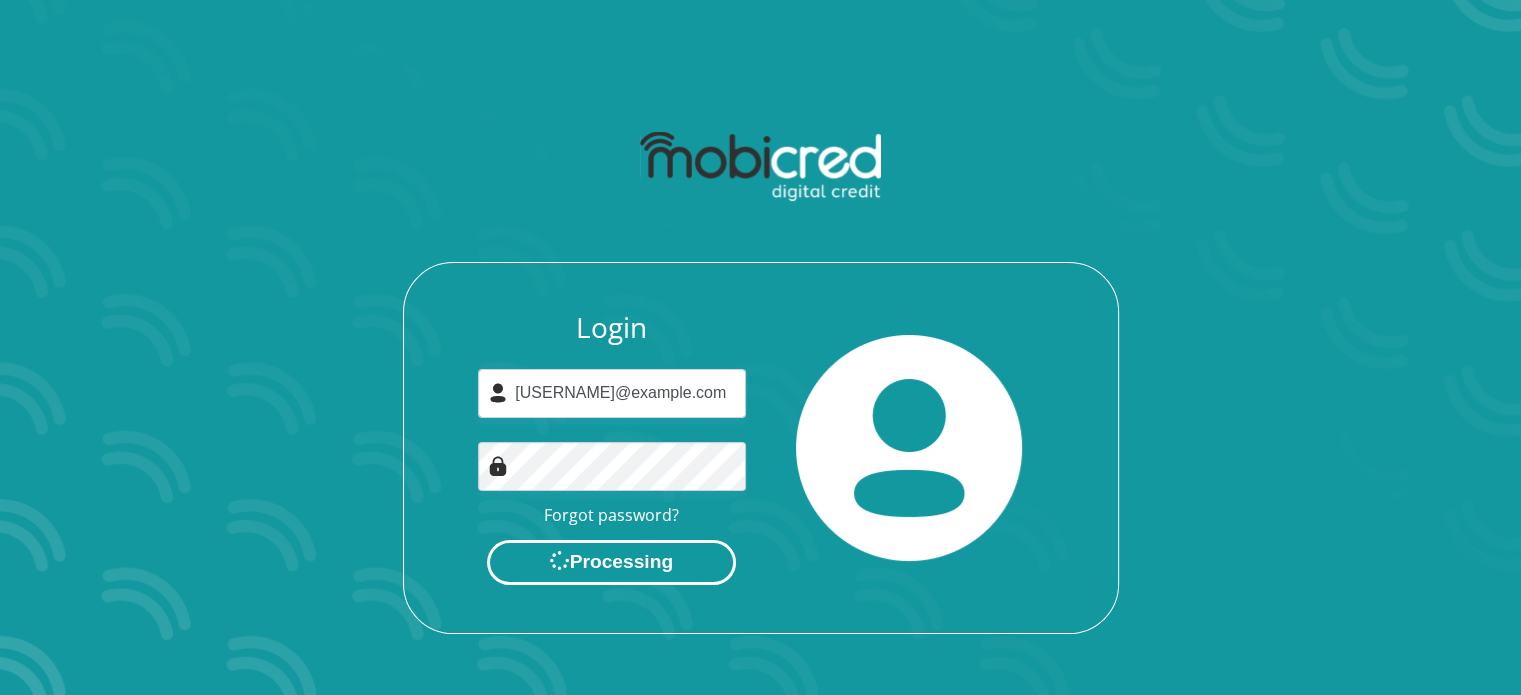scroll, scrollTop: 0, scrollLeft: 0, axis: both 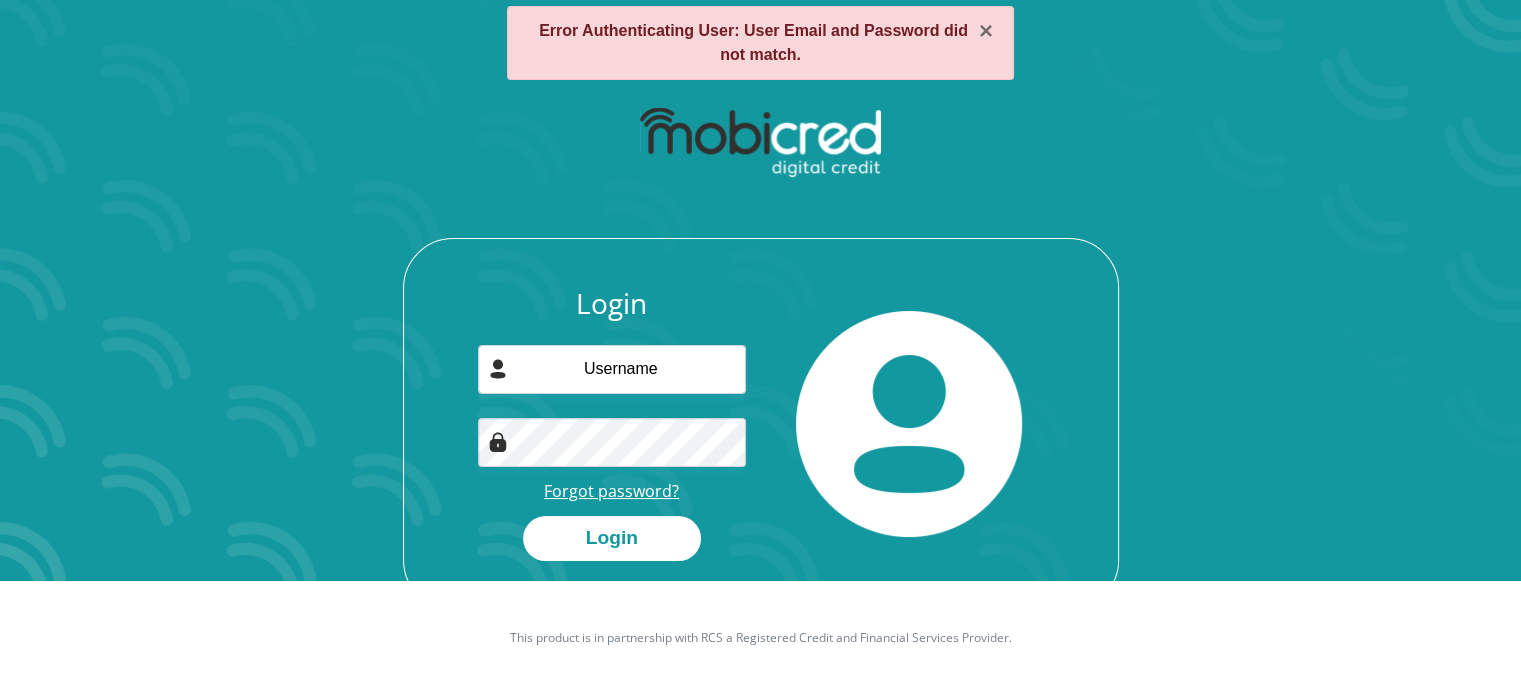 click on "Forgot password?" at bounding box center [611, 491] 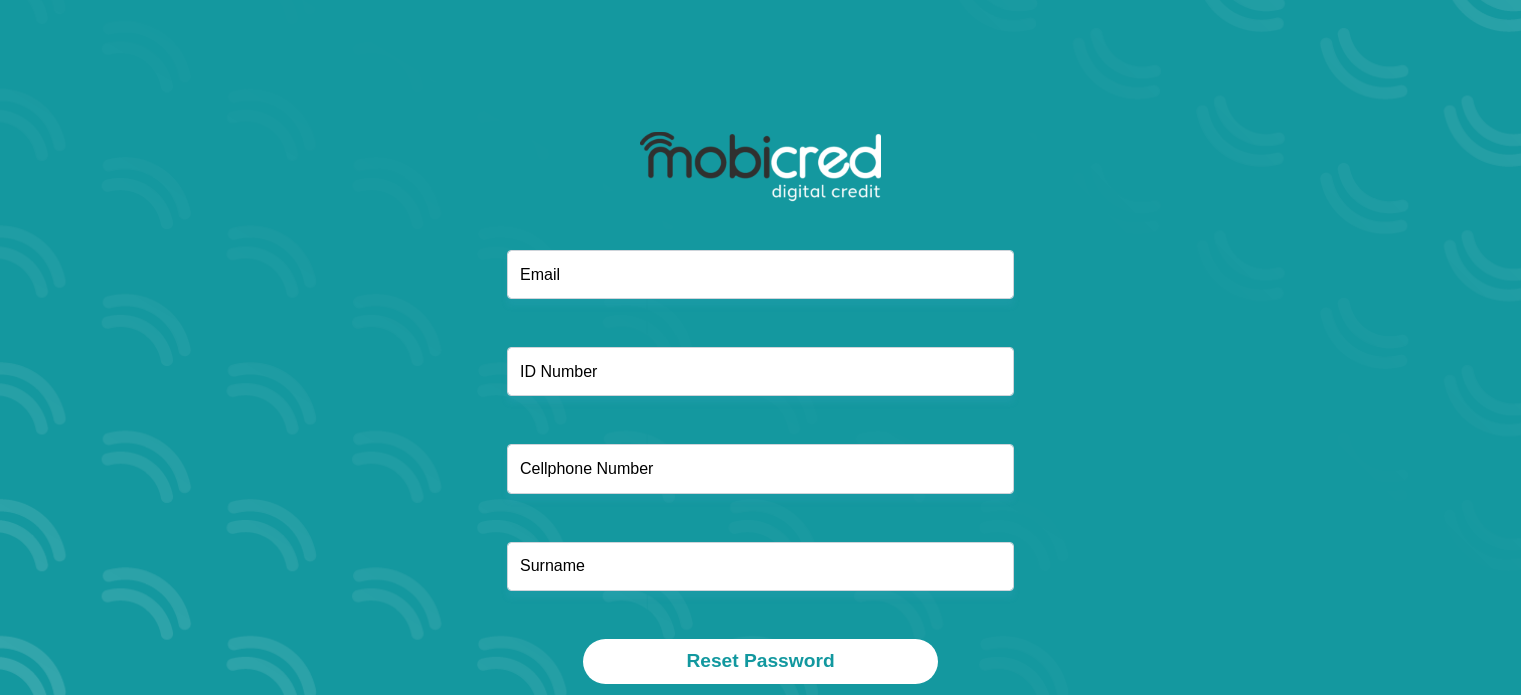 scroll, scrollTop: 0, scrollLeft: 0, axis: both 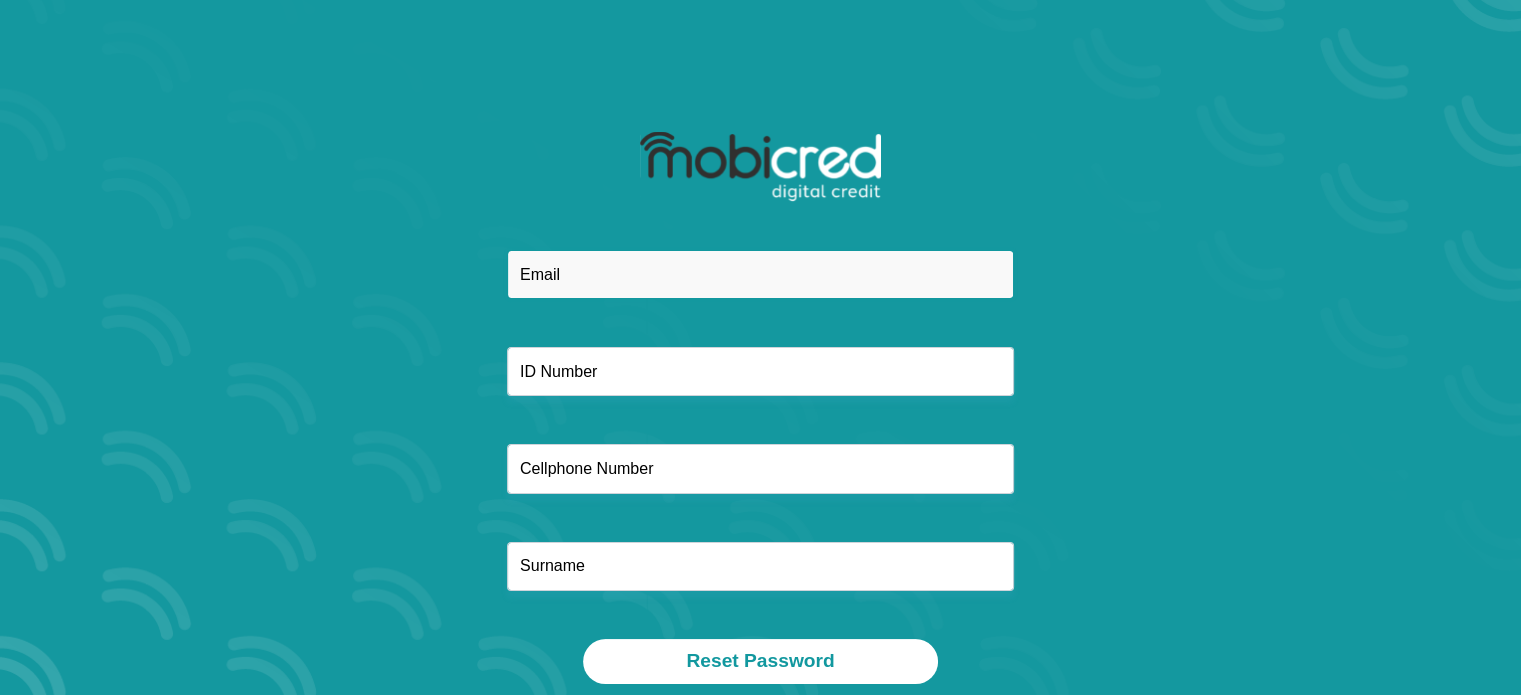 click at bounding box center (760, 274) 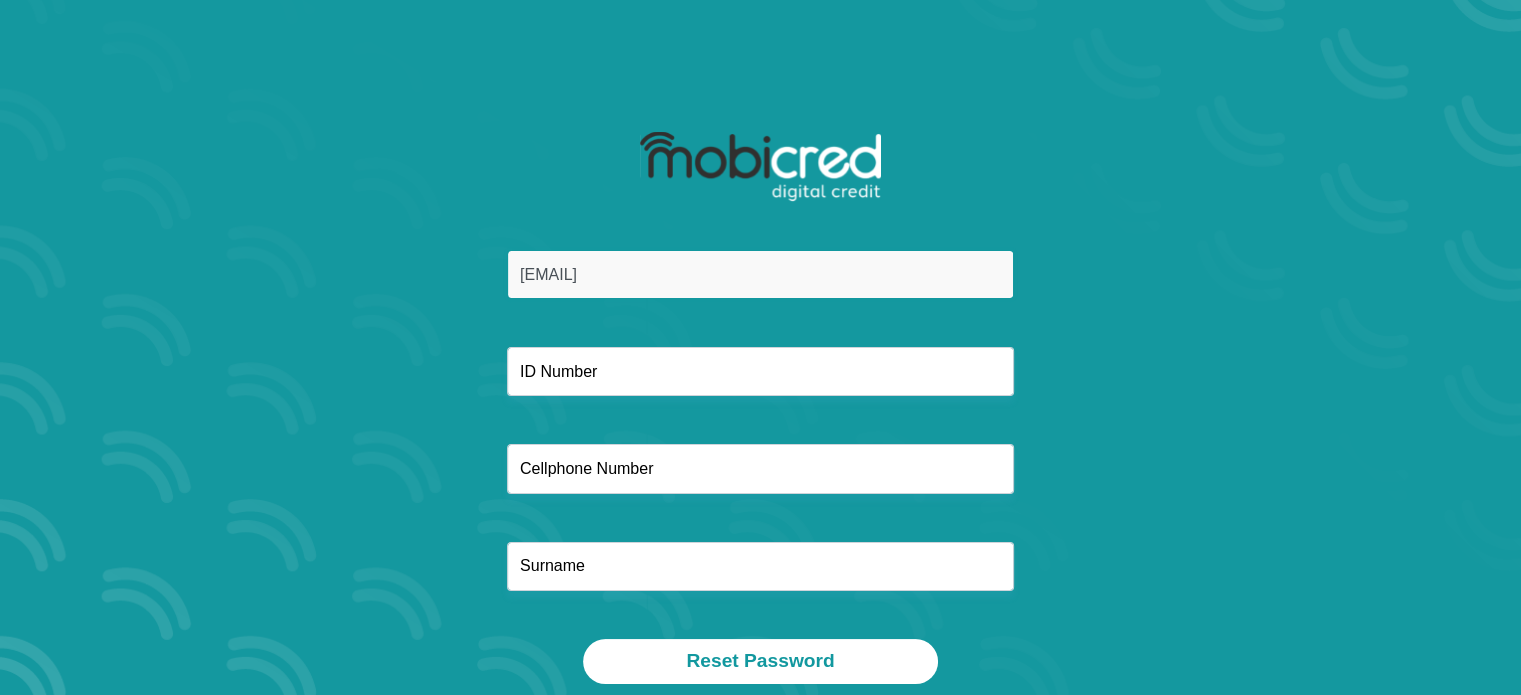 type on "0833190616" 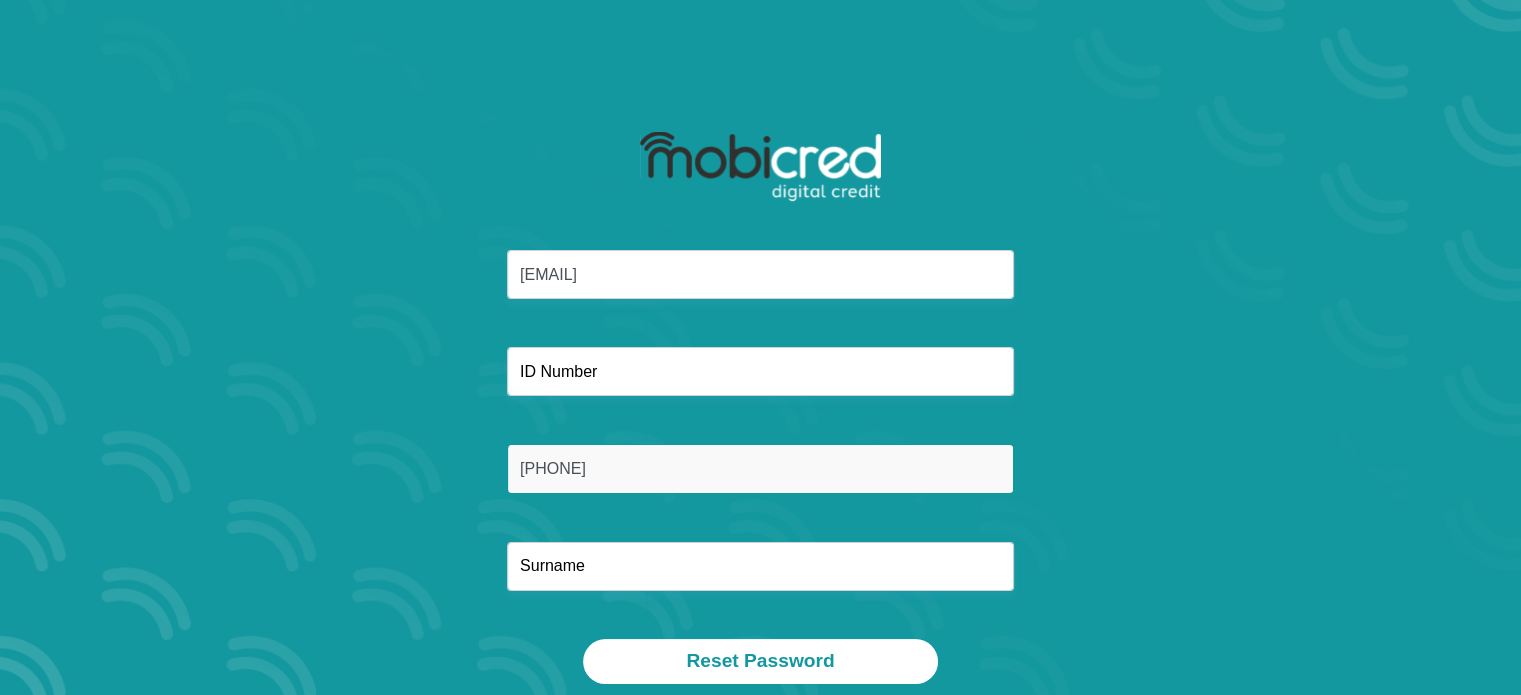 type on "Barnard" 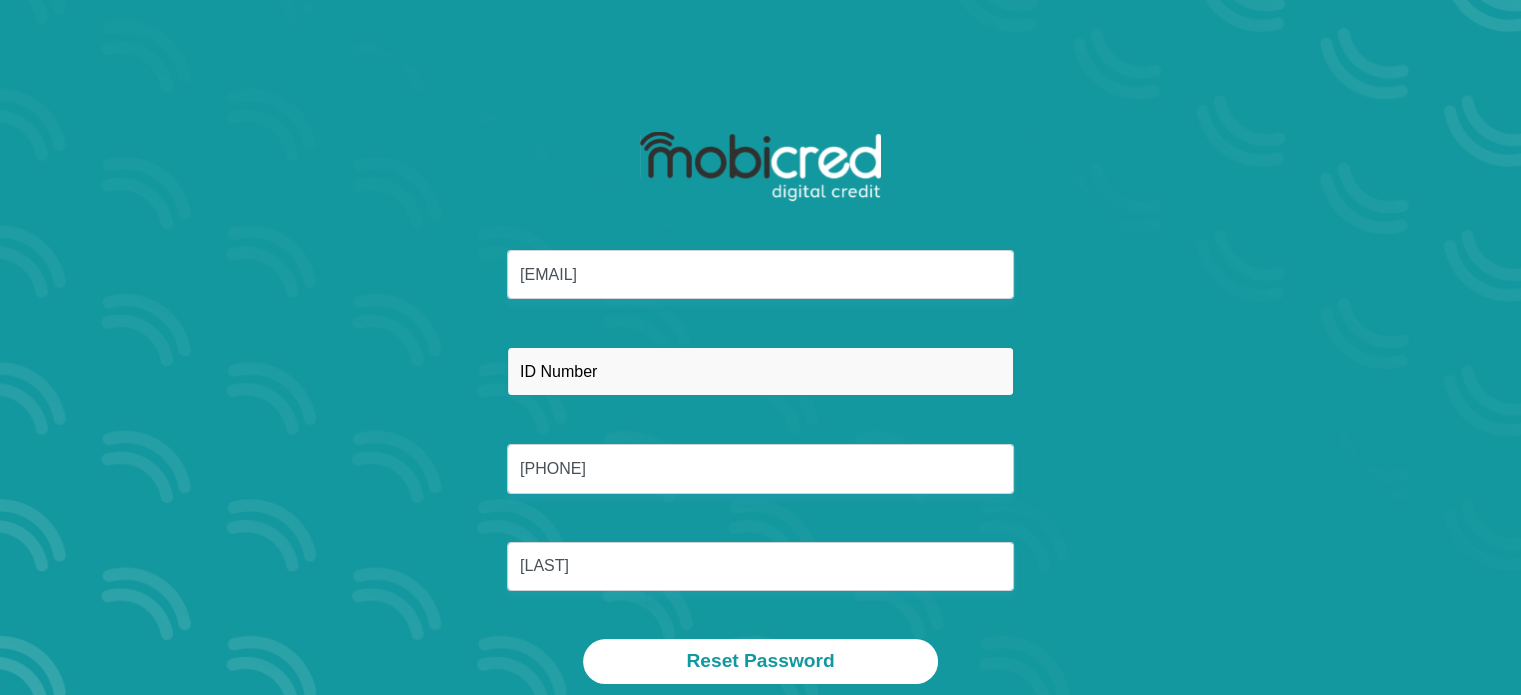 click at bounding box center [760, 371] 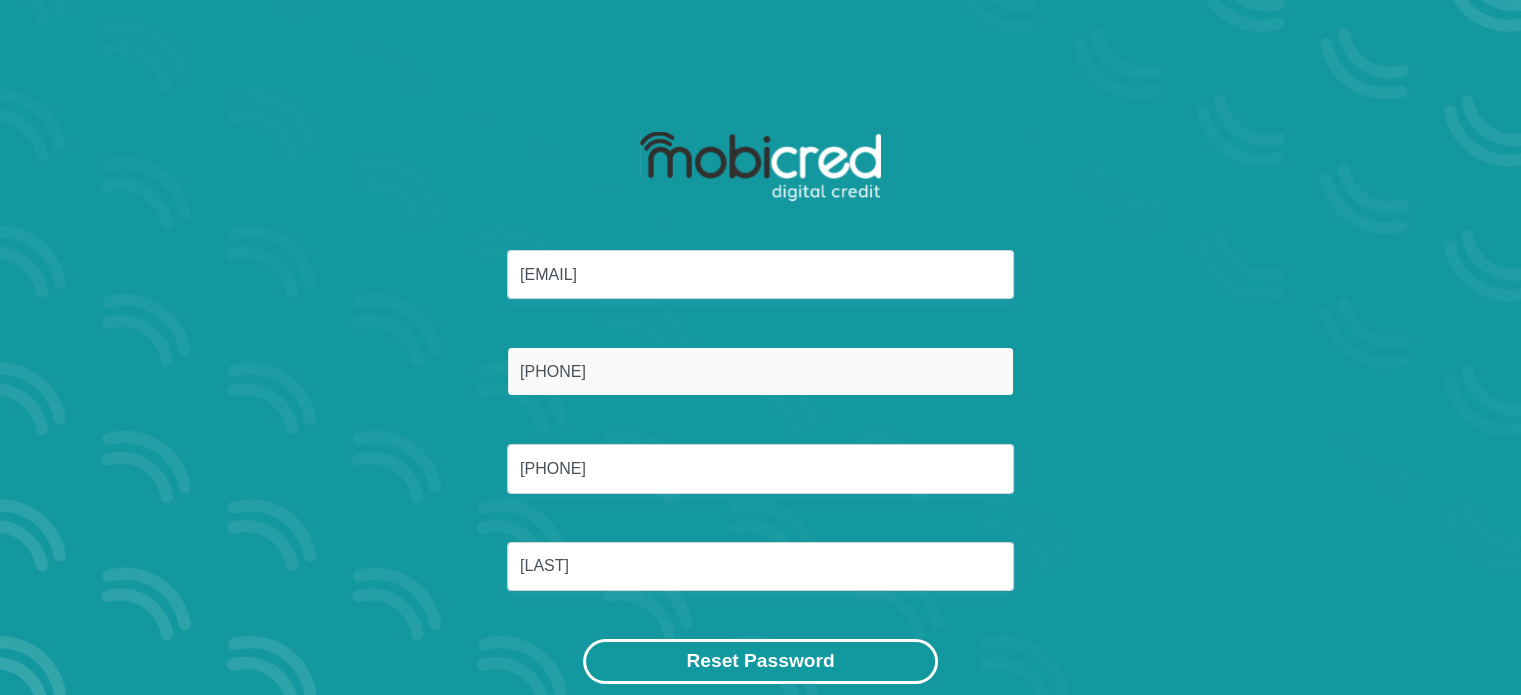 type on "9801140084080" 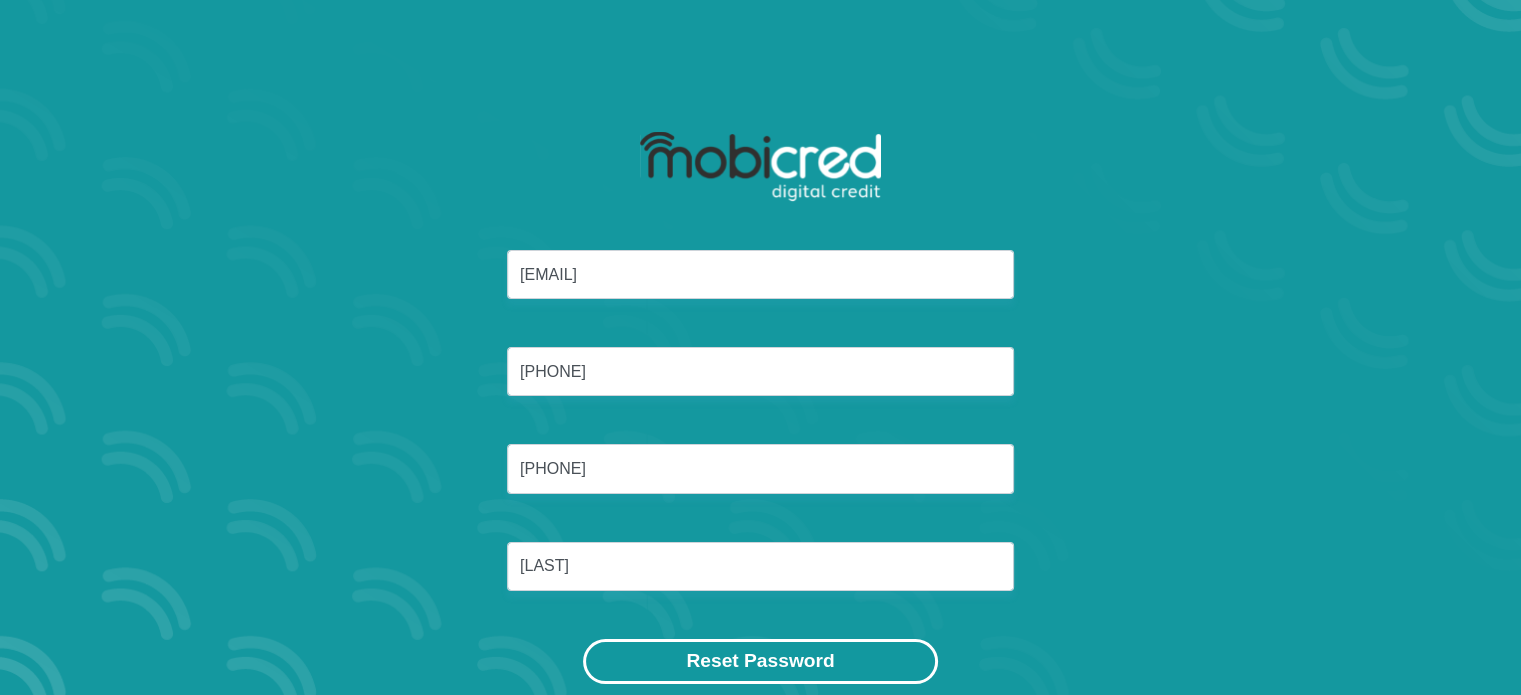 click on "Reset Password" at bounding box center (760, 661) 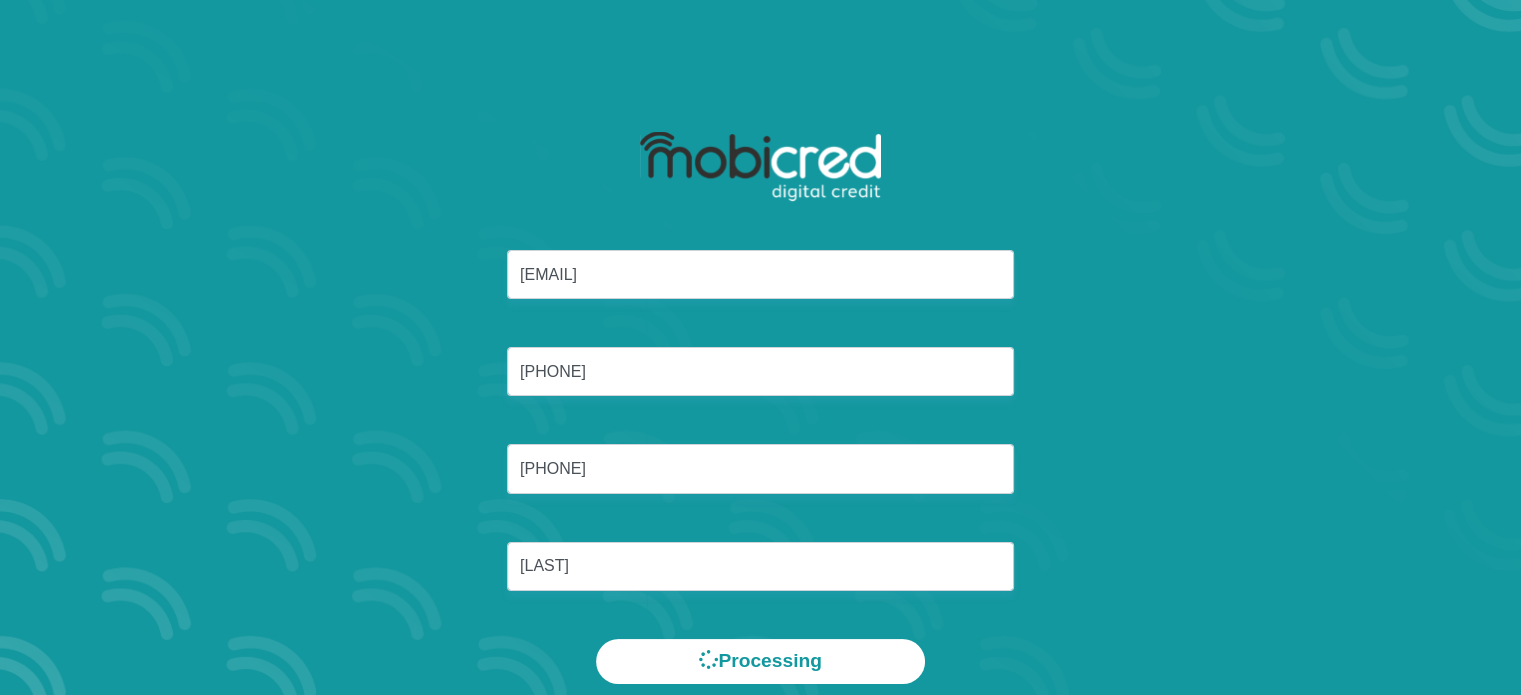 scroll, scrollTop: 0, scrollLeft: 0, axis: both 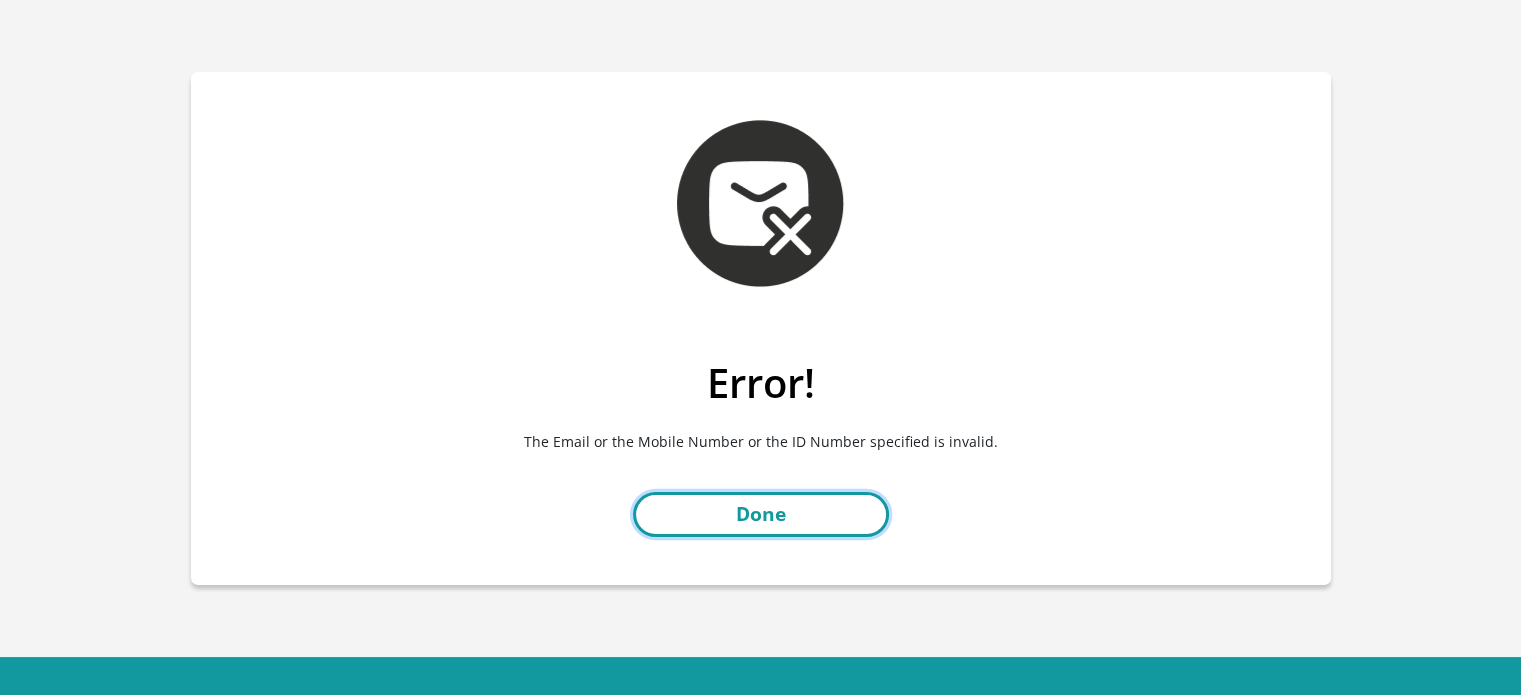 click on "Done" at bounding box center (761, 514) 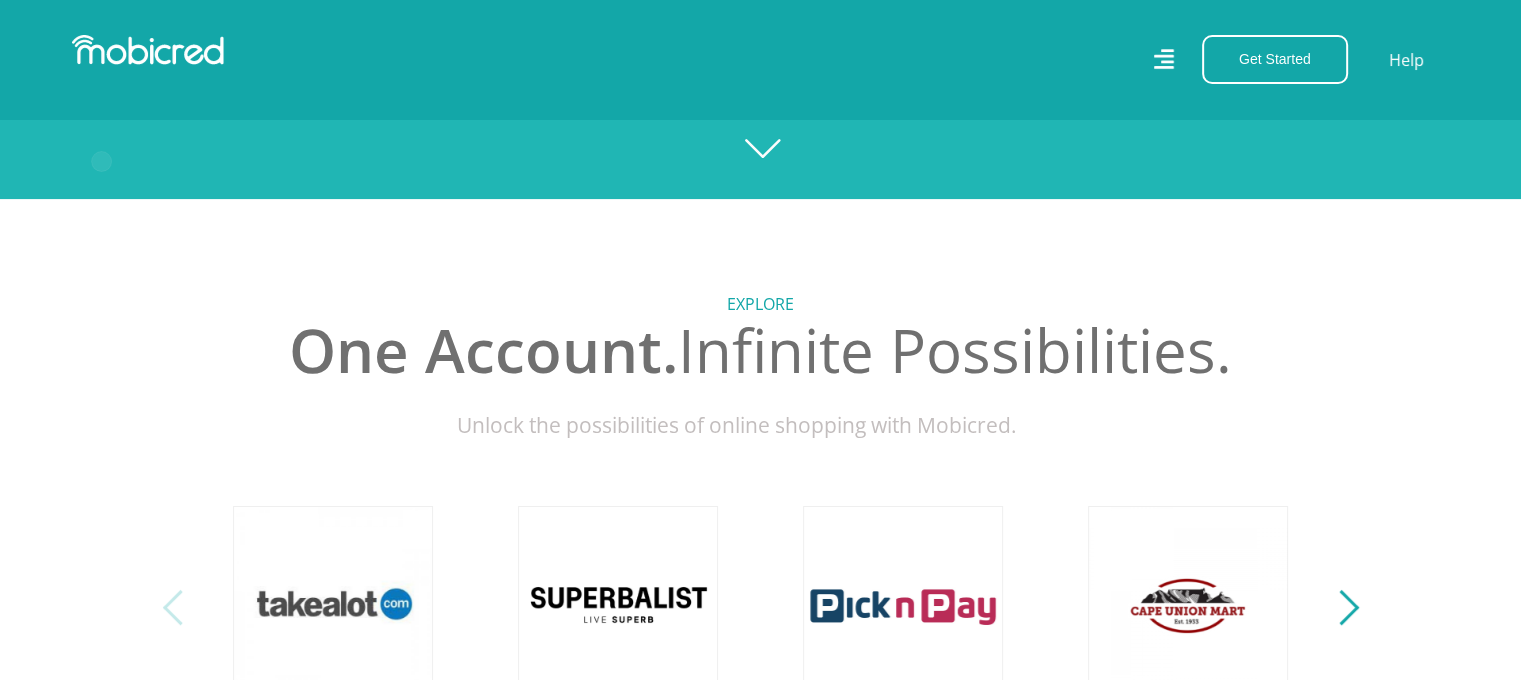 scroll, scrollTop: 300, scrollLeft: 0, axis: vertical 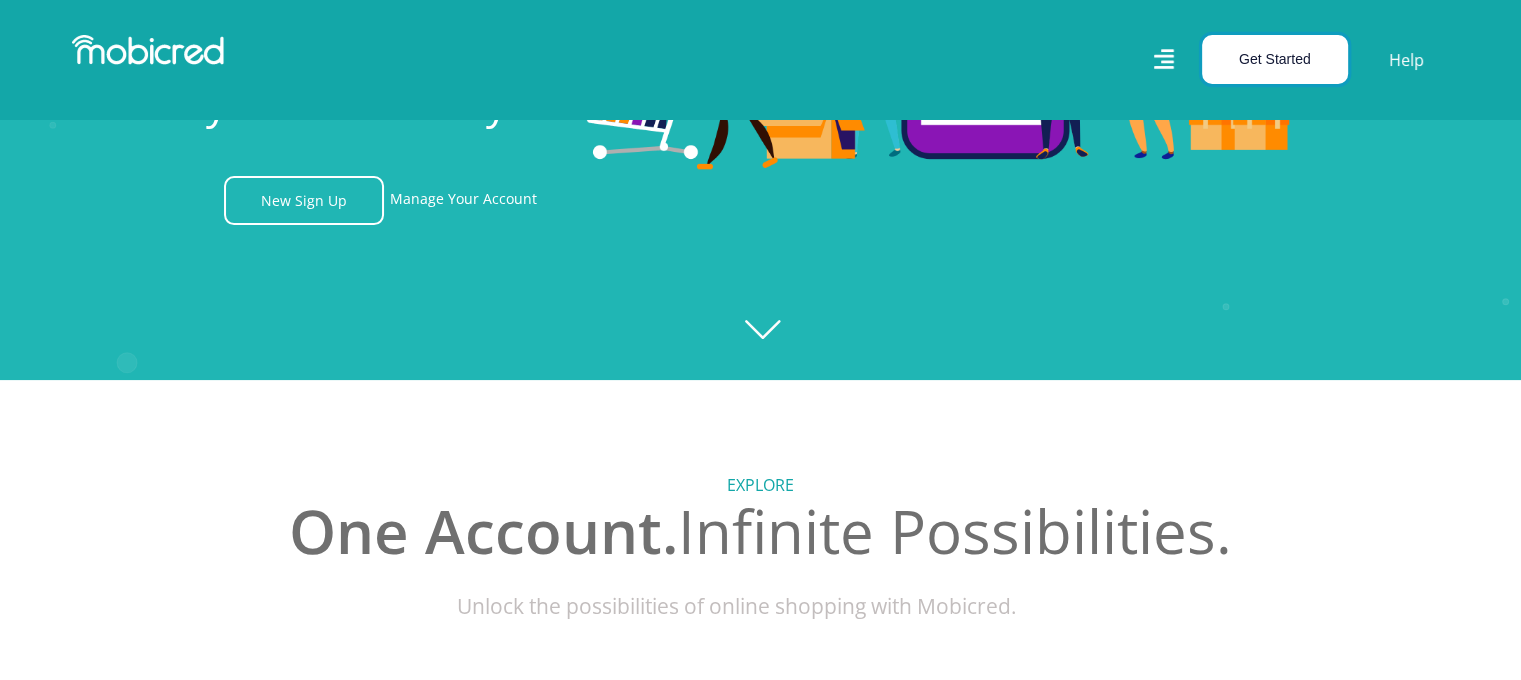 click on "Get Started" at bounding box center [1275, 59] 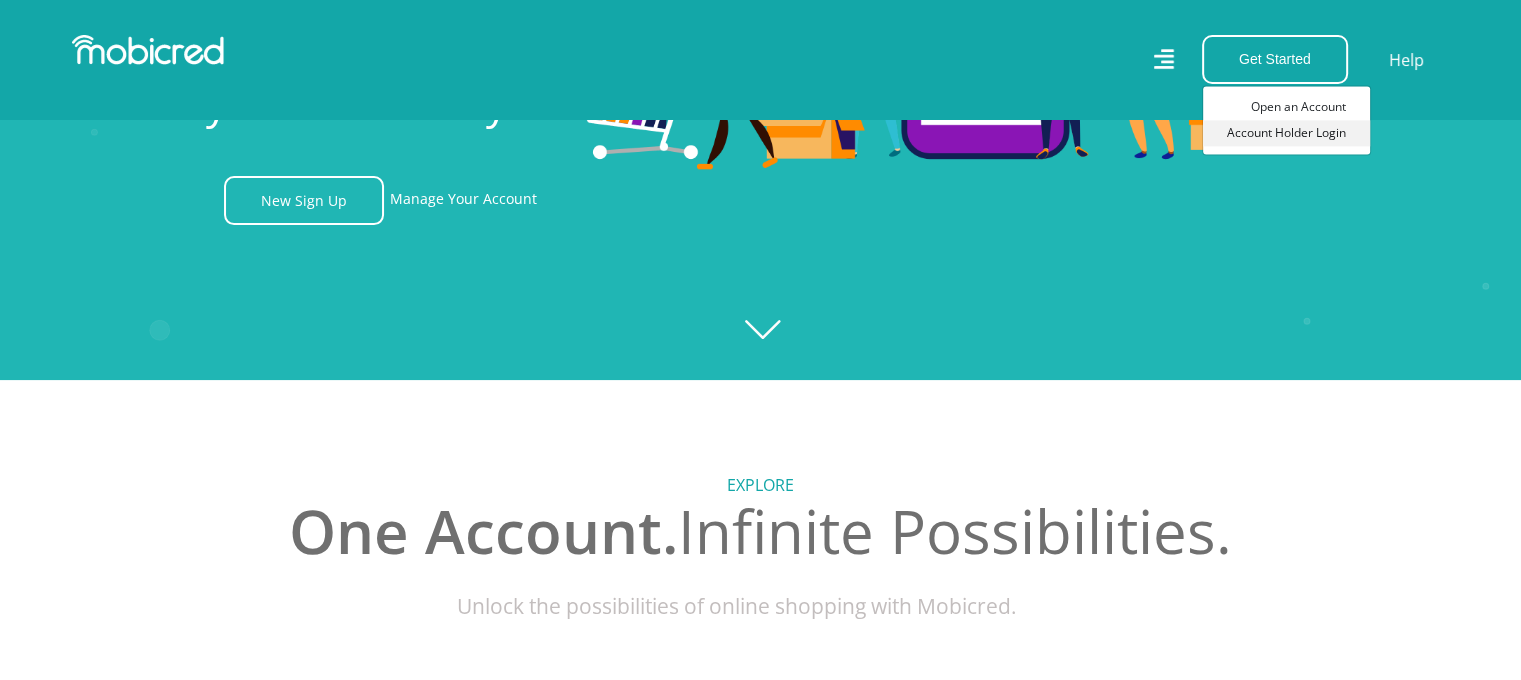 click on "Account Holder Login" at bounding box center (1286, 133) 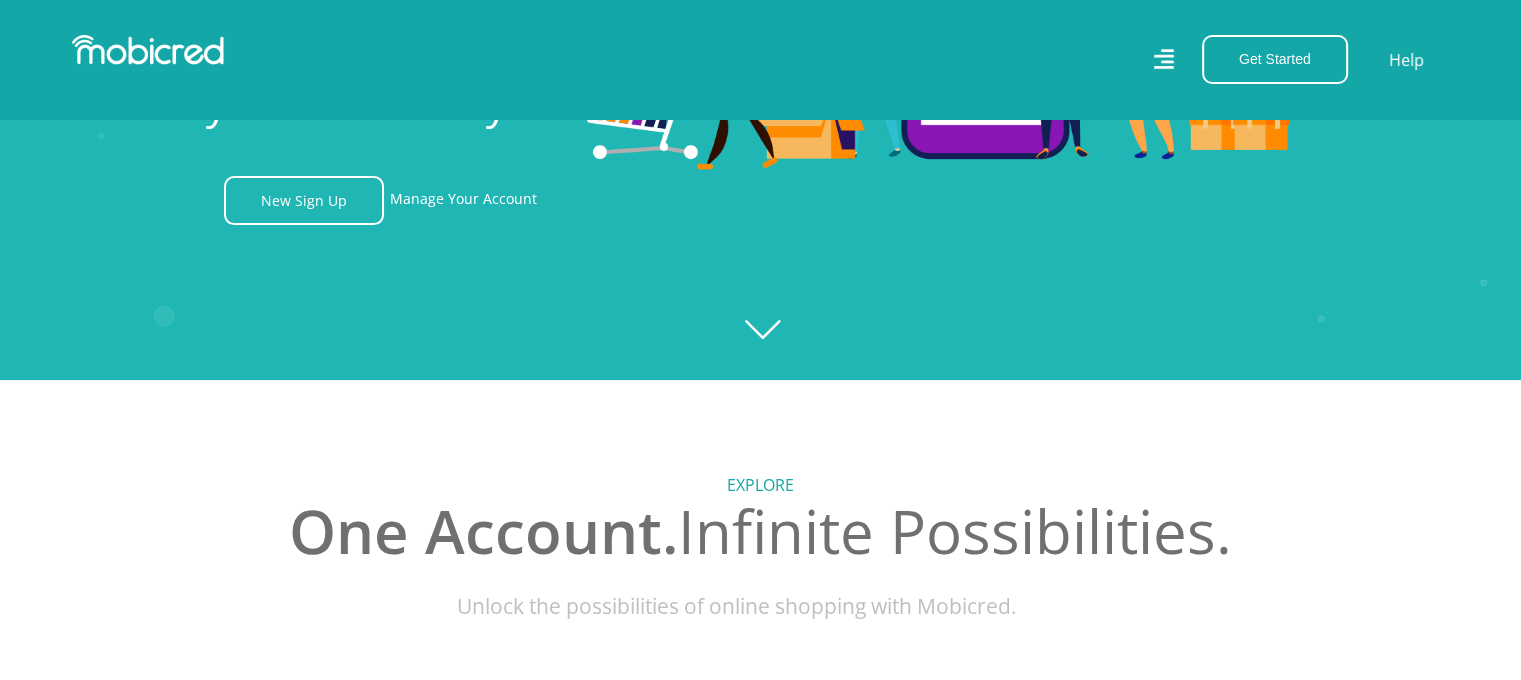 scroll, scrollTop: 0, scrollLeft: 1424, axis: horizontal 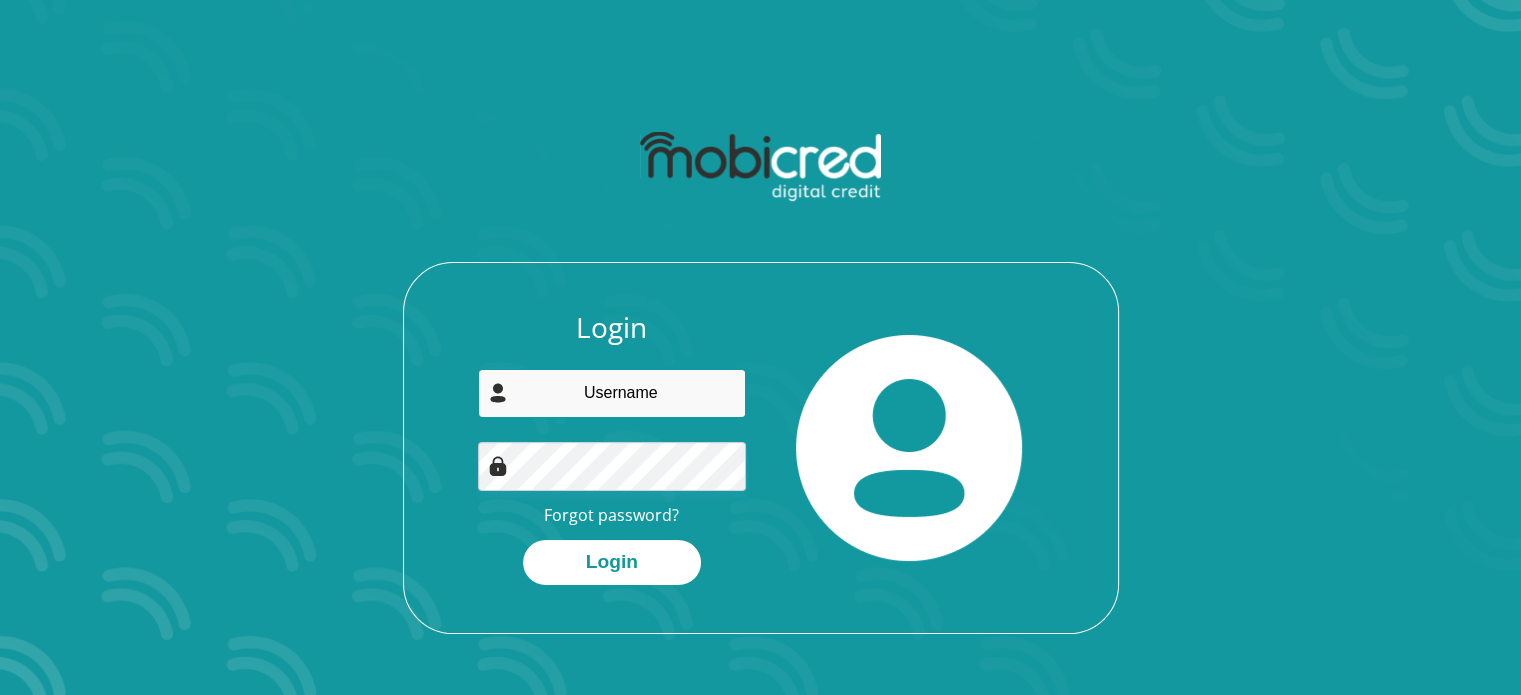 click at bounding box center [612, 393] 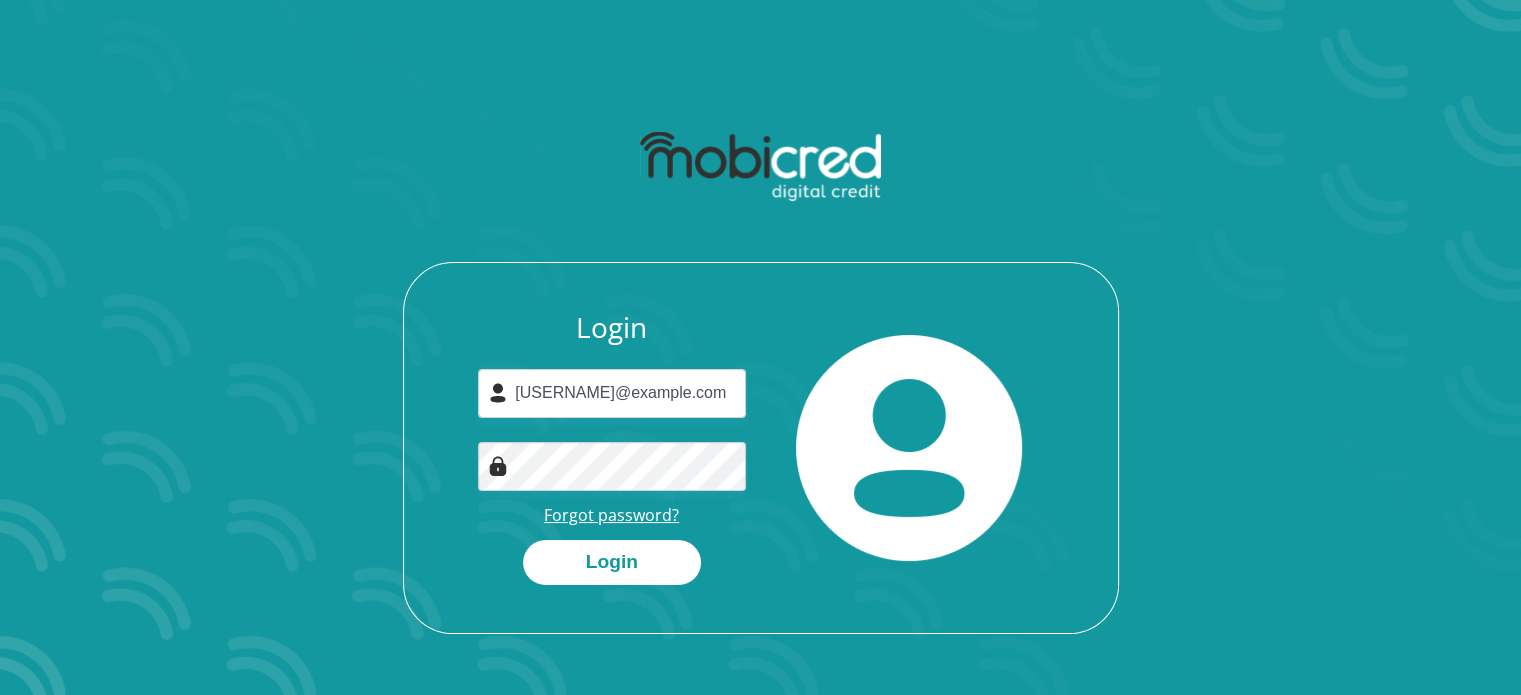 click on "Forgot password?" at bounding box center [611, 515] 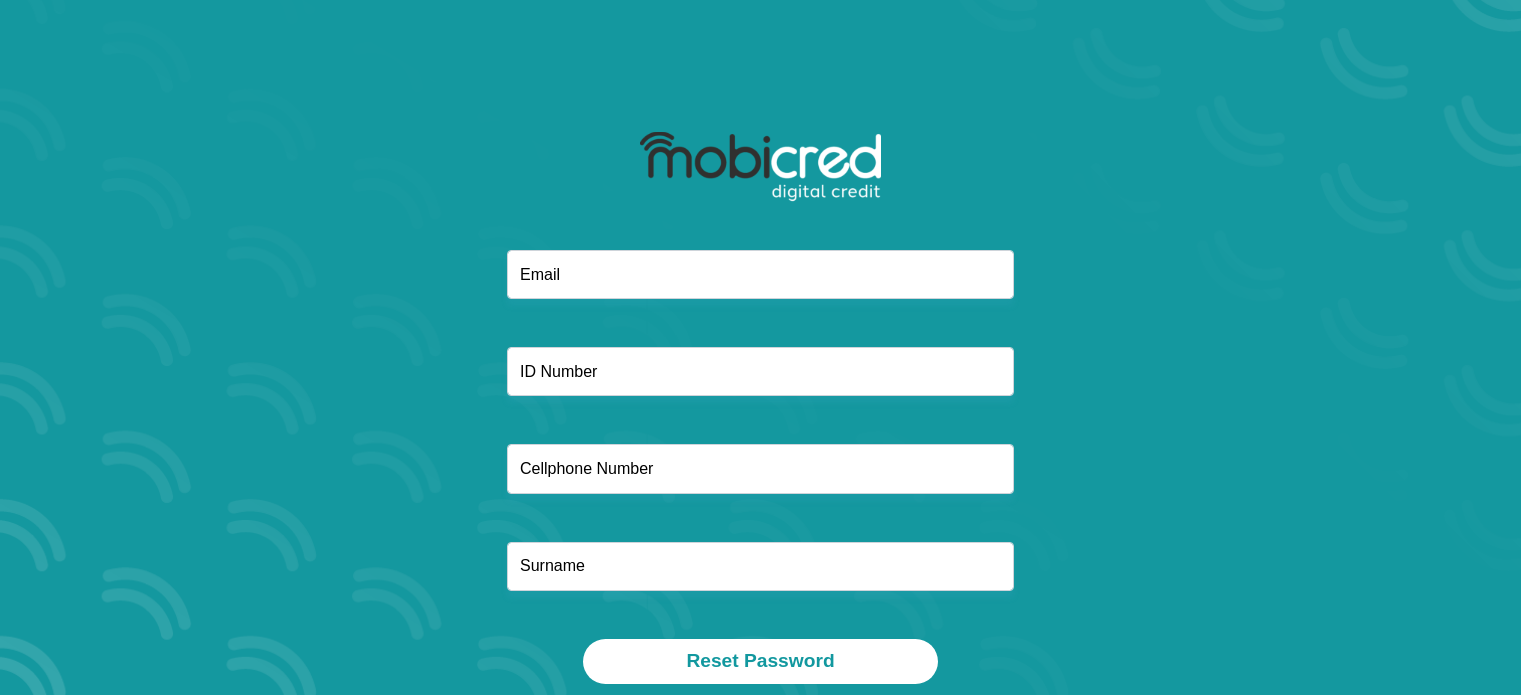 scroll, scrollTop: 0, scrollLeft: 0, axis: both 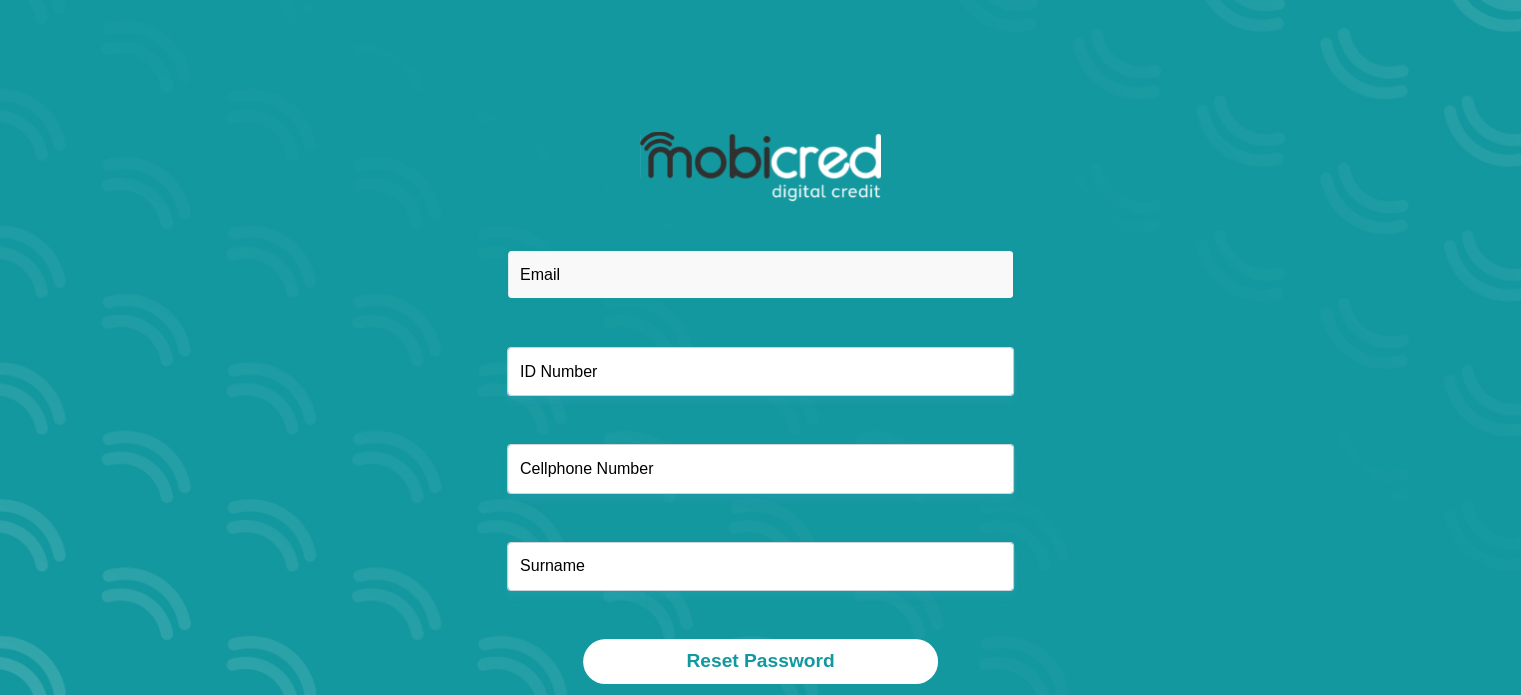 click at bounding box center (760, 274) 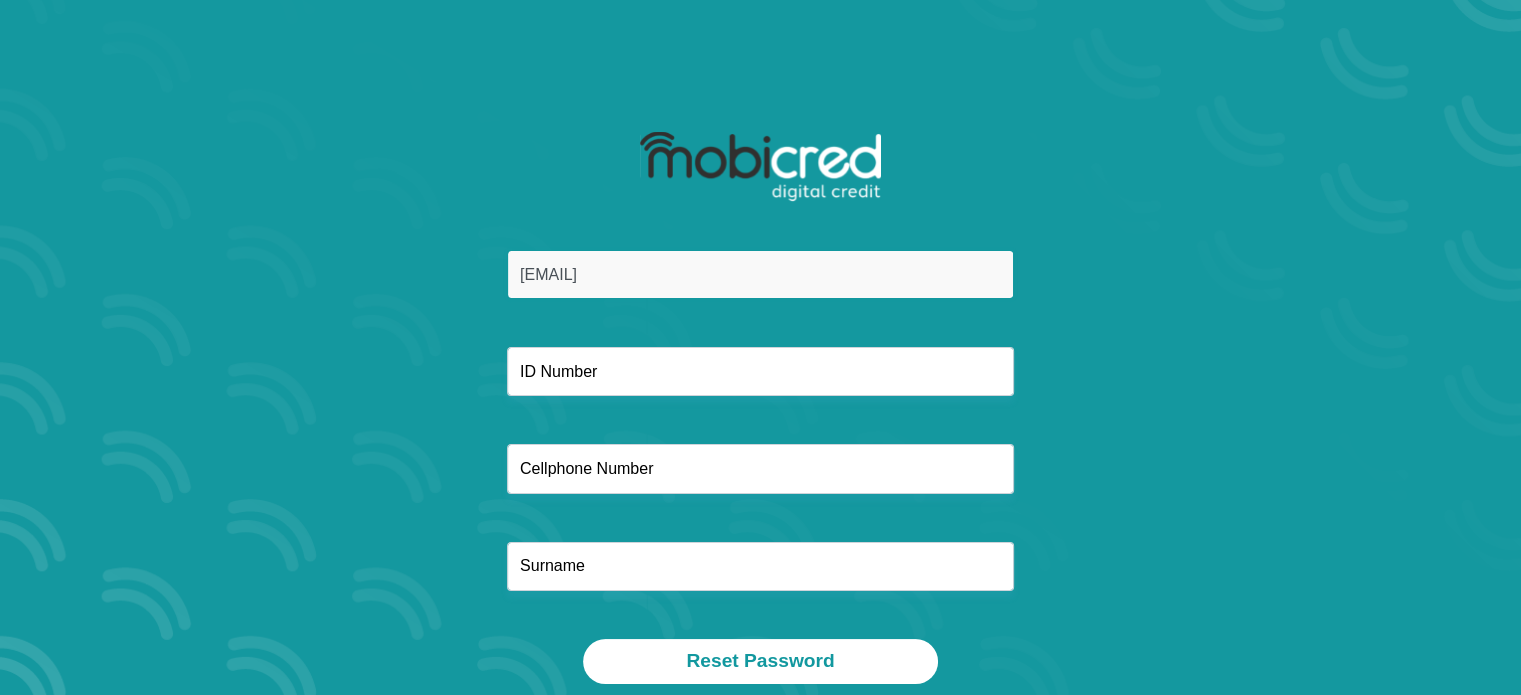 type on "[PHONE]" 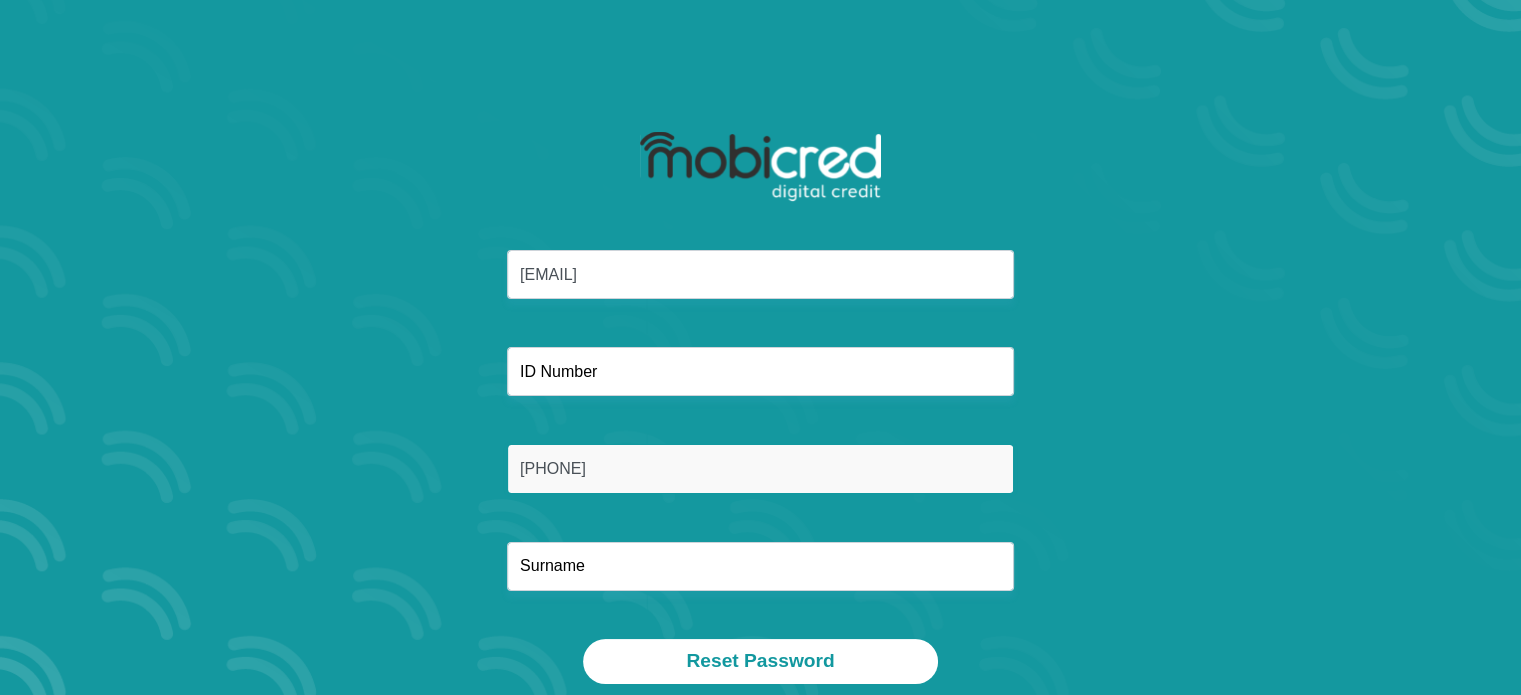 type on "[LAST]" 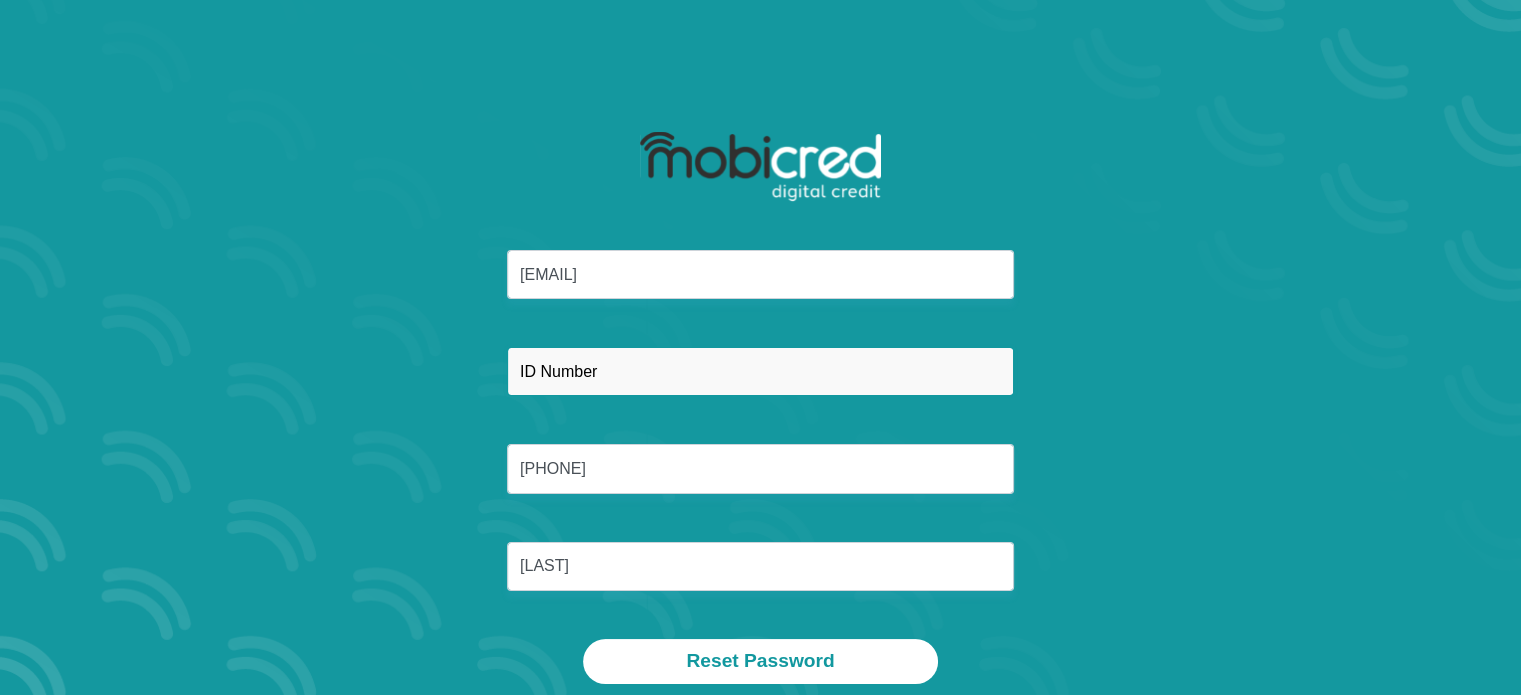 click at bounding box center [760, 371] 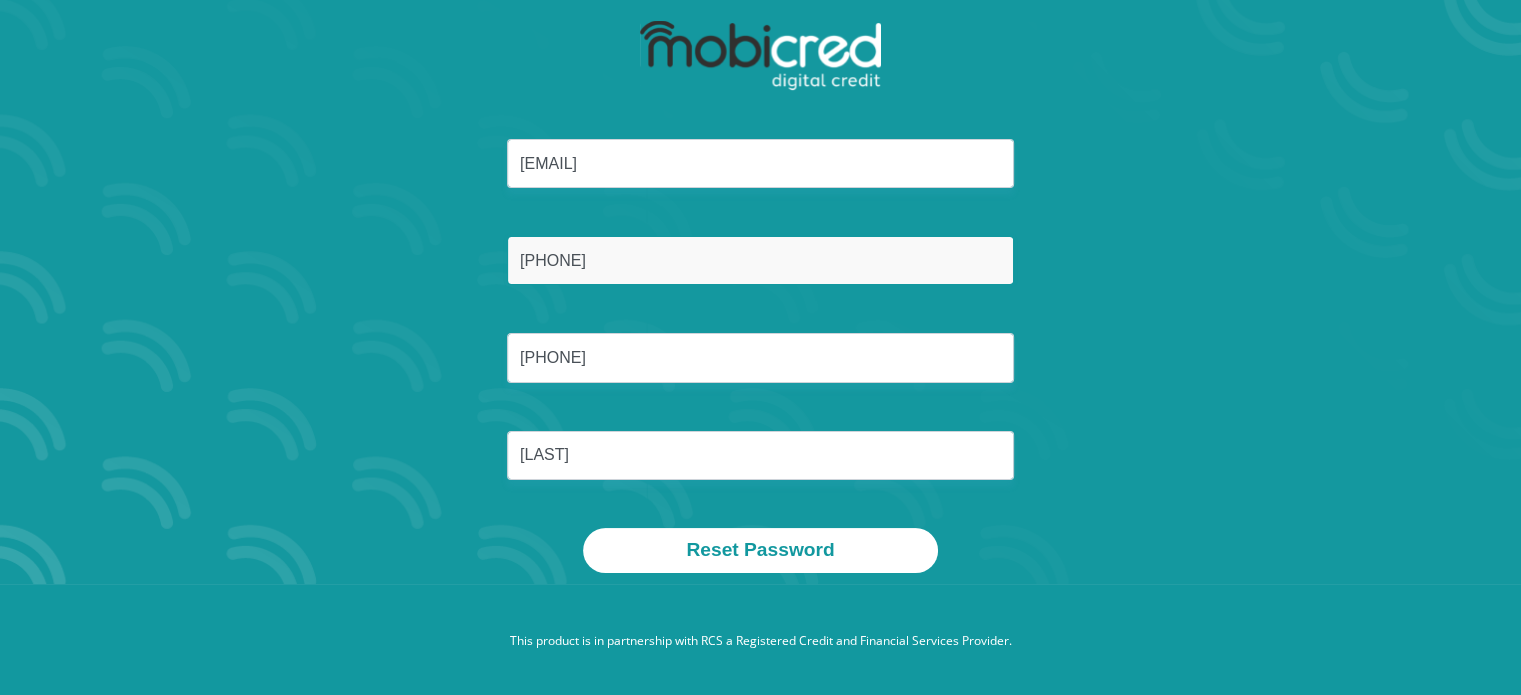scroll, scrollTop: 114, scrollLeft: 0, axis: vertical 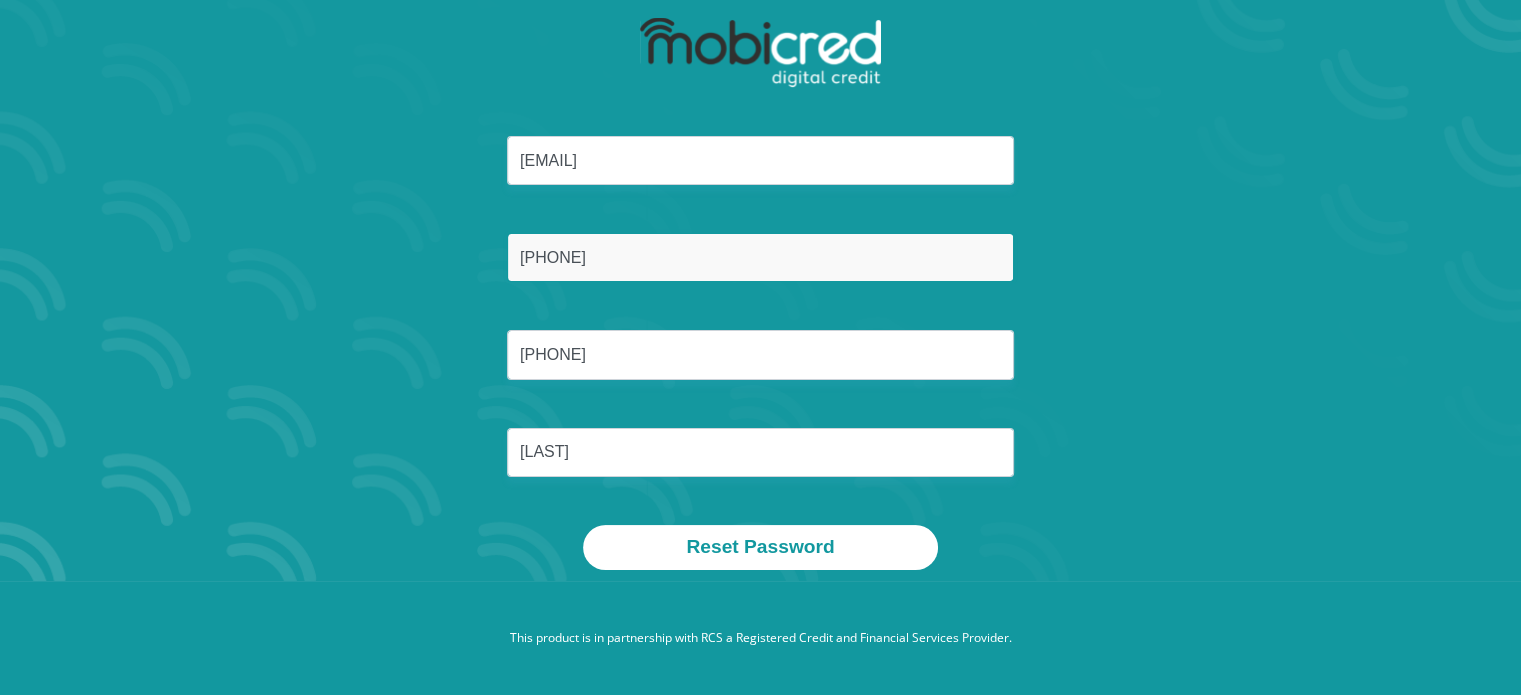 type on "[PHONE]" 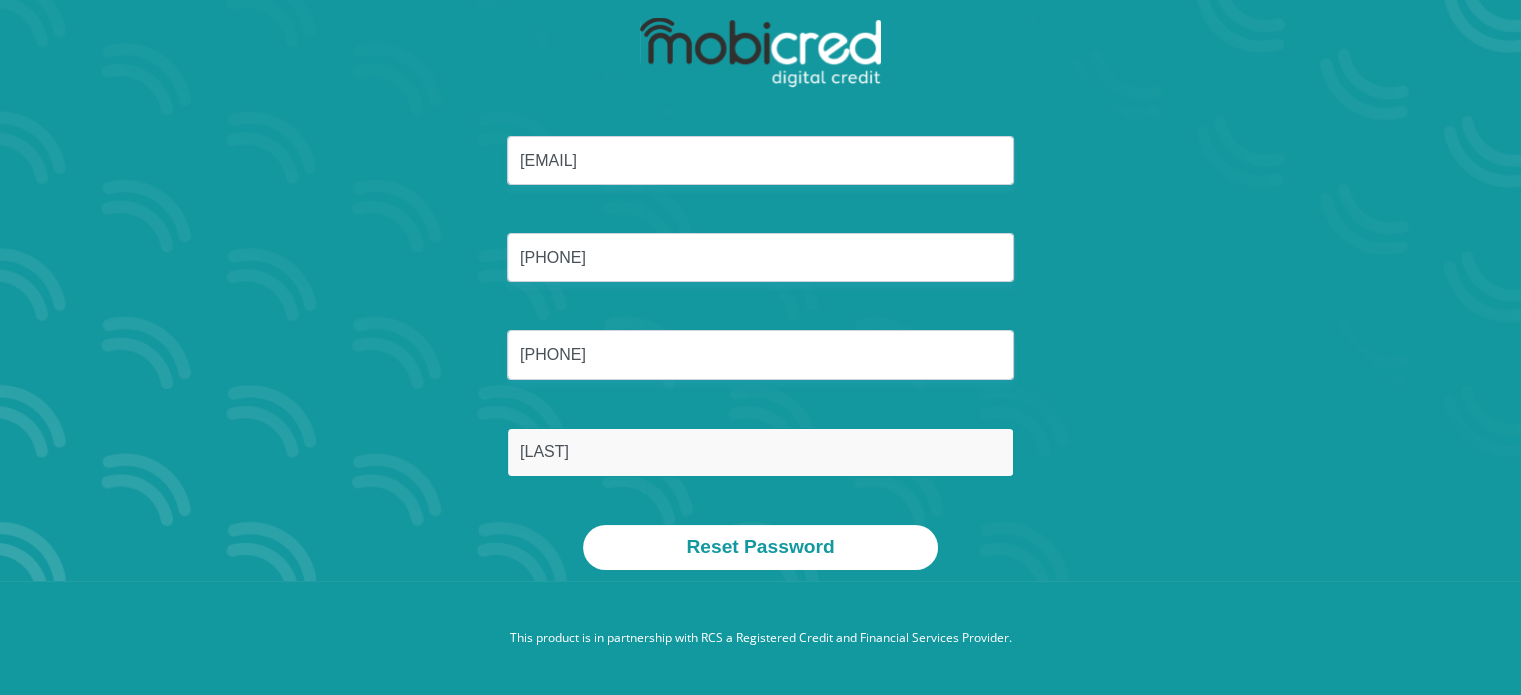 click on "[LAST]" at bounding box center [760, 452] 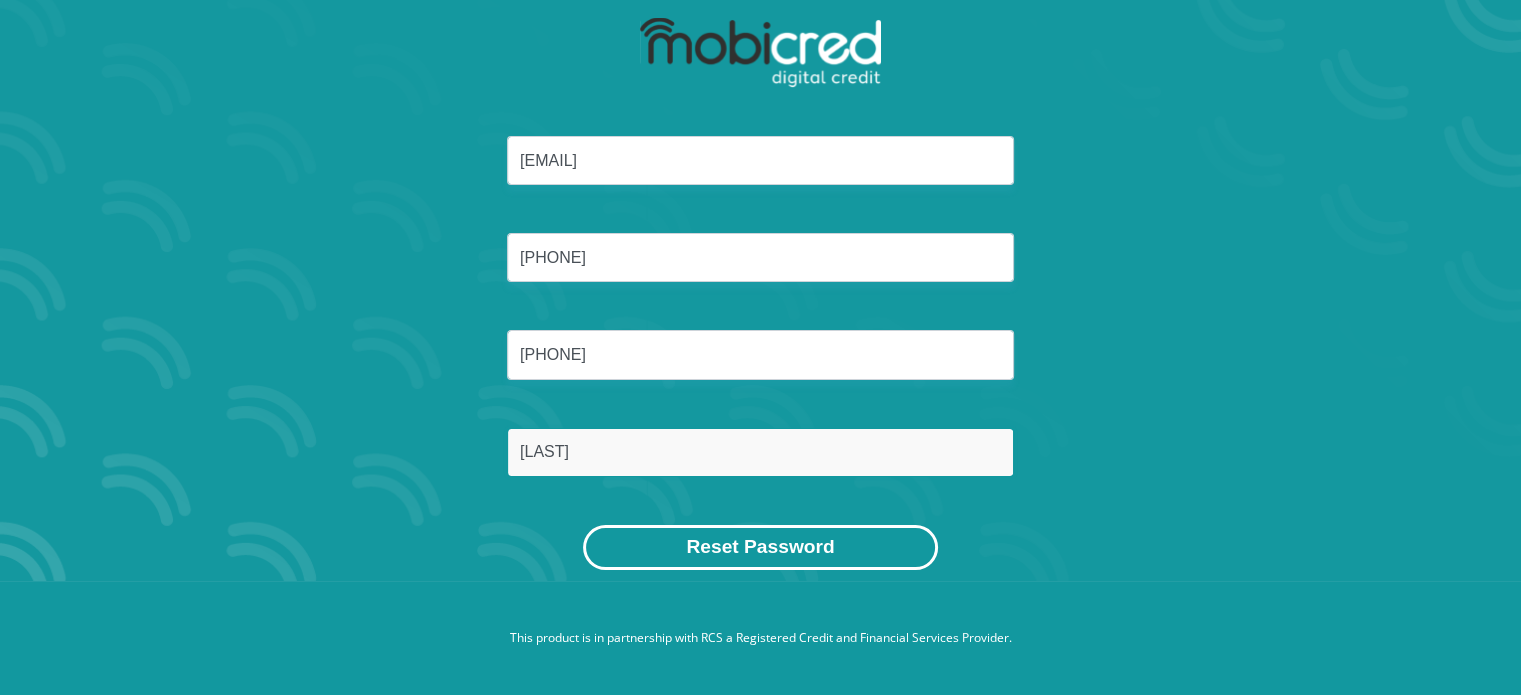 type on "[LAST]" 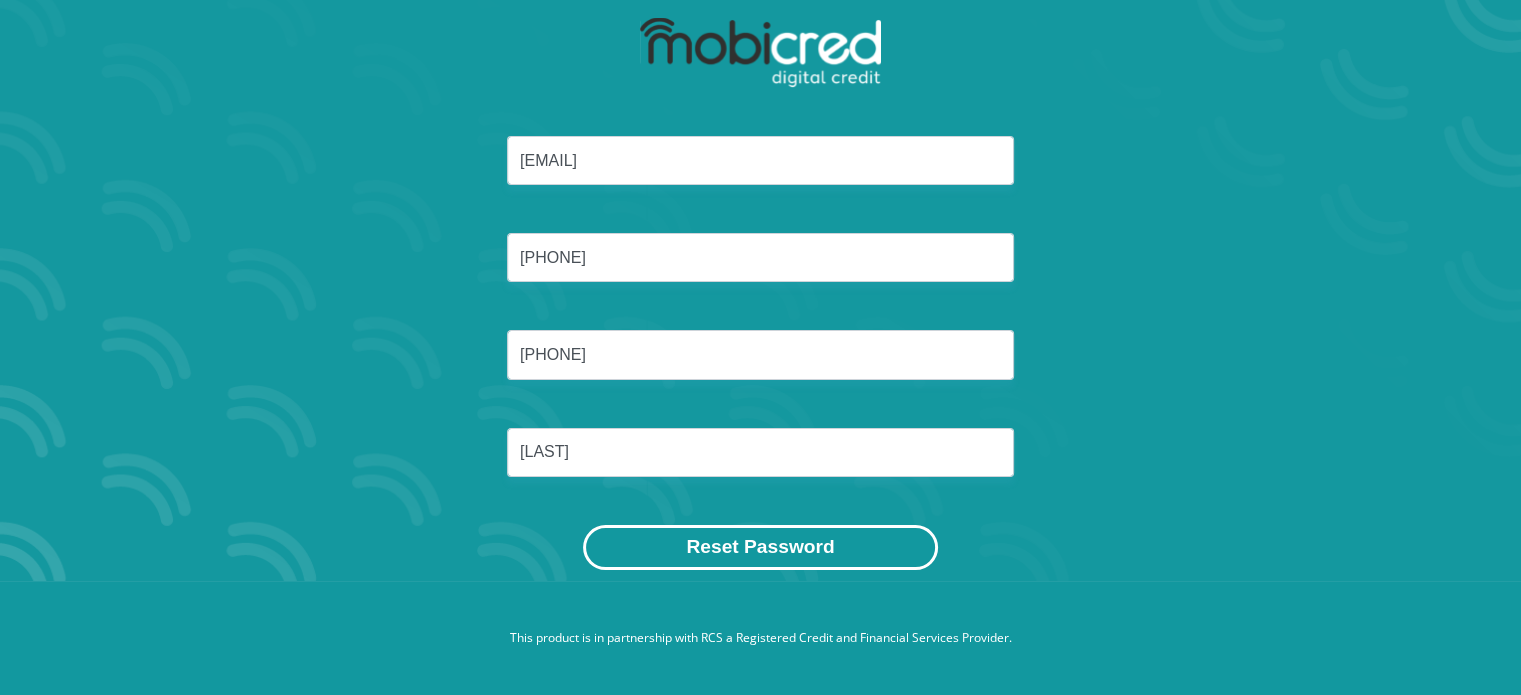 click on "Reset Password" at bounding box center (760, 547) 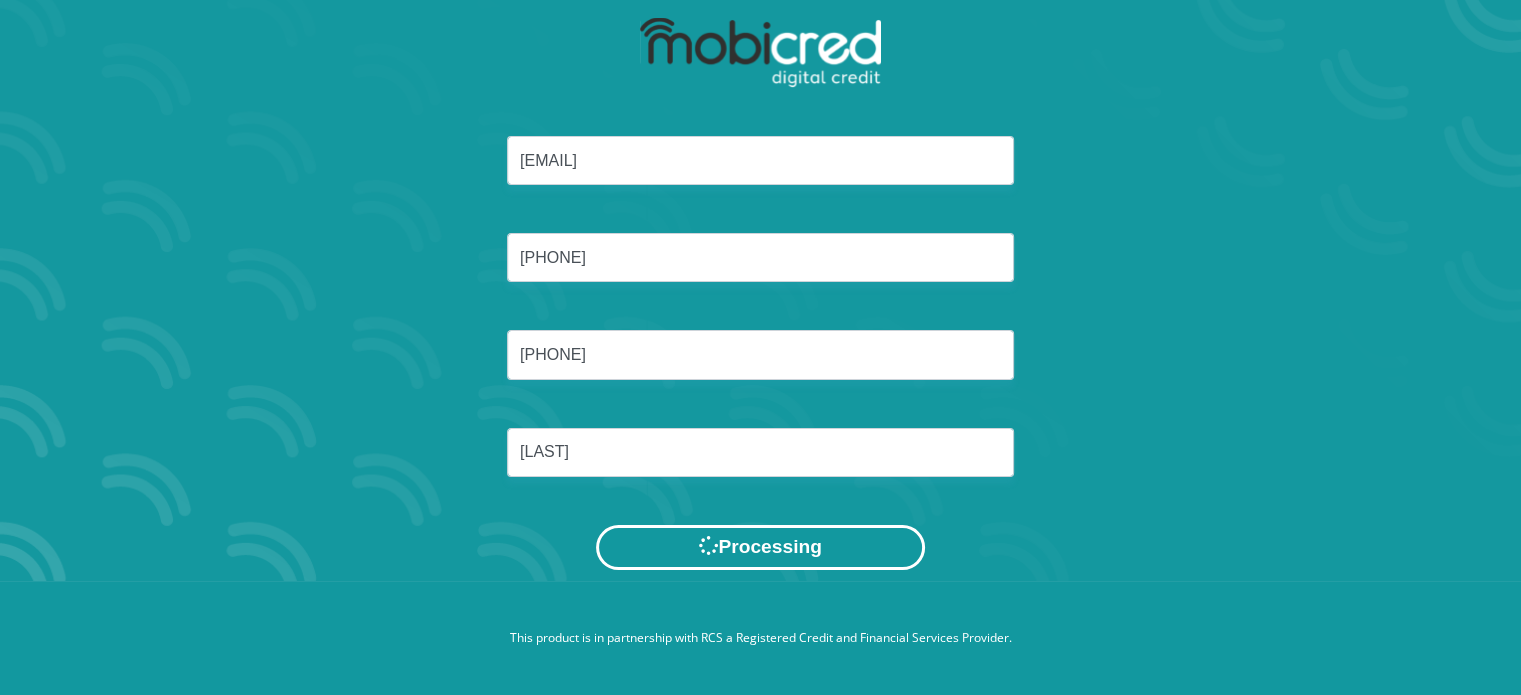 scroll, scrollTop: 0, scrollLeft: 0, axis: both 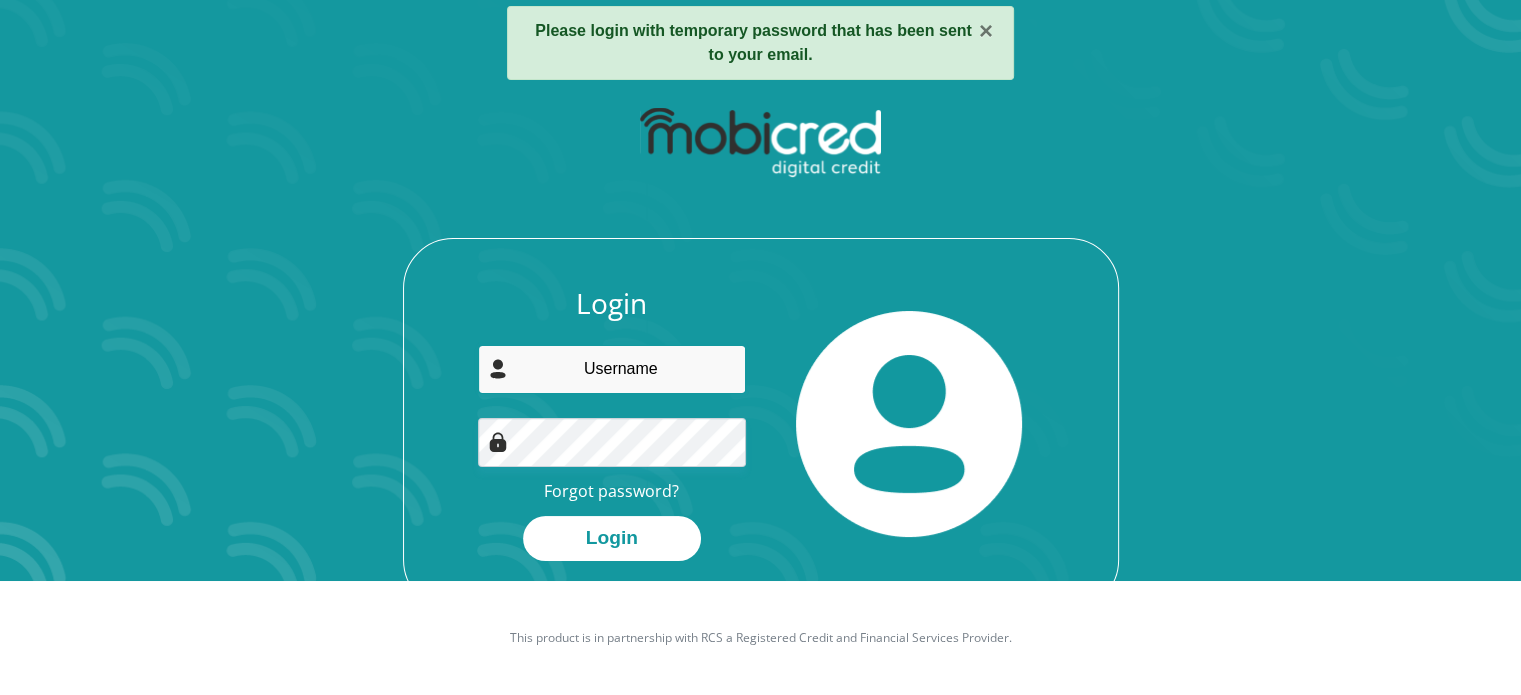 click at bounding box center (612, 369) 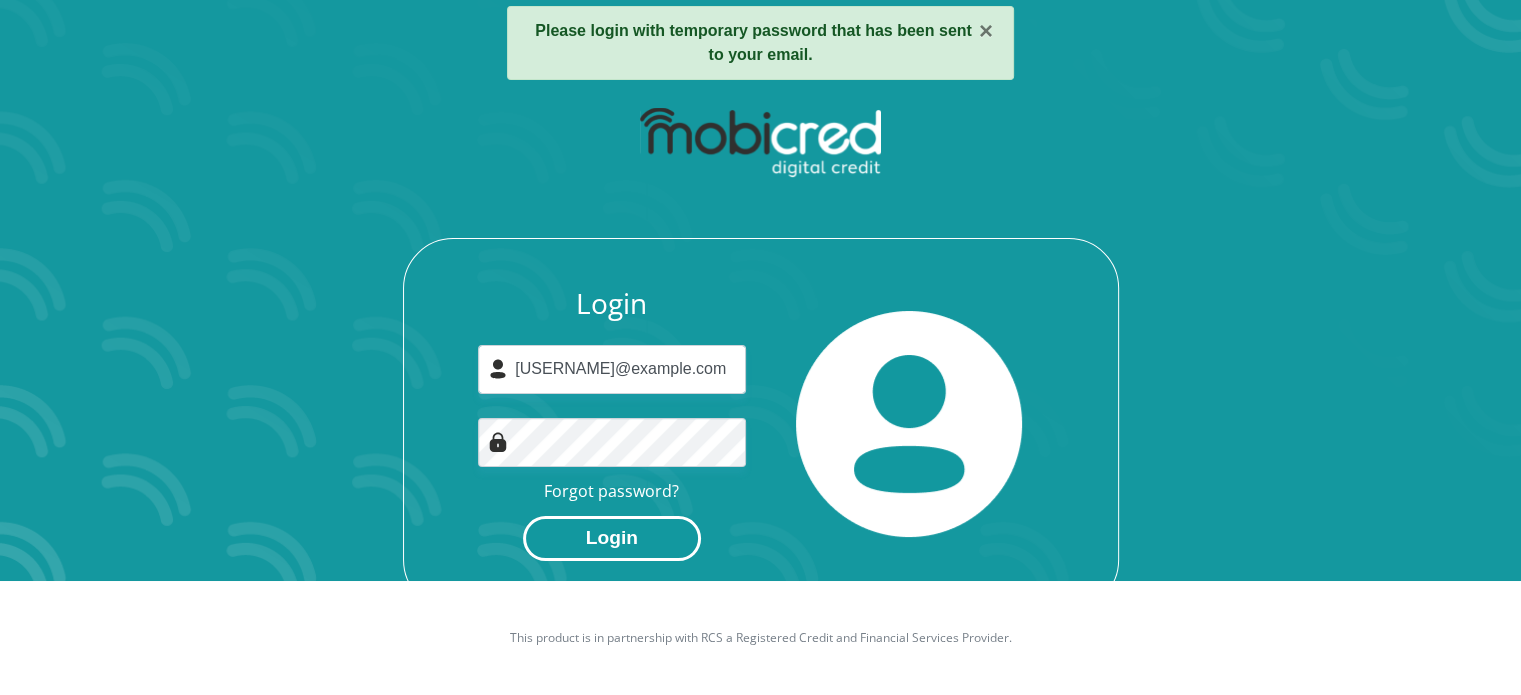 click on "Login" at bounding box center [612, 538] 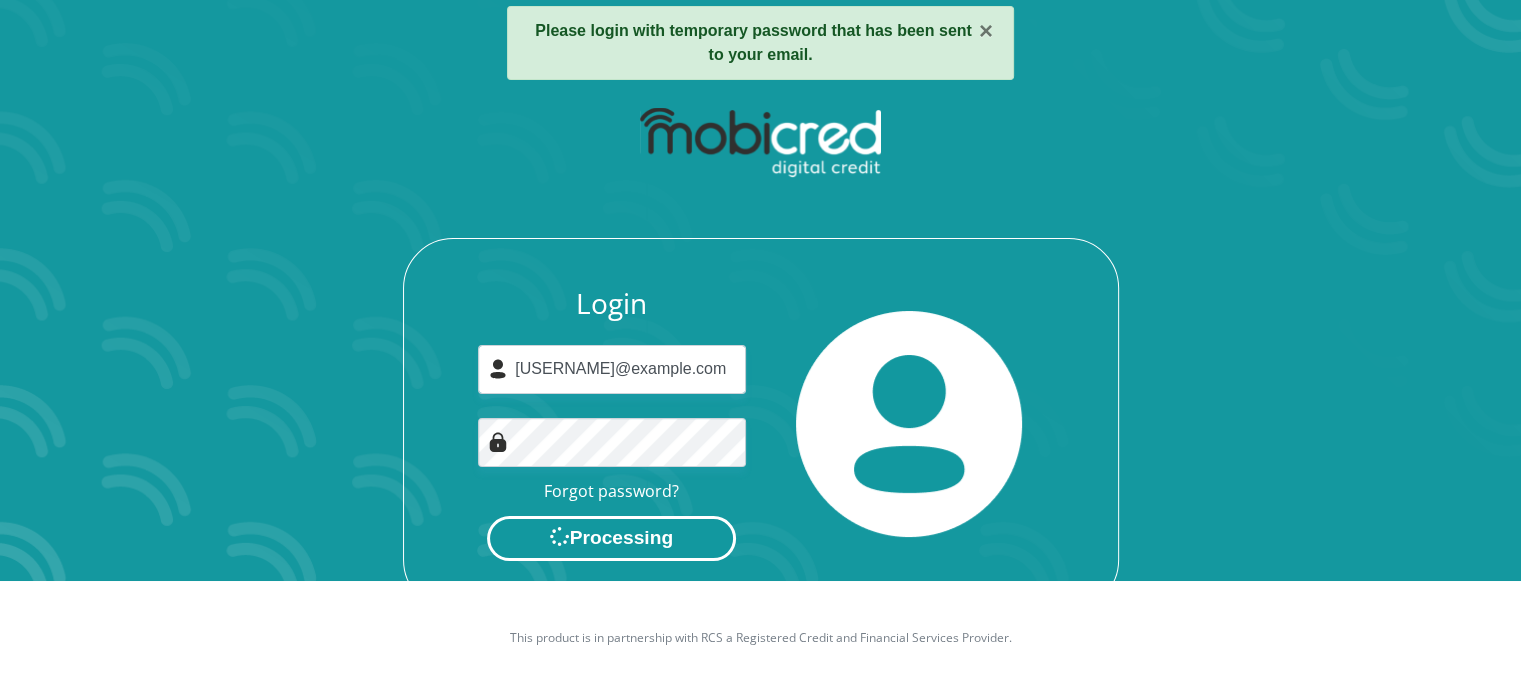 scroll, scrollTop: 0, scrollLeft: 0, axis: both 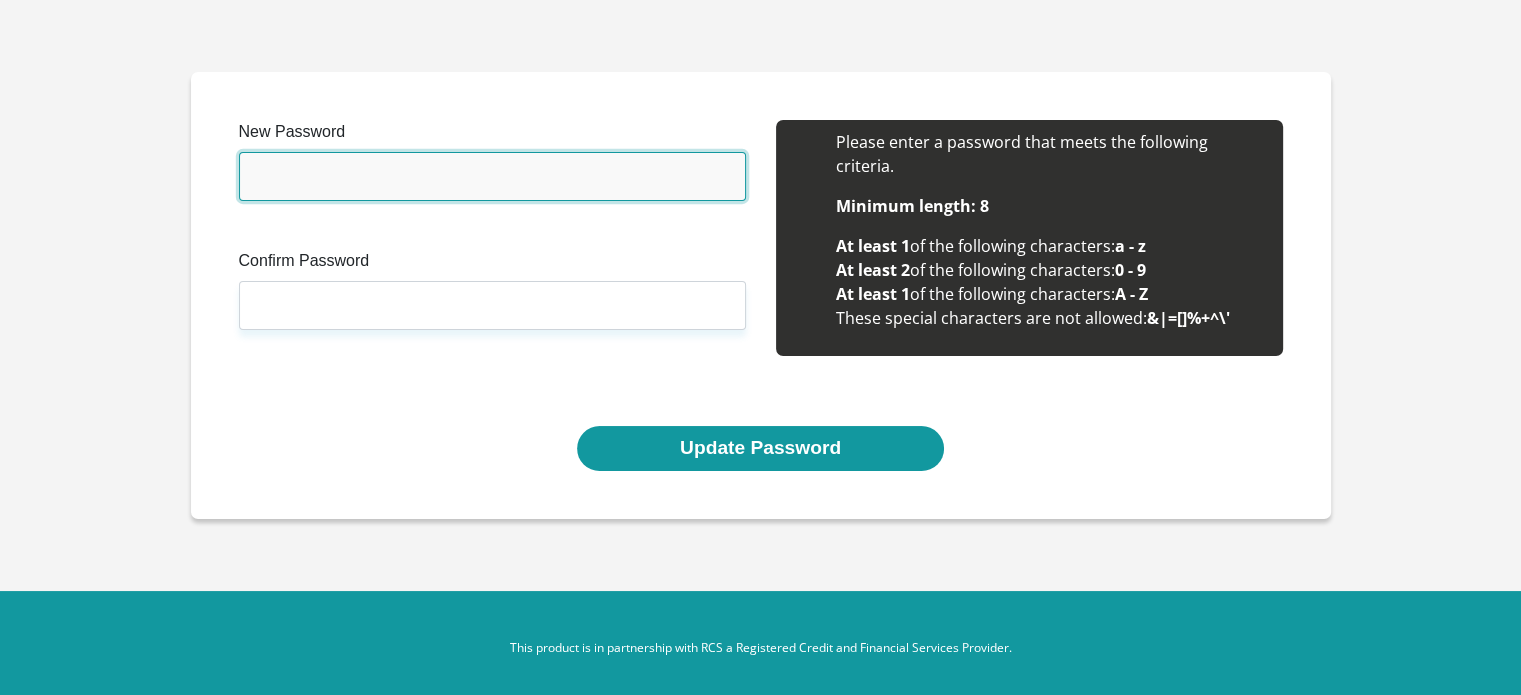 click on "New Password" at bounding box center (492, 176) 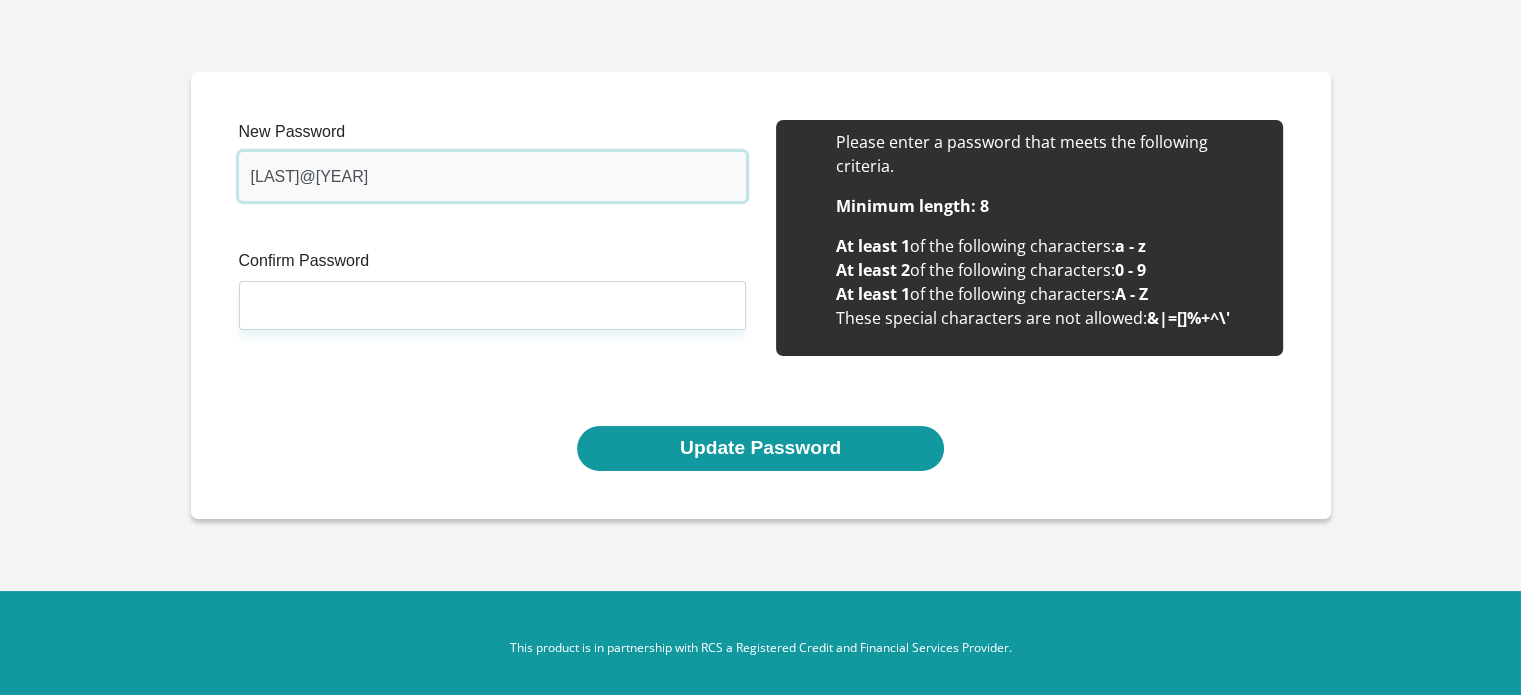 type on "[LAST]@[YEAR]" 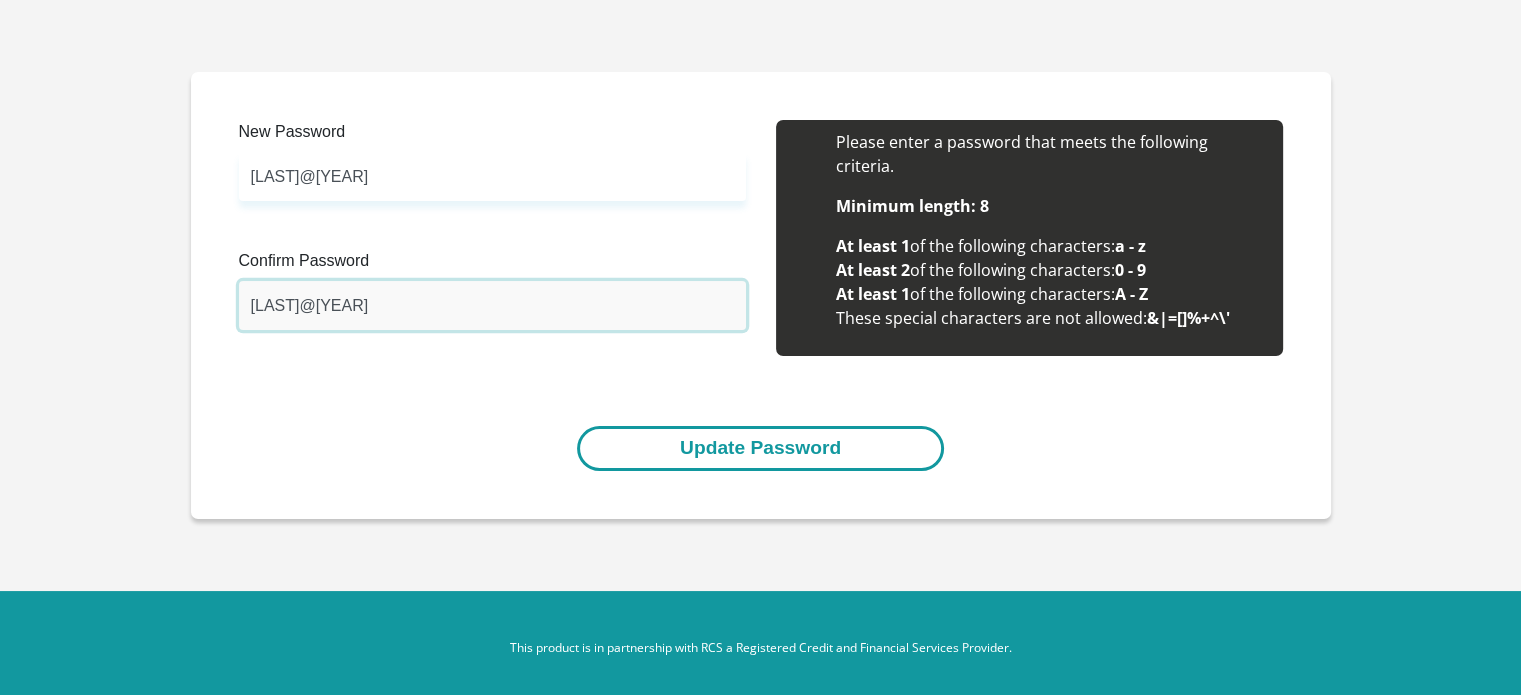 type on "[LAST]@[YEAR]" 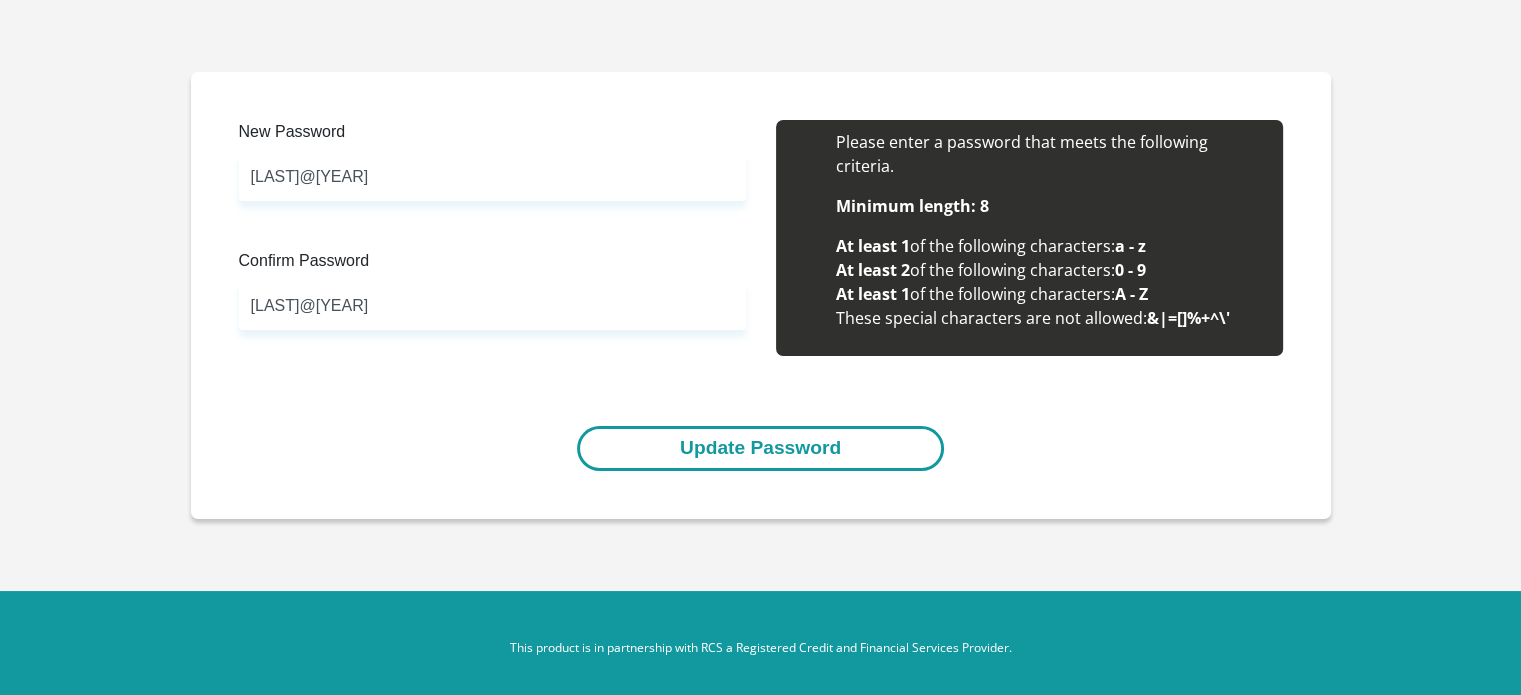 click on "Update Password" at bounding box center [760, 448] 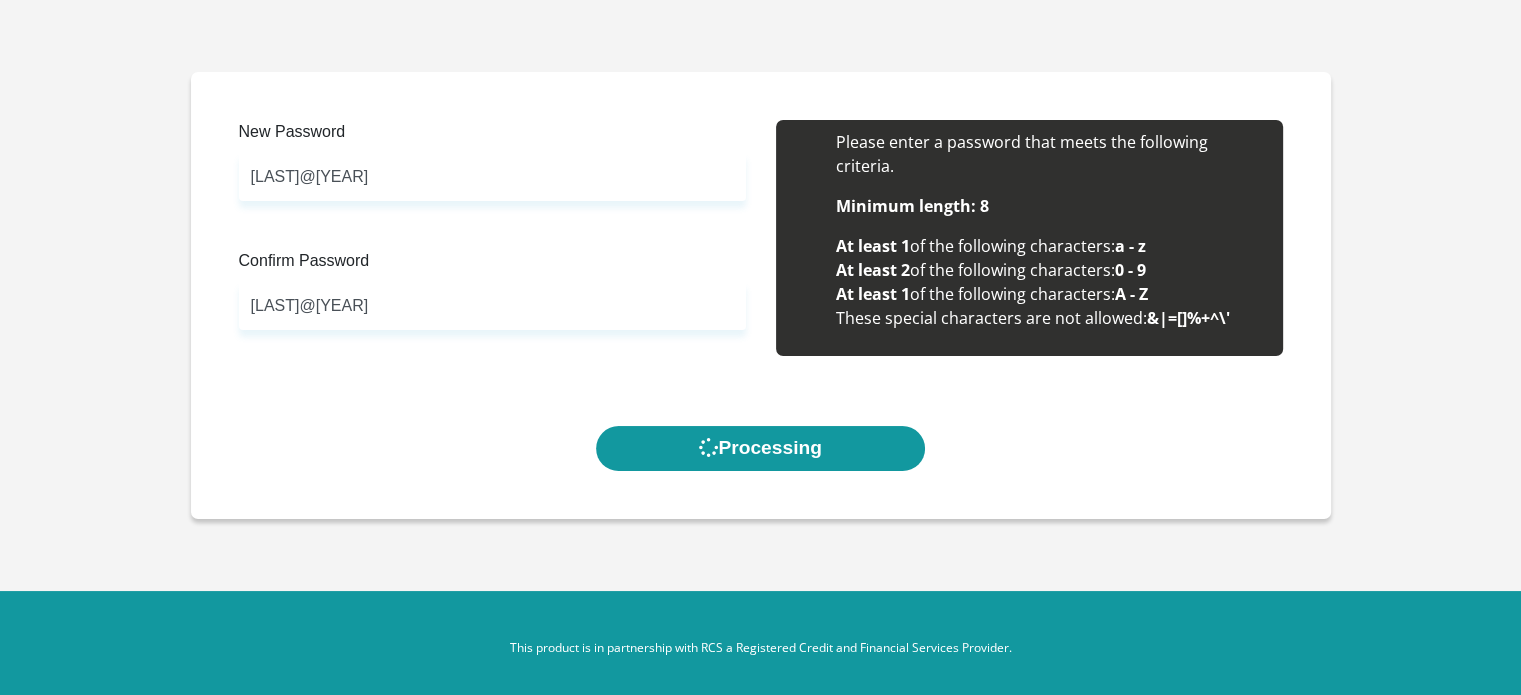 scroll, scrollTop: 0, scrollLeft: 0, axis: both 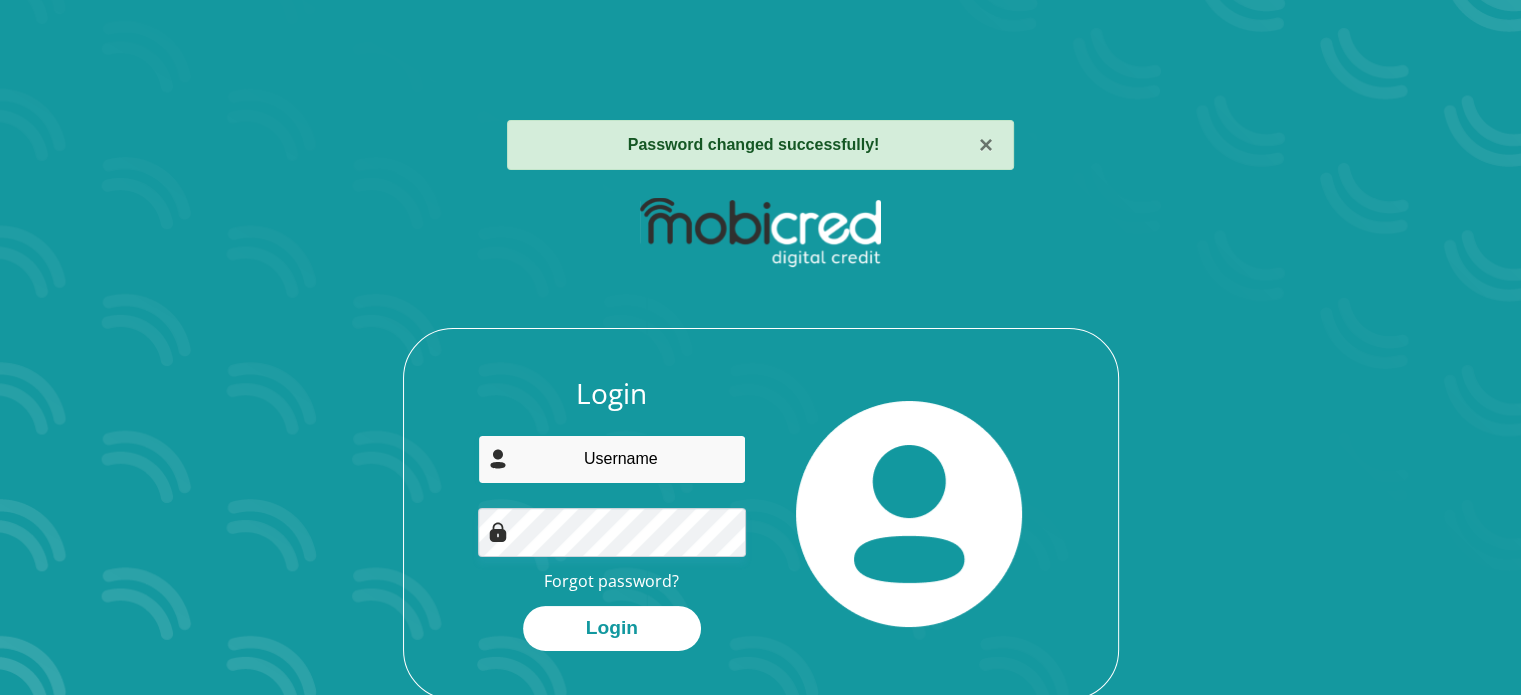 click at bounding box center (612, 459) 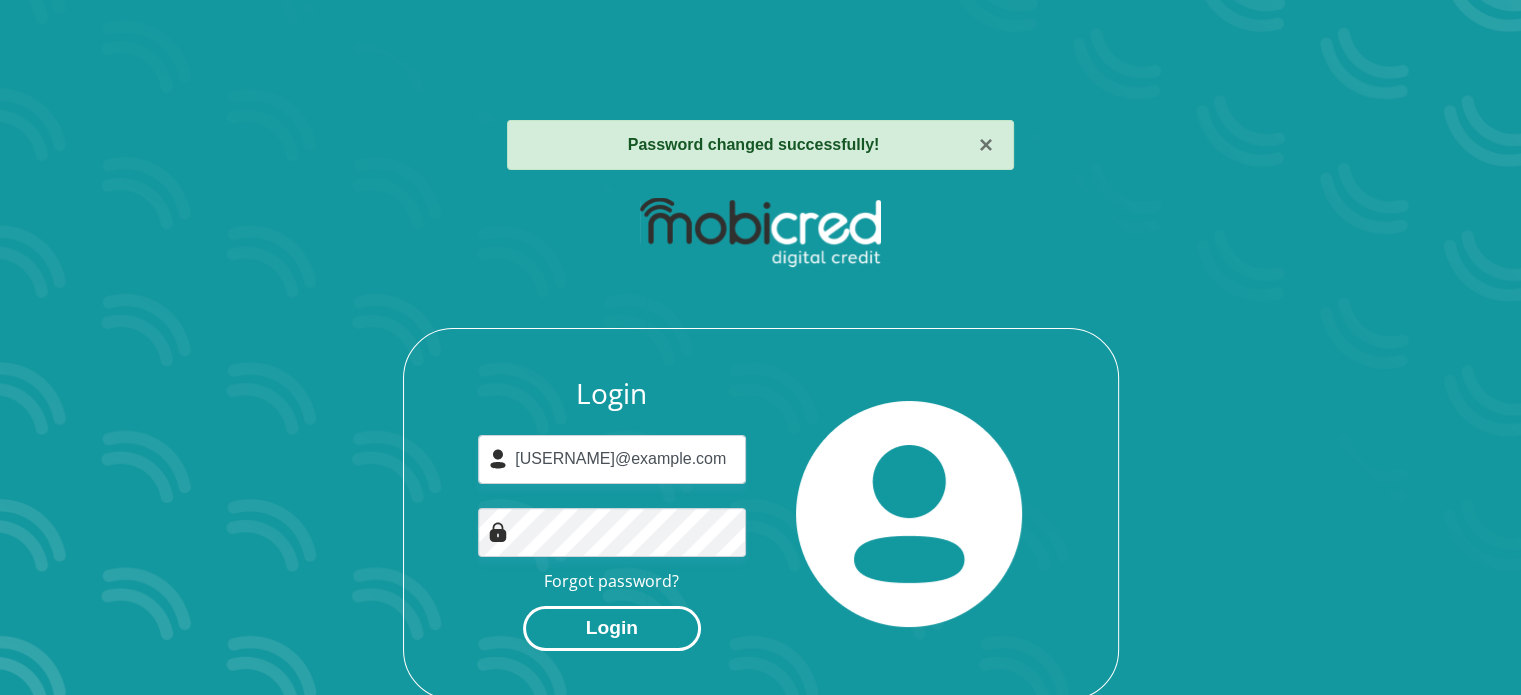 click on "Login" at bounding box center [612, 628] 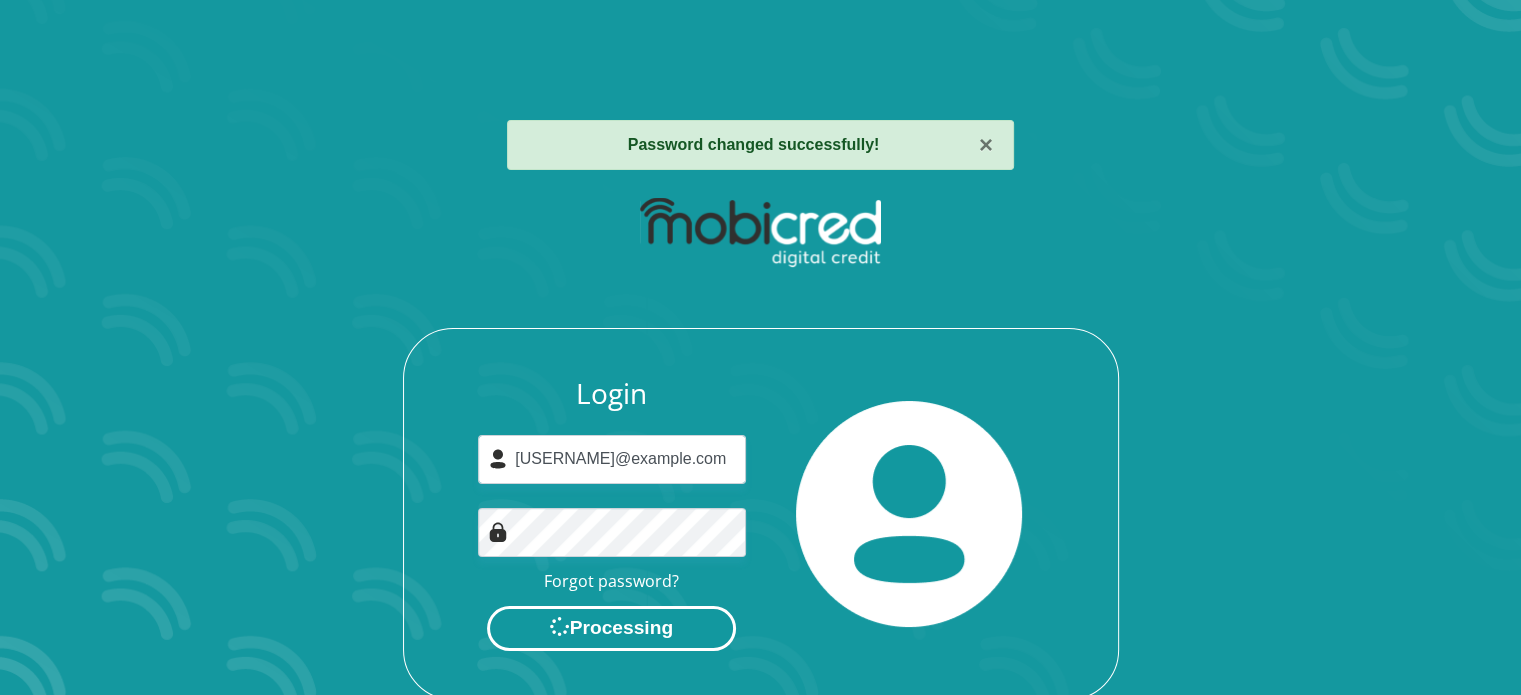 scroll, scrollTop: 0, scrollLeft: 0, axis: both 